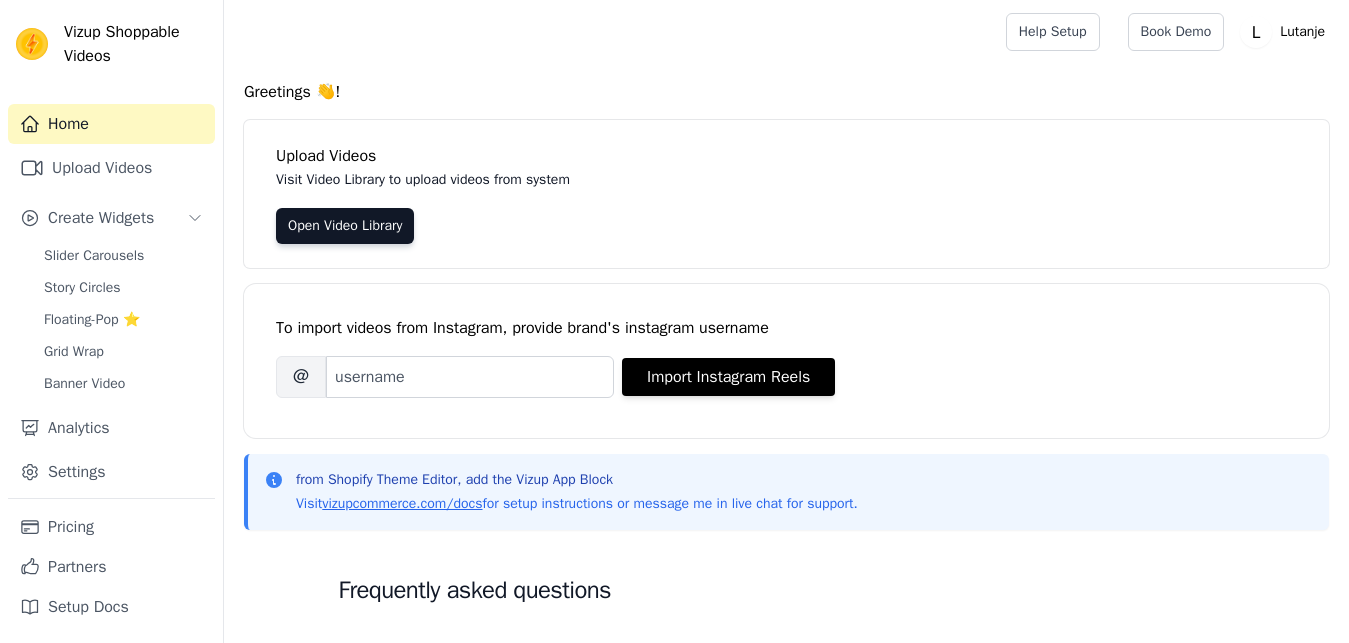 scroll, scrollTop: 0, scrollLeft: 0, axis: both 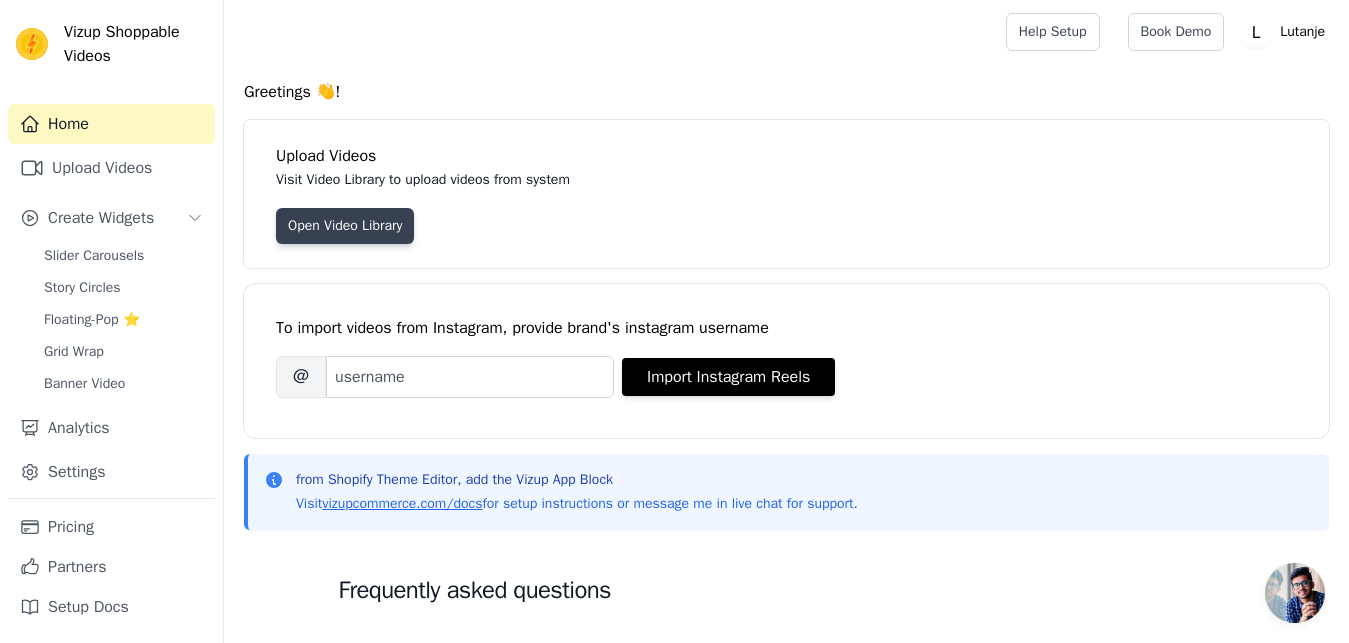 click on "Open Video Library" at bounding box center [345, 226] 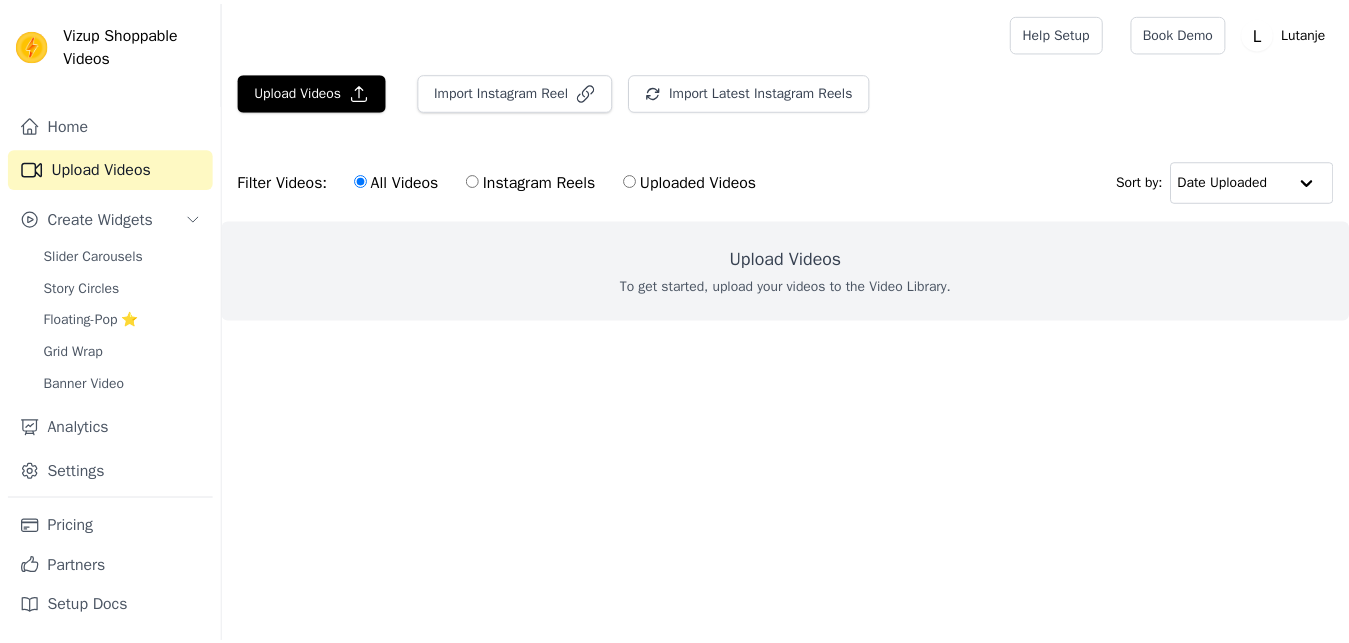 scroll, scrollTop: 0, scrollLeft: 0, axis: both 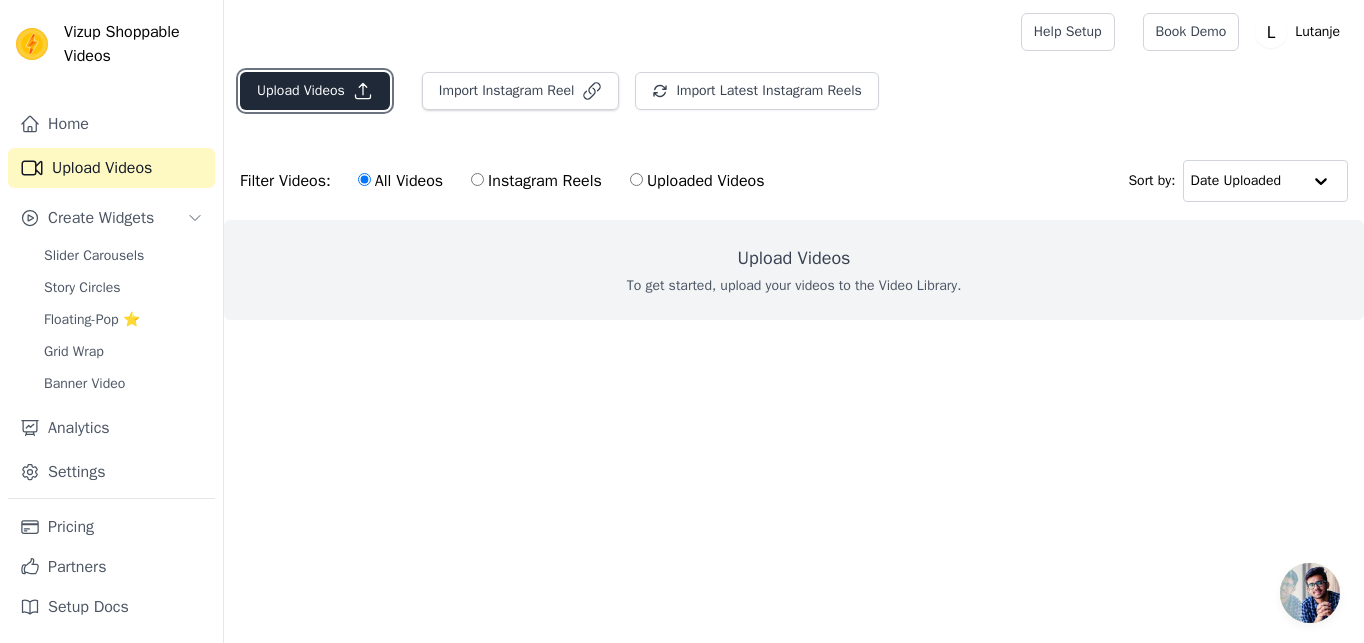 click on "Upload Videos" at bounding box center (315, 91) 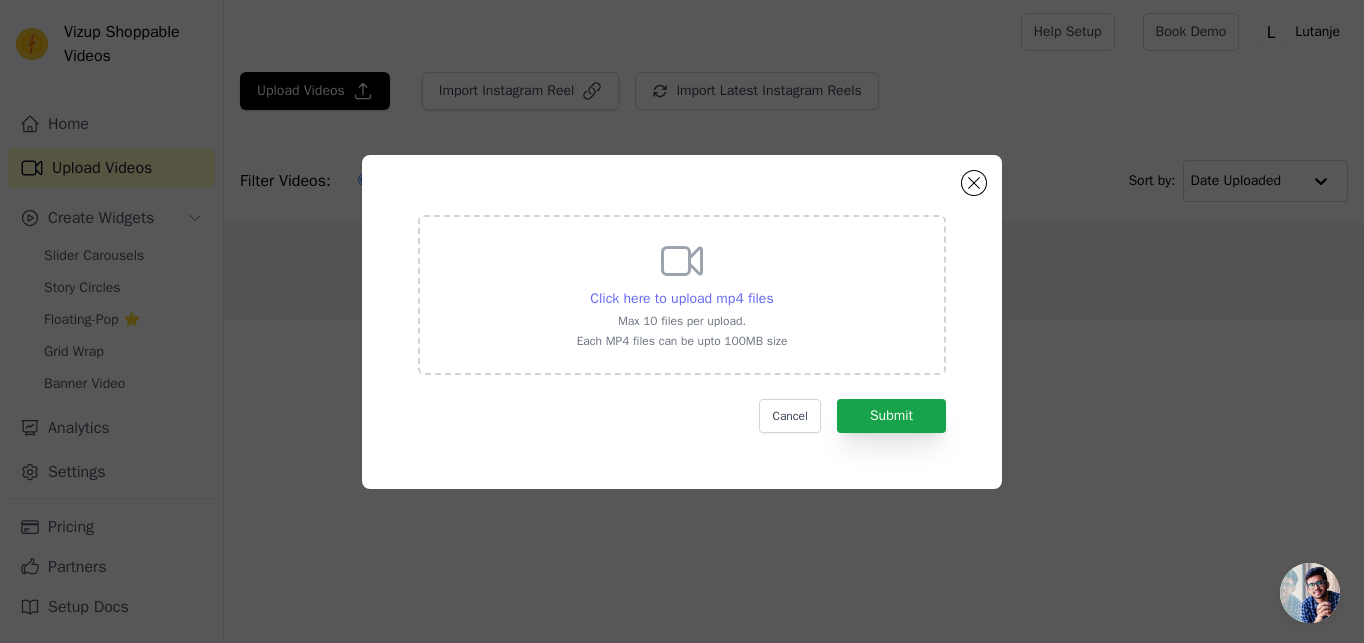 click on "Click here to upload mp4 files" at bounding box center (681, 298) 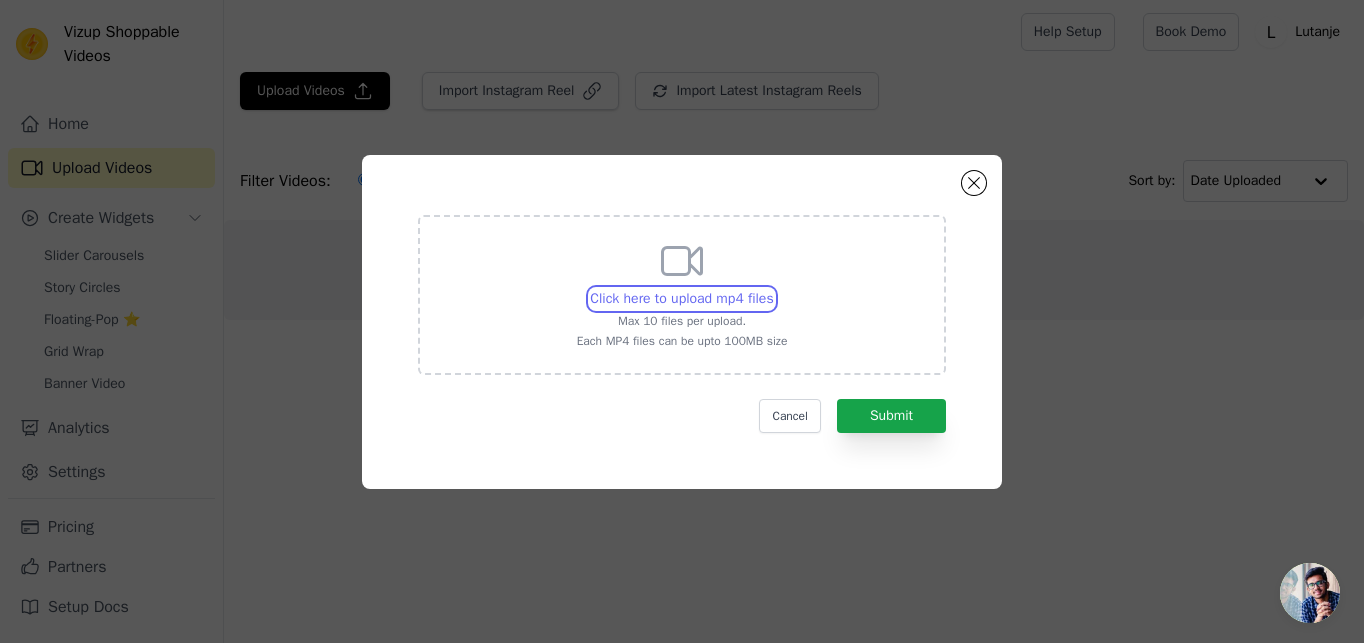 click on "Click here to upload mp4 files     Max 10 files per upload.   Each MP4 files can be upto 100MB size" at bounding box center [773, 288] 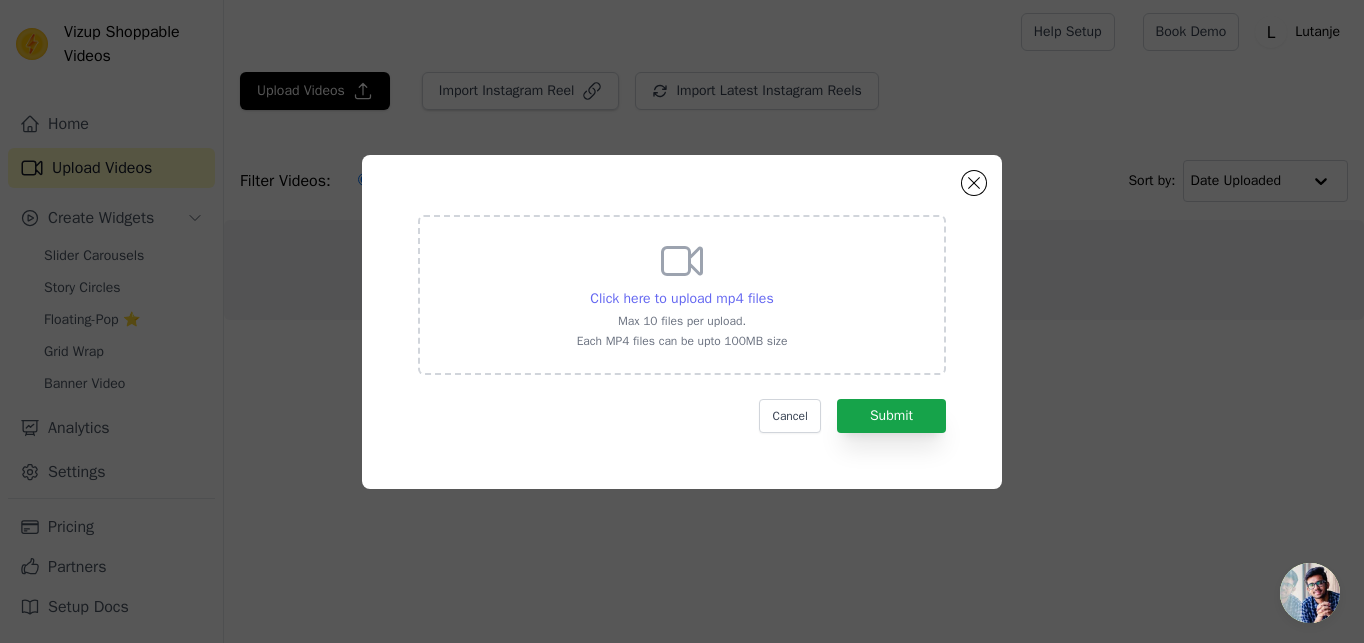 type on "C:\fakepath\imjuut_nube_360.mp4" 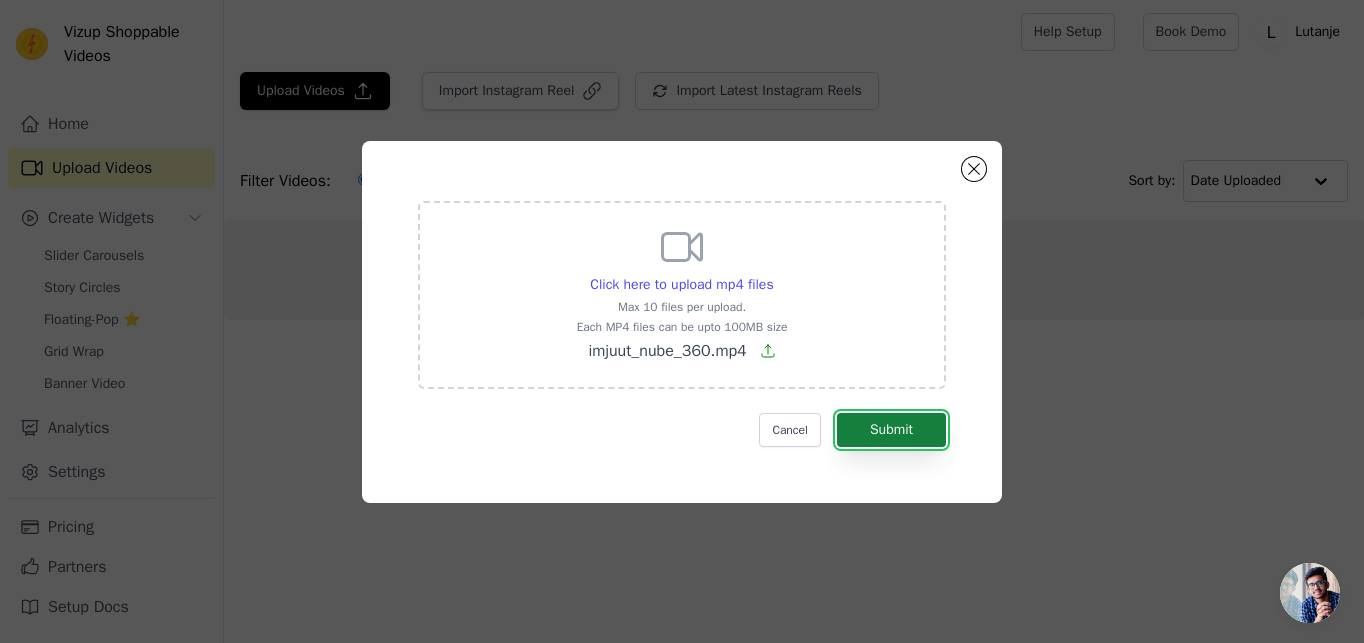 click on "Submit" at bounding box center [891, 430] 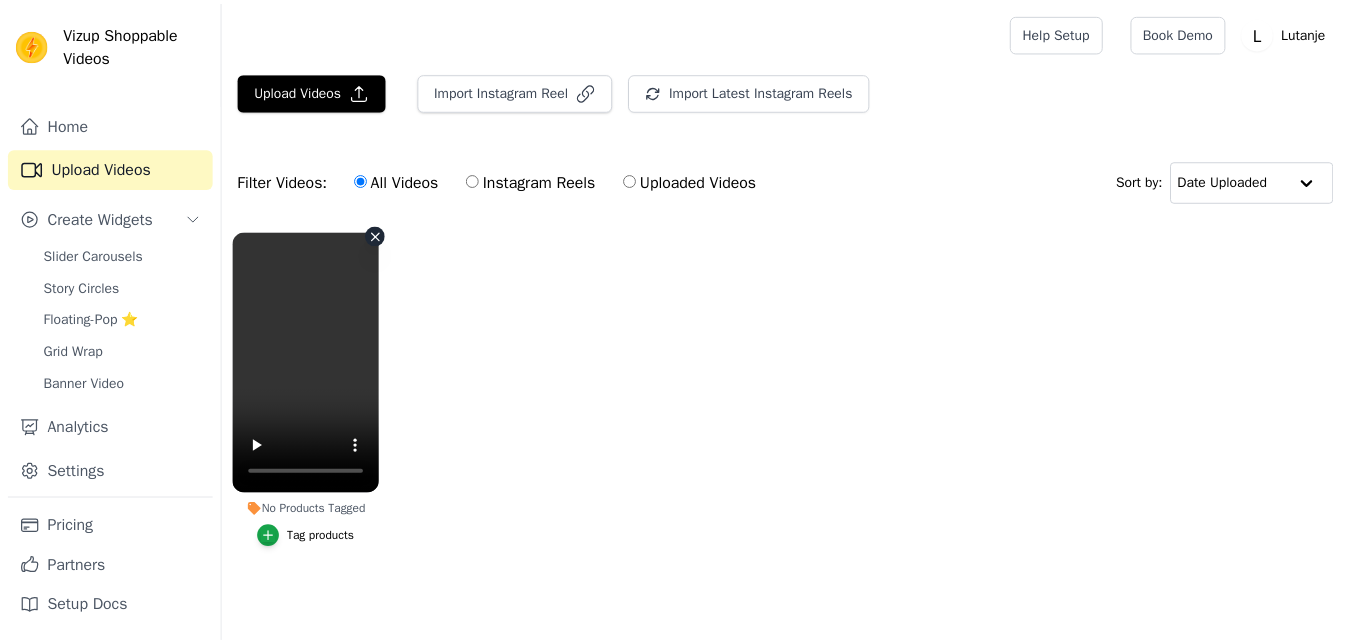 scroll, scrollTop: 0, scrollLeft: 0, axis: both 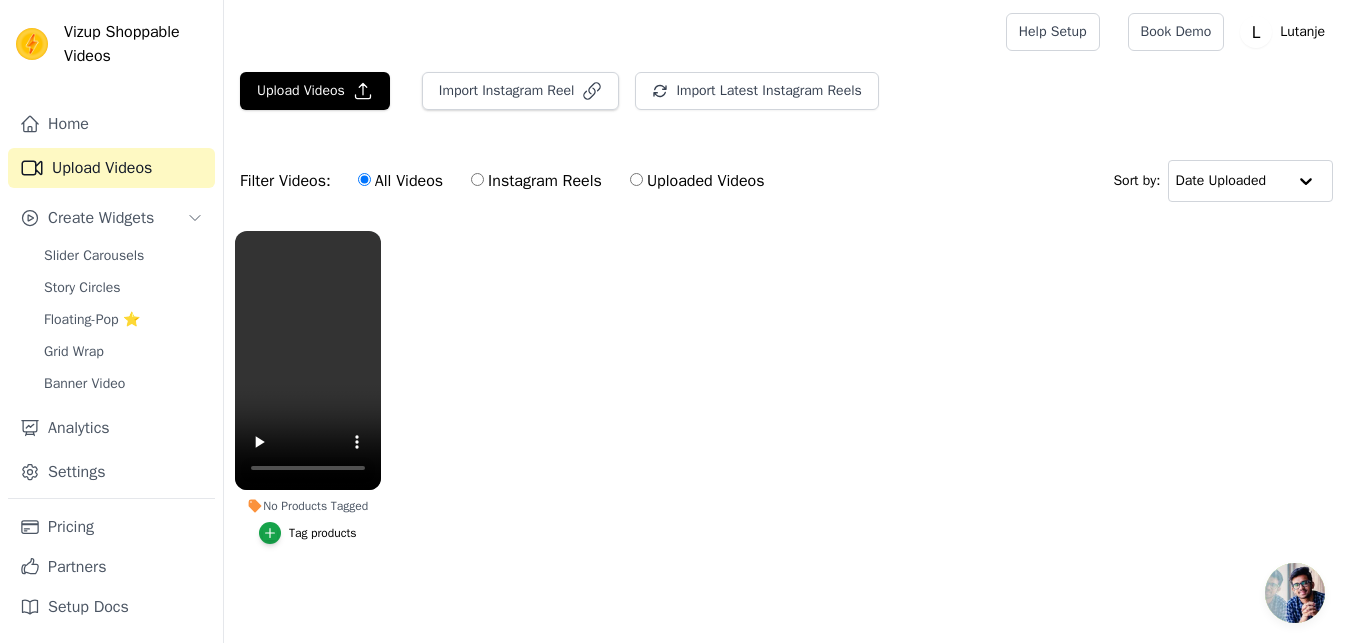 click on "No Products Tagged       Tag products" at bounding box center [786, 407] 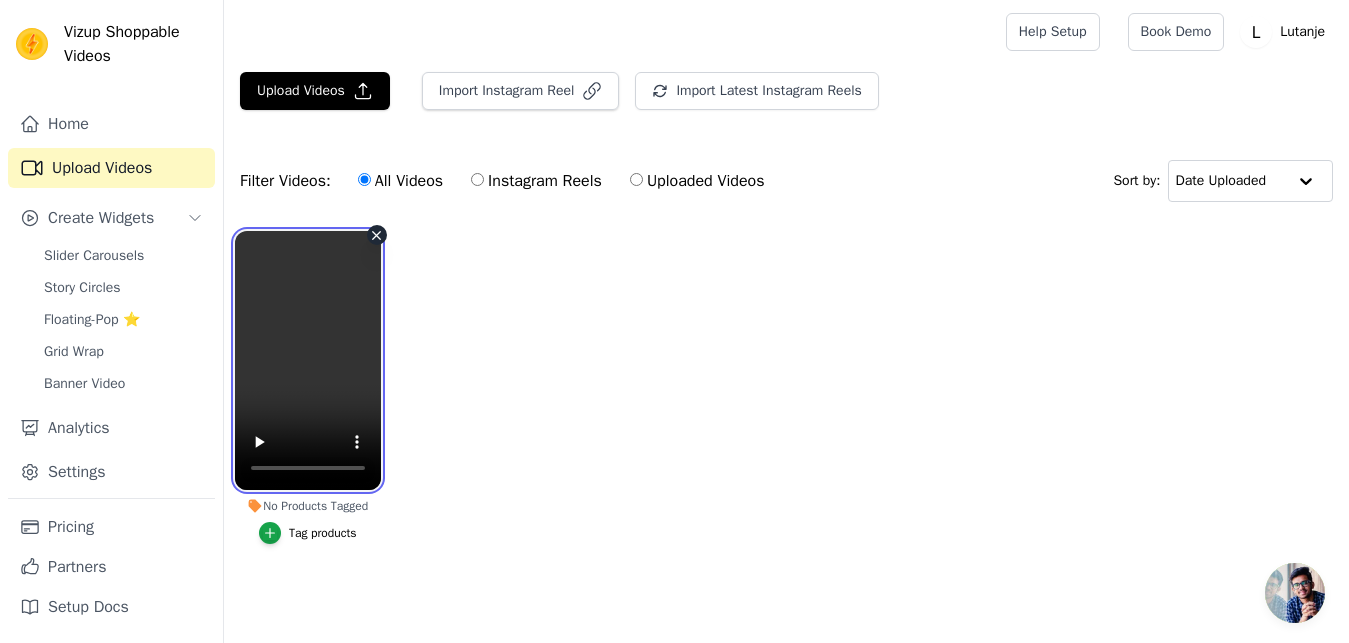 click at bounding box center [308, 360] 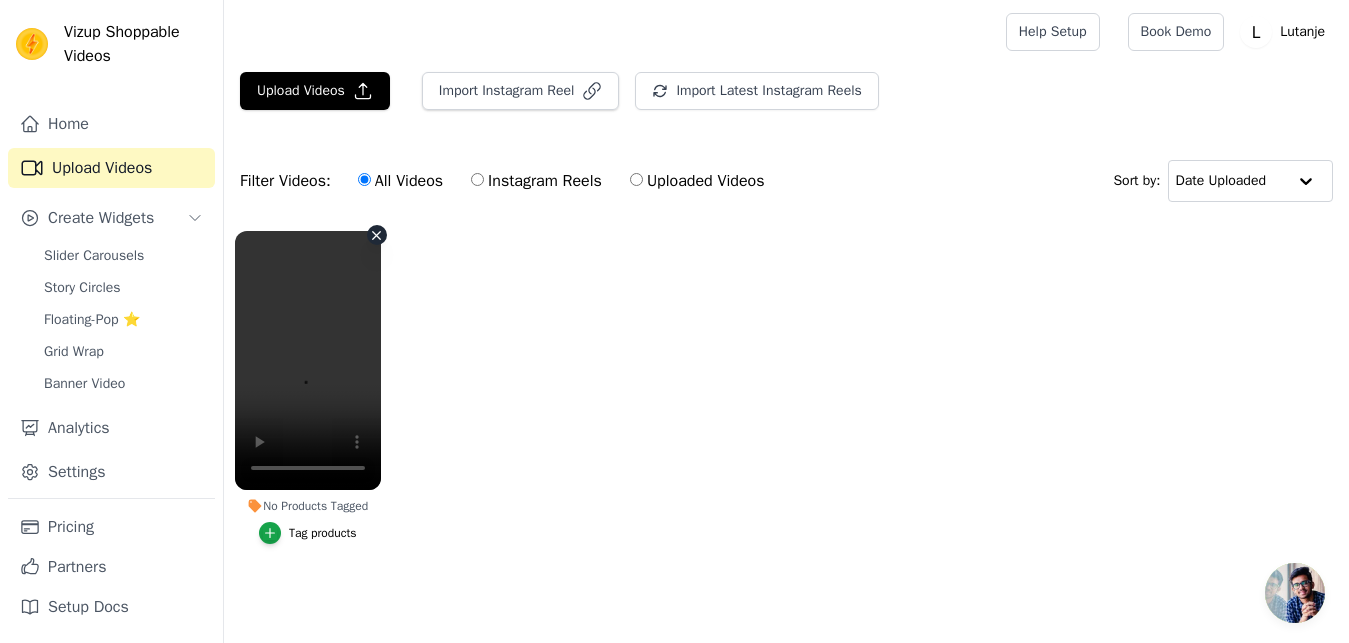 scroll, scrollTop: 10, scrollLeft: 0, axis: vertical 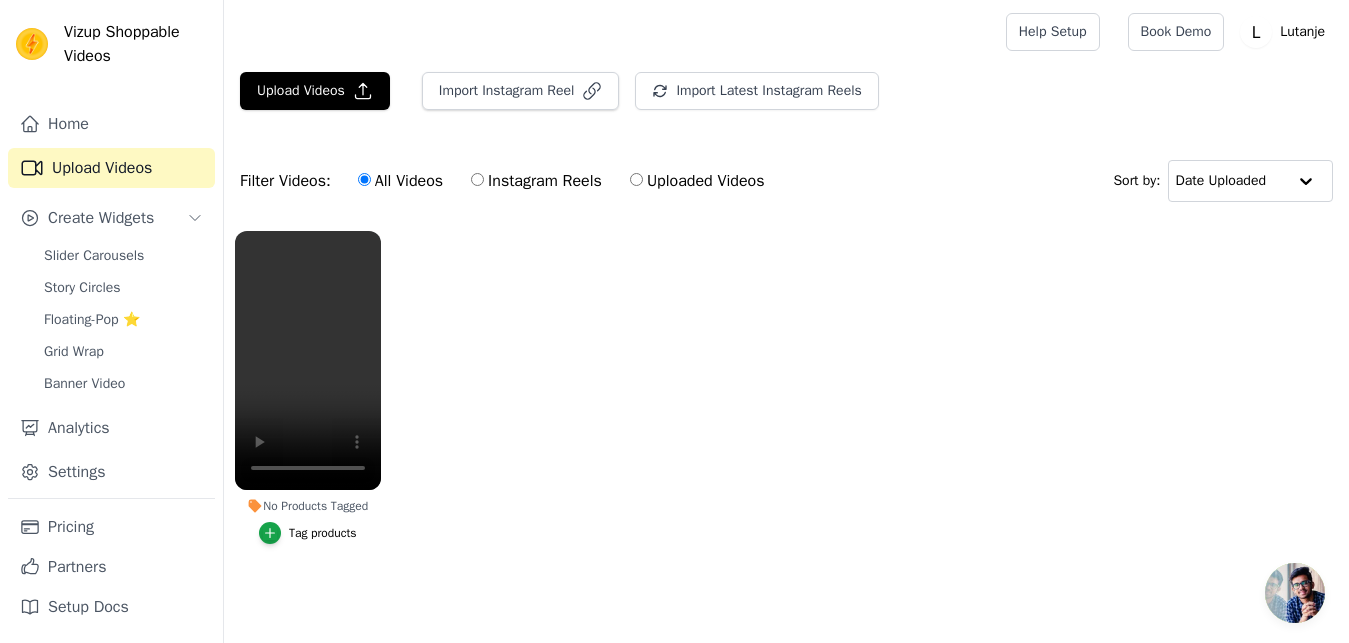 click on "No Products Tagged       Tag products" at bounding box center (786, 407) 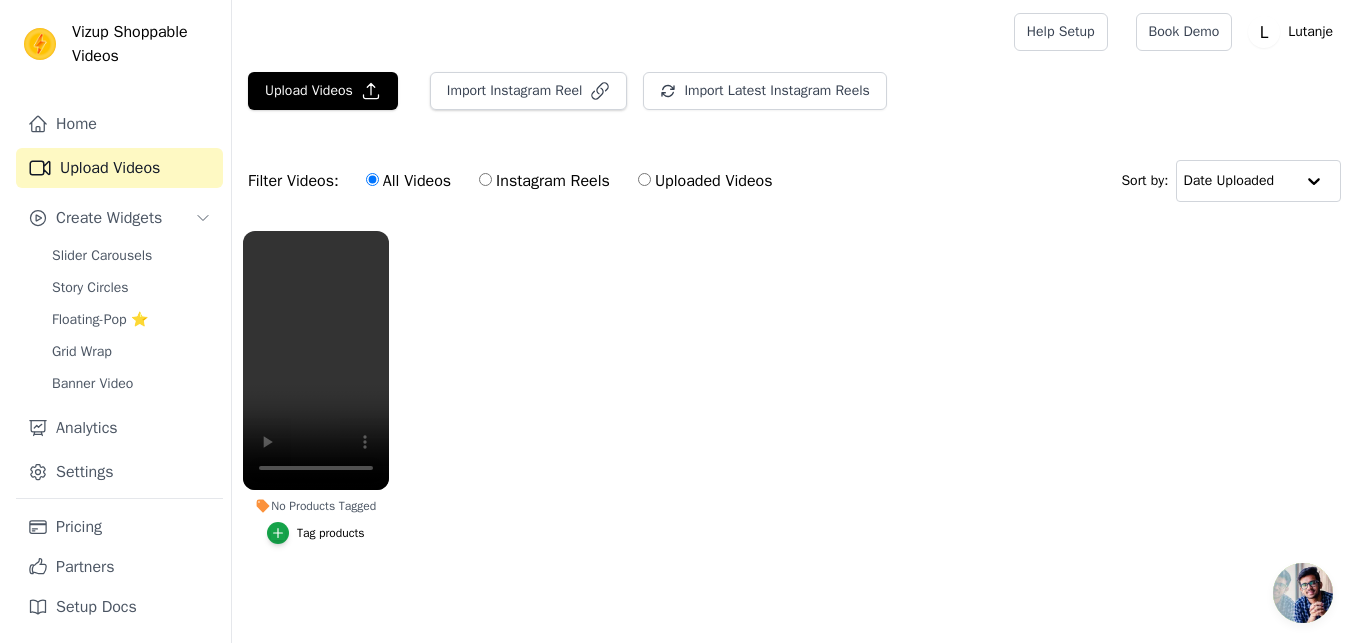 scroll, scrollTop: 0, scrollLeft: 0, axis: both 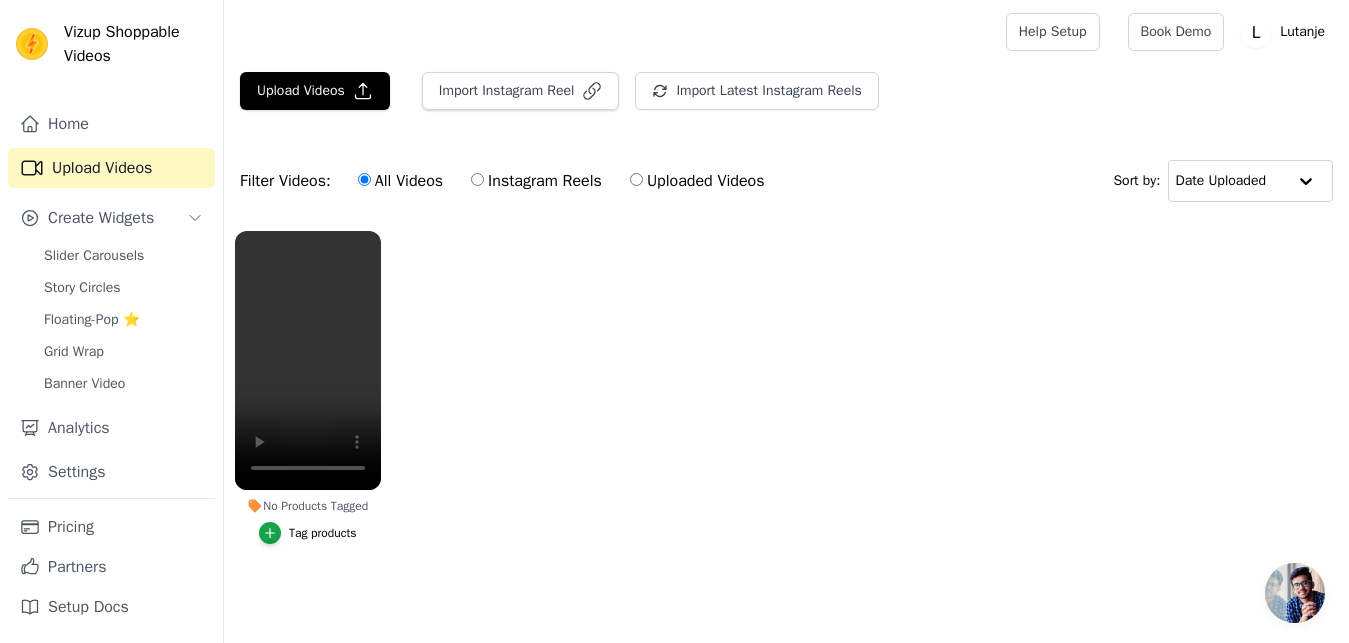 click on "No Products Tagged       Tag products" at bounding box center (786, 407) 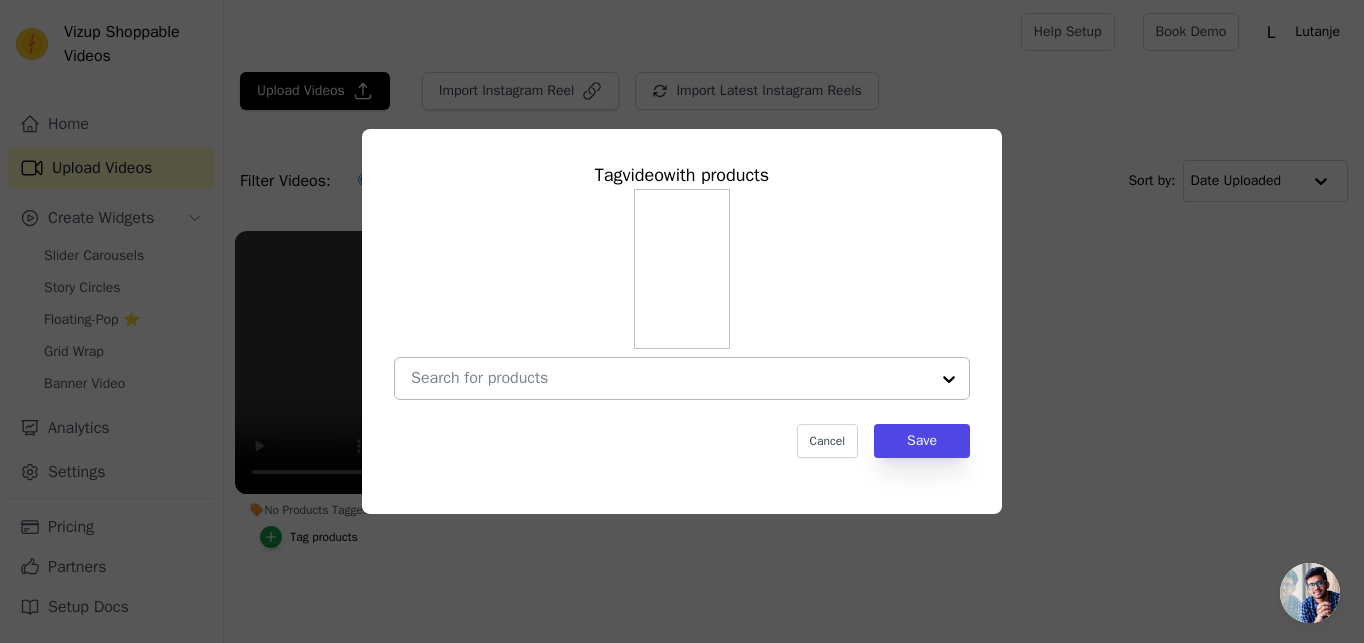 click at bounding box center (670, 378) 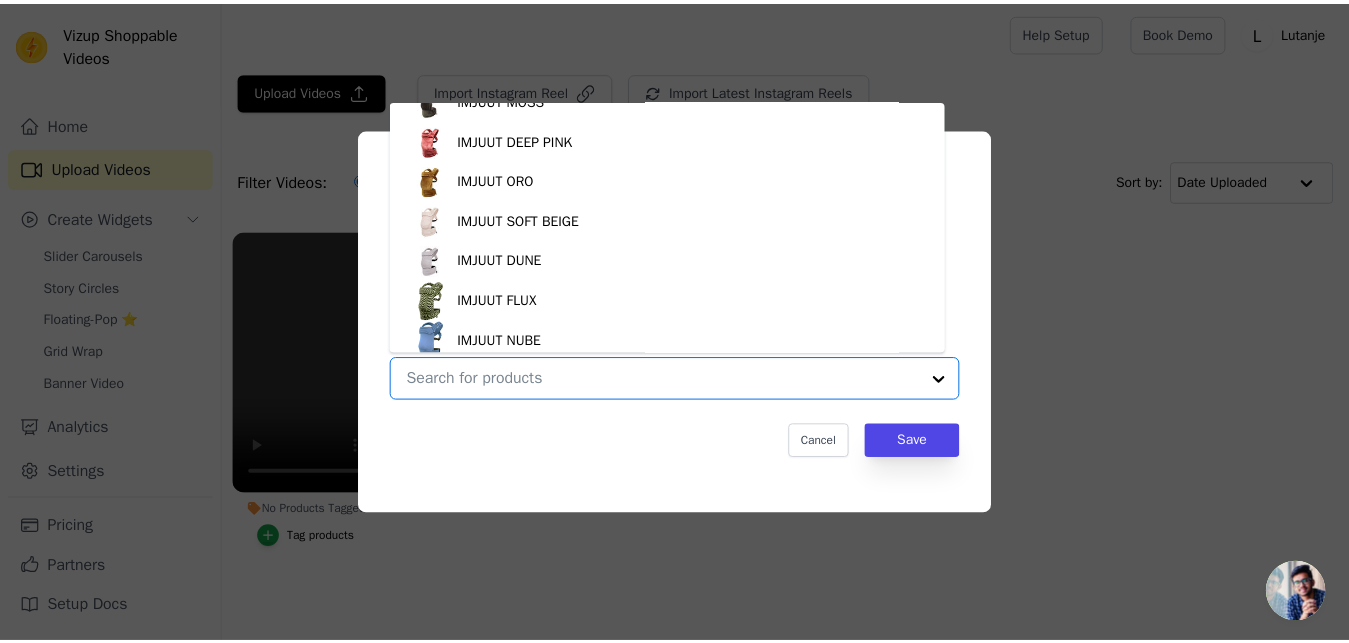 scroll, scrollTop: 788, scrollLeft: 0, axis: vertical 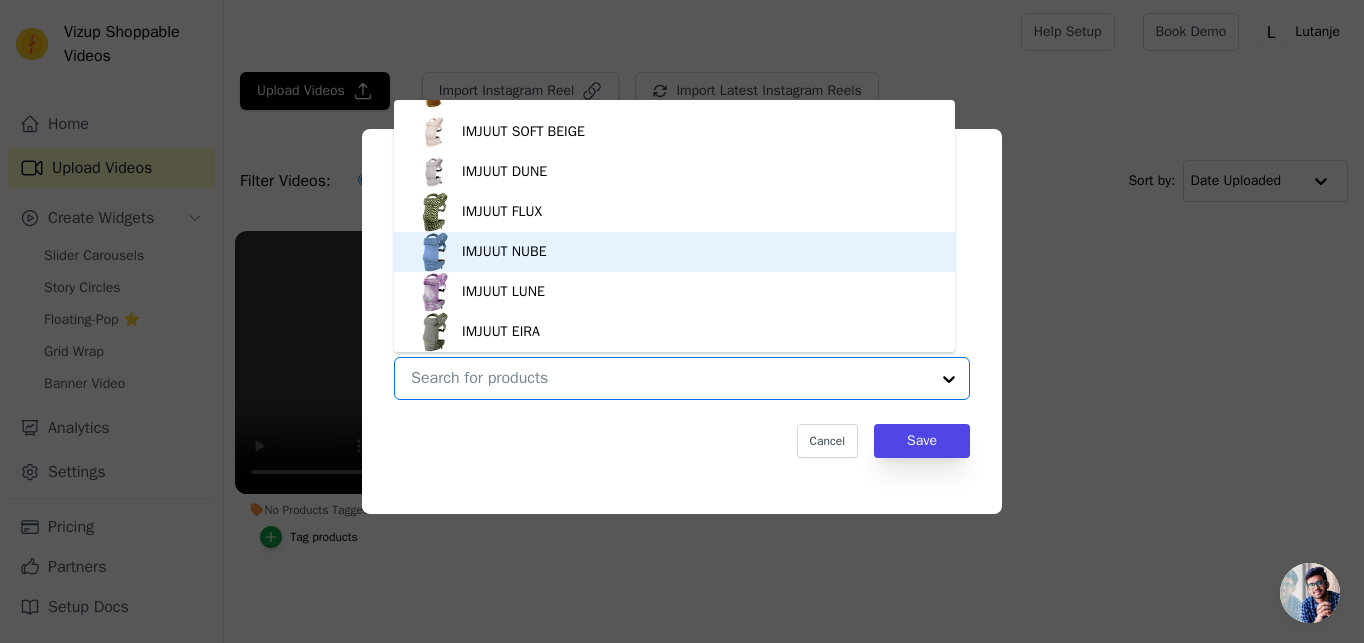 click on "IMJUUT NUBE" at bounding box center [674, 252] 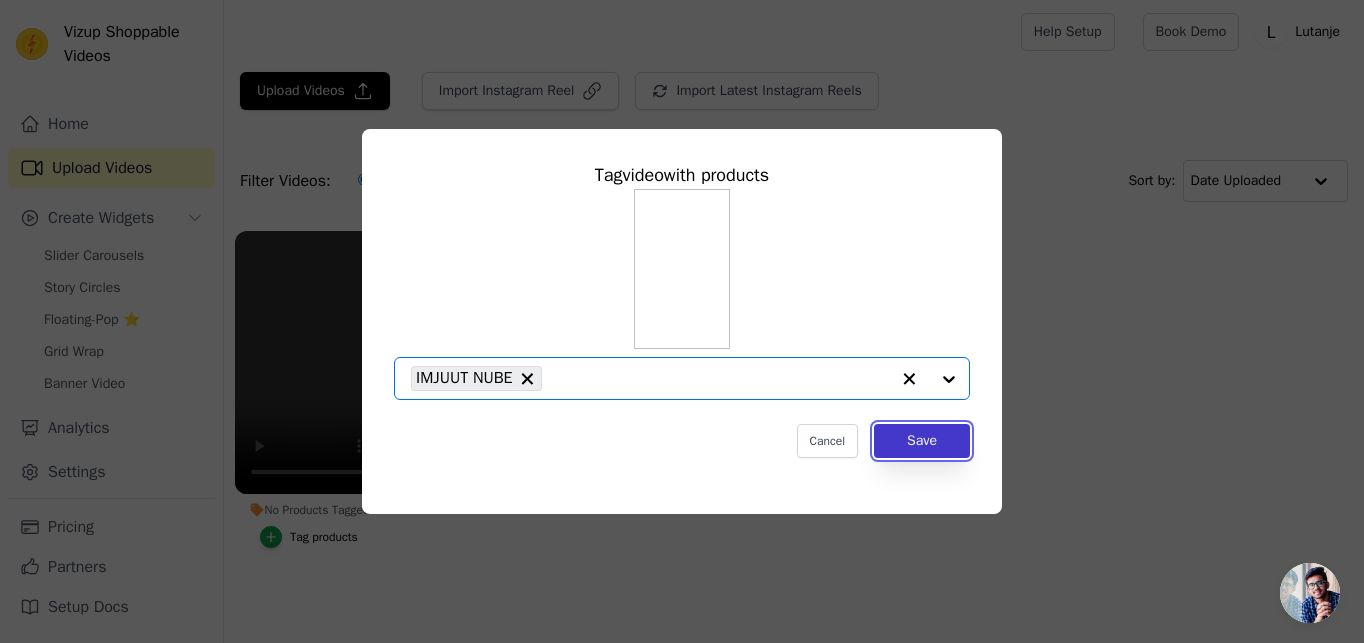 click on "Save" at bounding box center [922, 441] 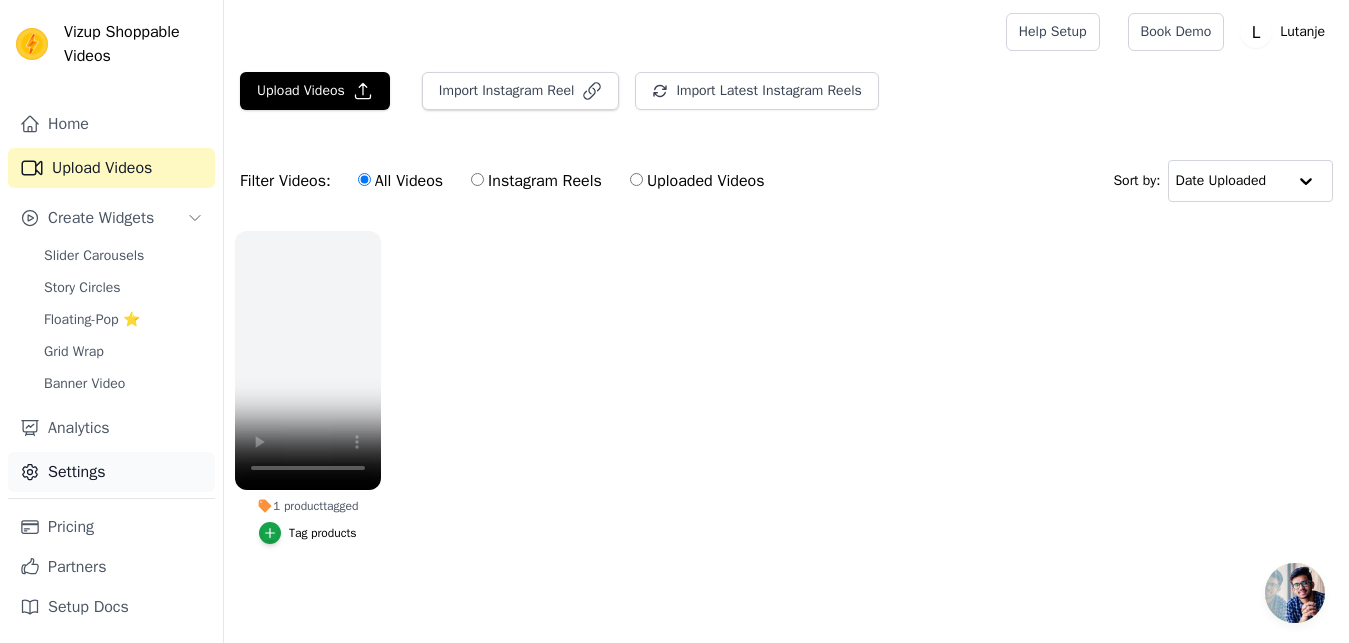 scroll, scrollTop: 10, scrollLeft: 0, axis: vertical 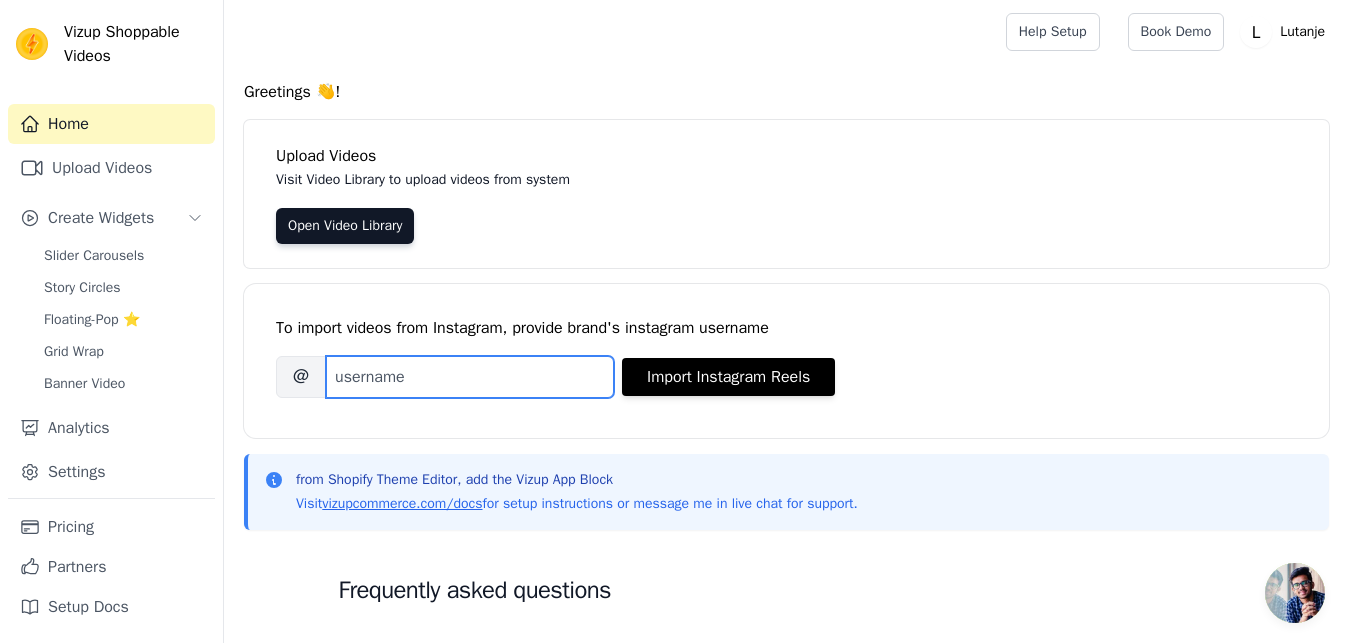 click on "Brand's Instagram Username" at bounding box center [470, 377] 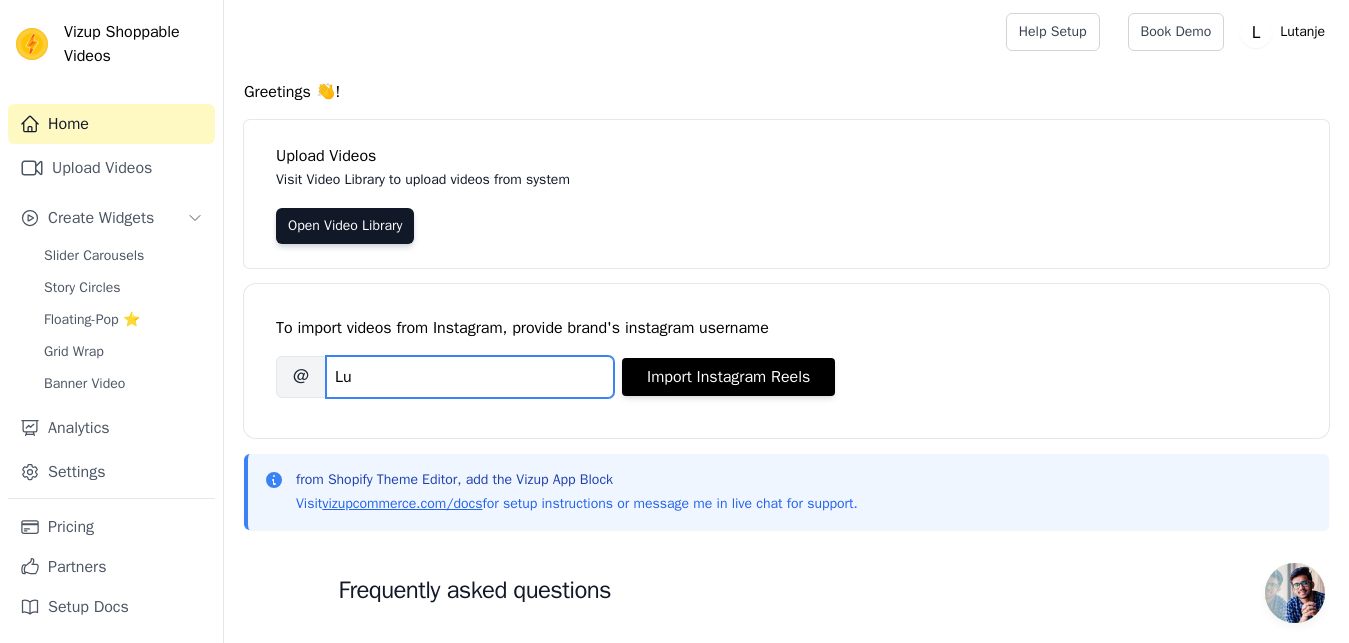 type on "L" 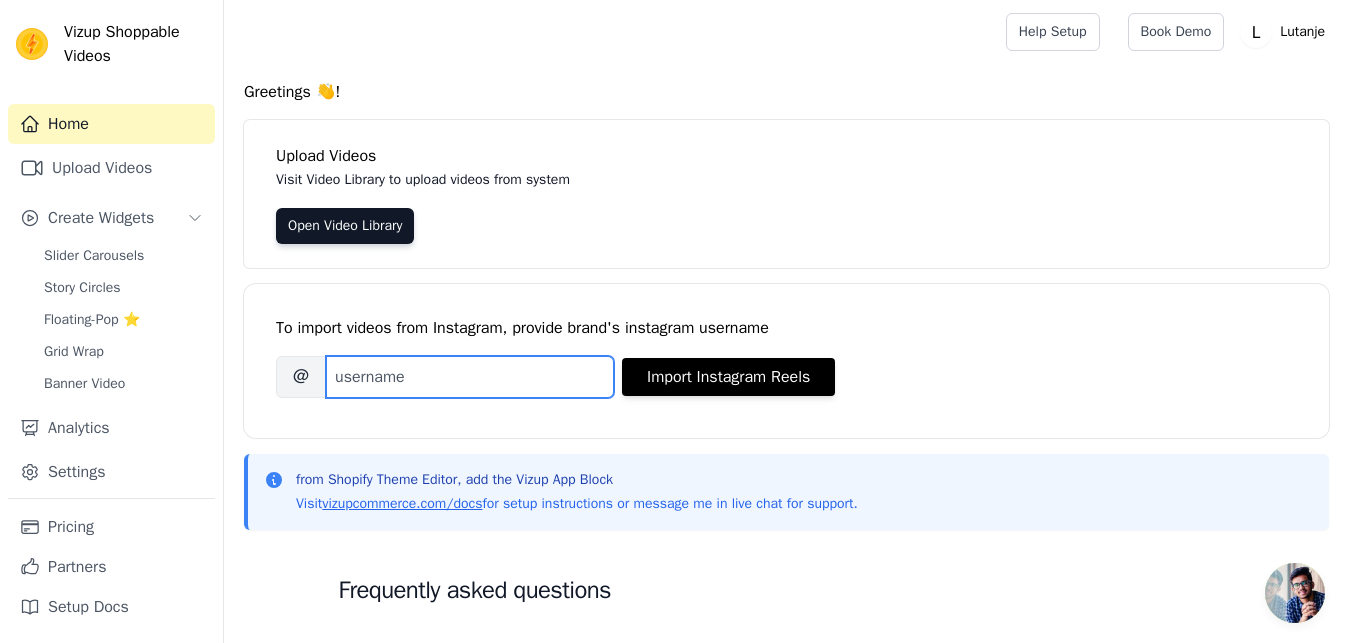 click on "Brand's Instagram Username" at bounding box center [470, 377] 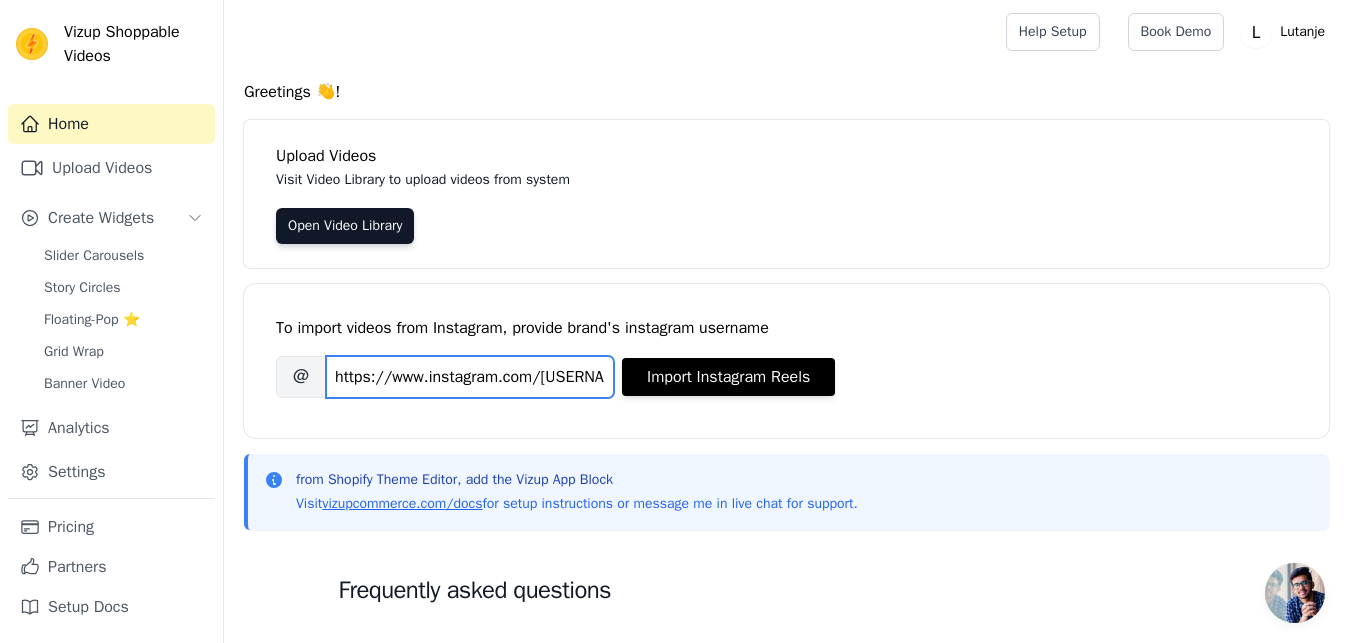scroll, scrollTop: 0, scrollLeft: 523, axis: horizontal 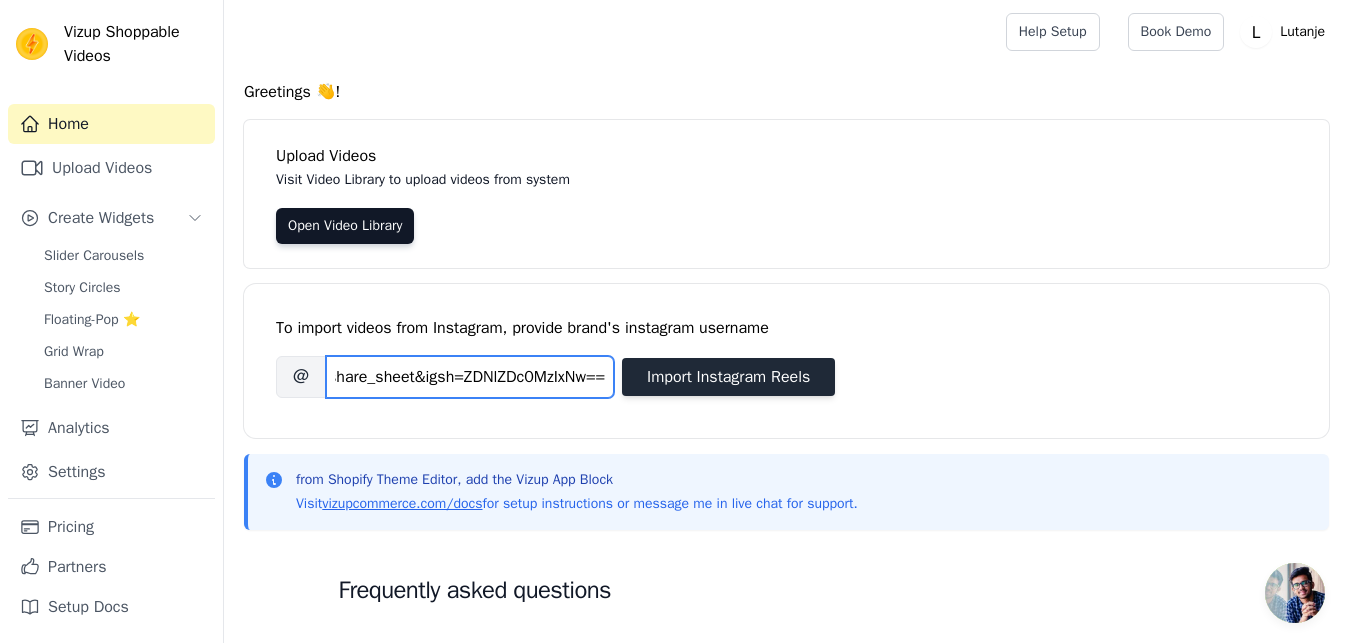 type on "https://www.instagram.com/flowithlutanje?utm_source=ig_web_button_share_sheet&igsh=ZDNlZDc0MzIxNw==" 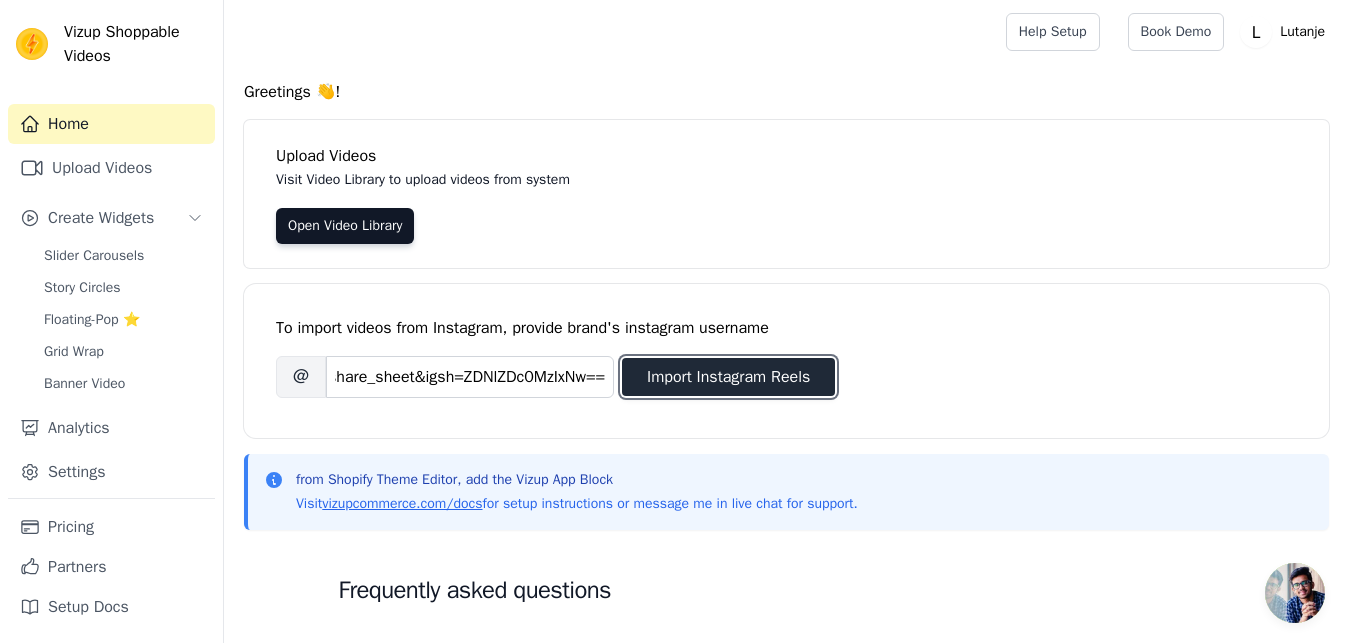 click on "Import Instagram Reels" at bounding box center [728, 377] 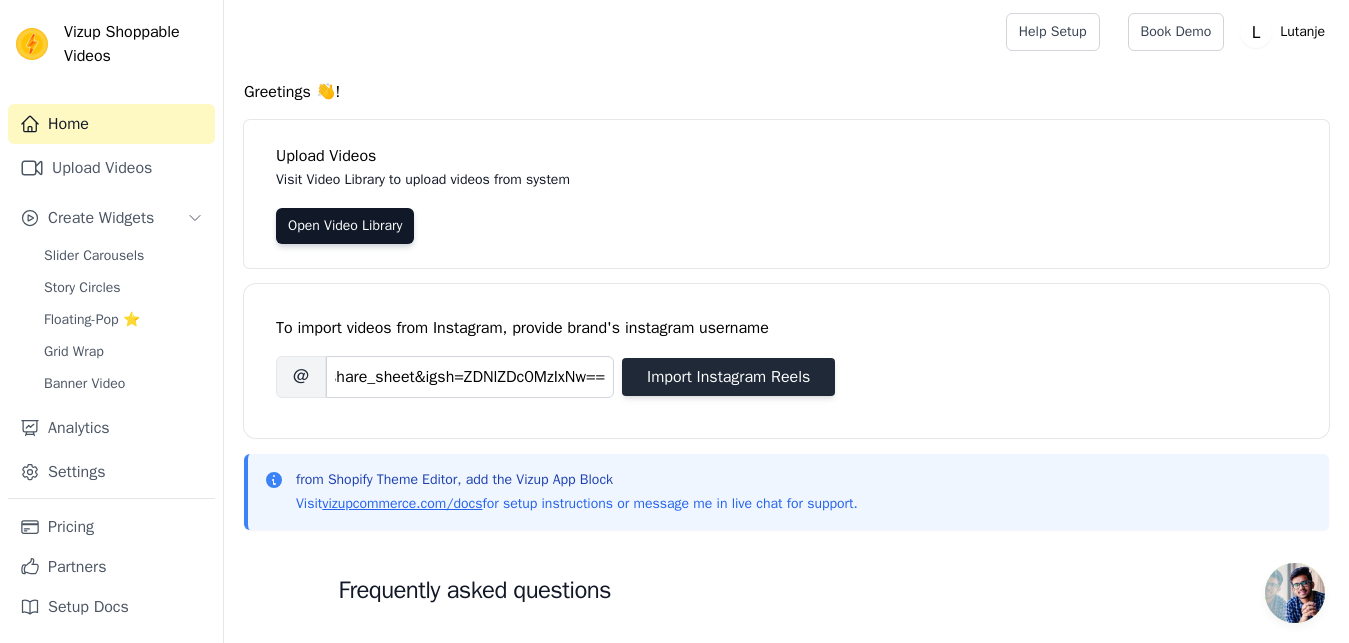 scroll, scrollTop: 0, scrollLeft: 0, axis: both 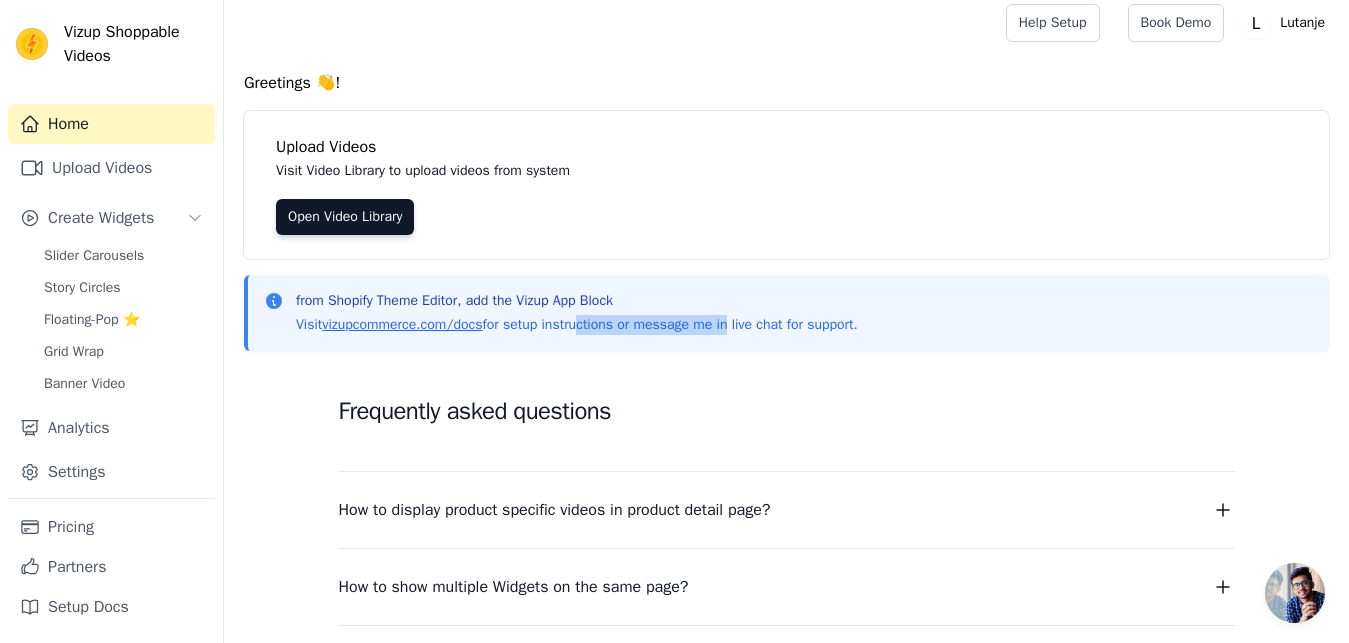 drag, startPoint x: 585, startPoint y: 329, endPoint x: 796, endPoint y: 337, distance: 211.15161 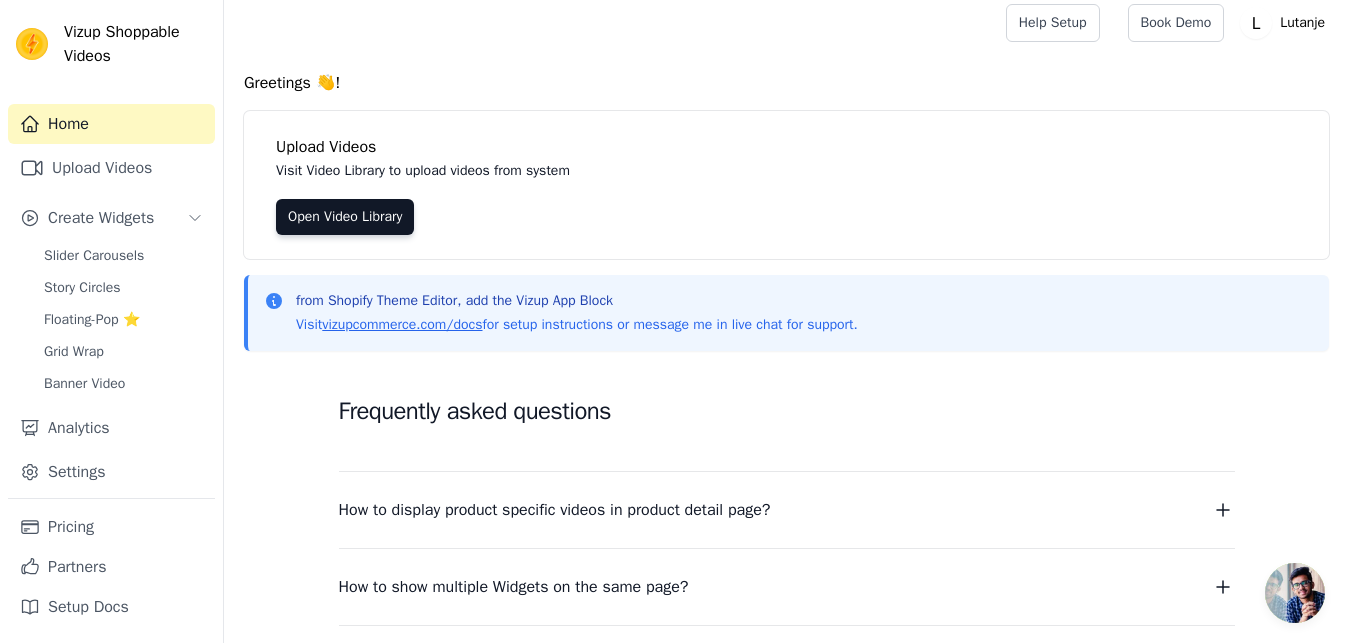 click on "from Shopify Theme Editor, add the Vizup App Block   Visit  vizupcommerce.com/docs  for setup instructions or message me in live chat for support." at bounding box center (788, 313) 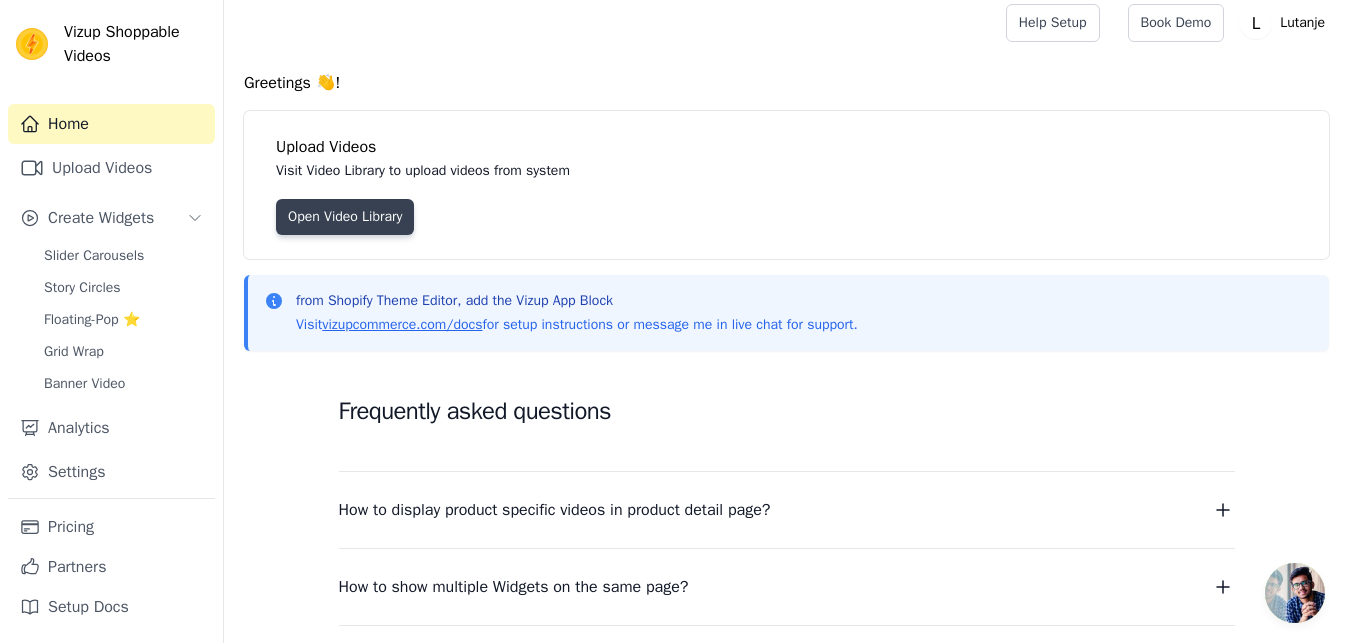 click on "Open Video Library" at bounding box center (345, 217) 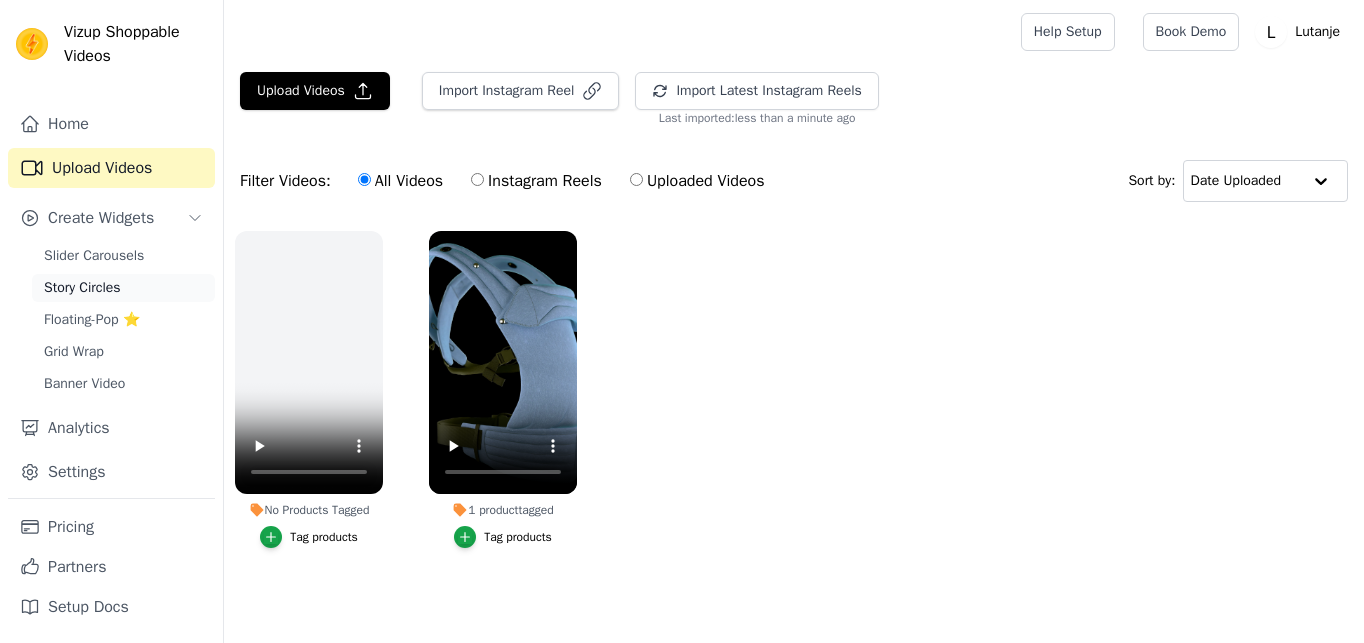 scroll, scrollTop: 0, scrollLeft: 0, axis: both 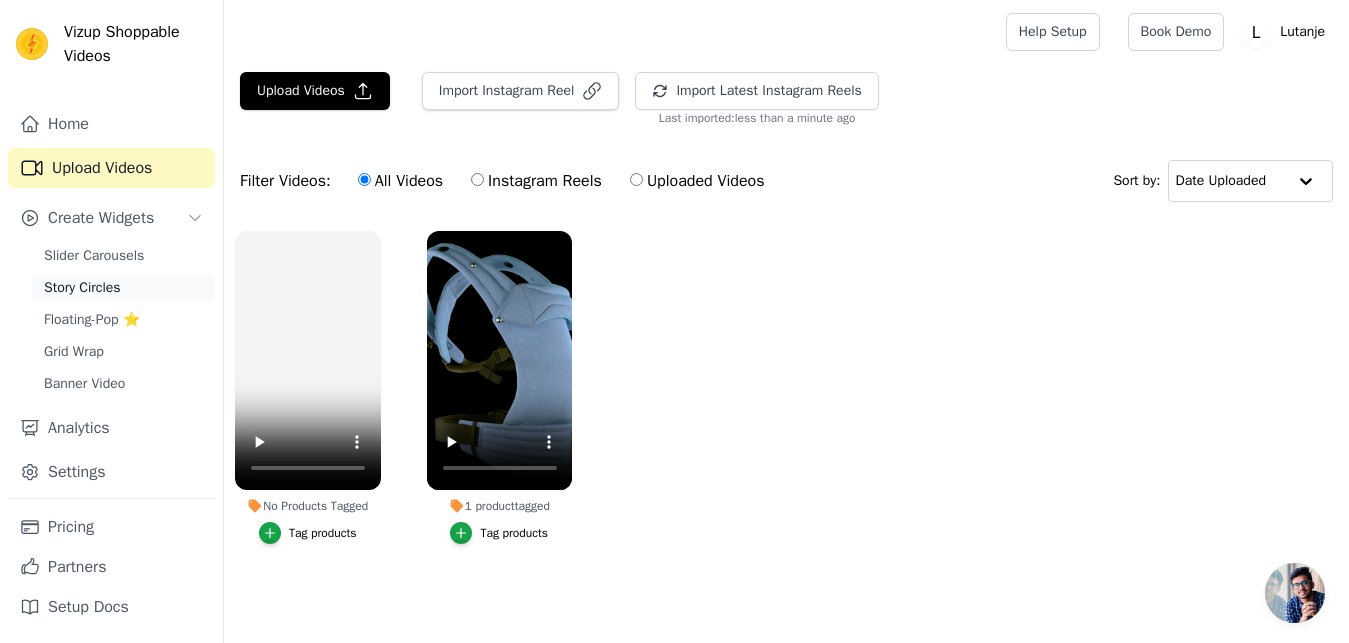 click on "Story Circles" at bounding box center (123, 288) 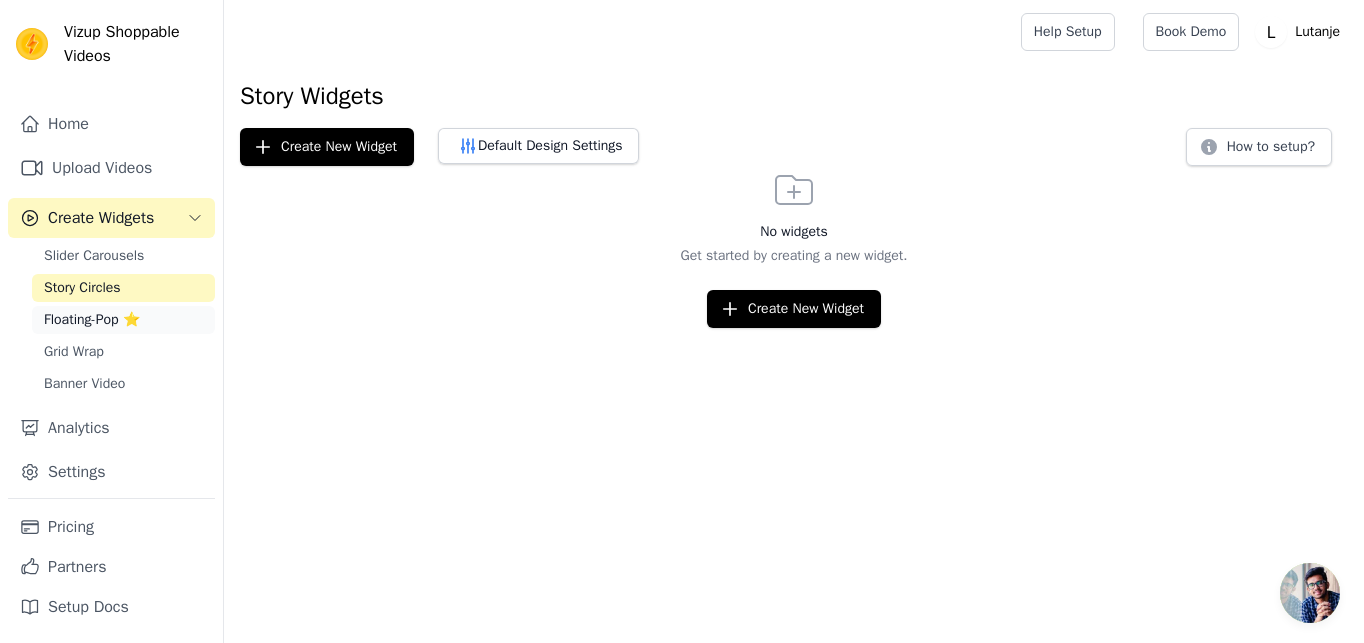 click on "Floating-Pop ⭐" at bounding box center [123, 320] 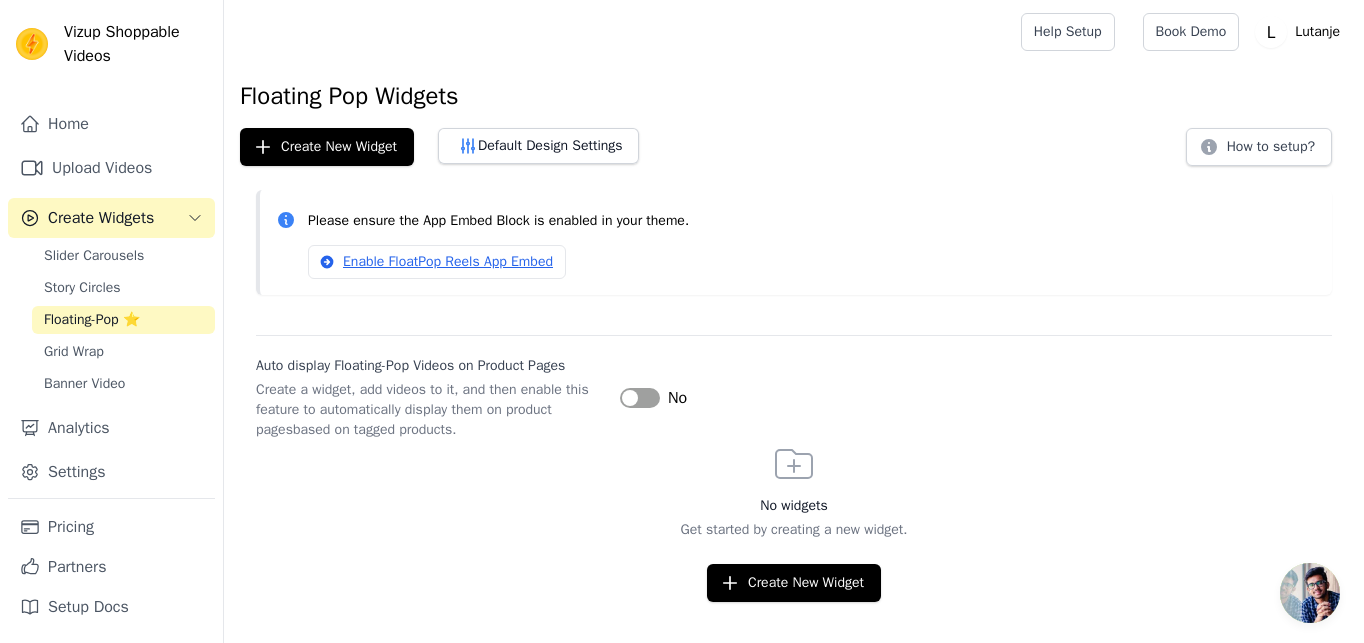 click on "Label" at bounding box center [640, 398] 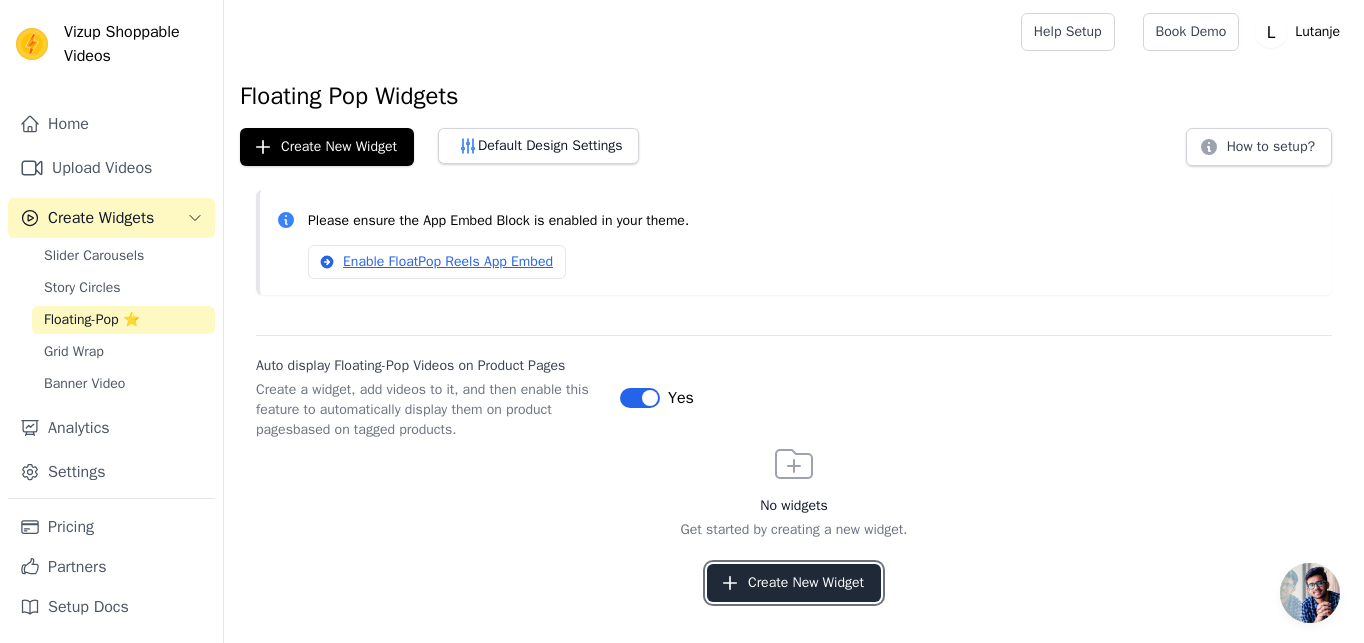 click on "Create New Widget" at bounding box center (794, 583) 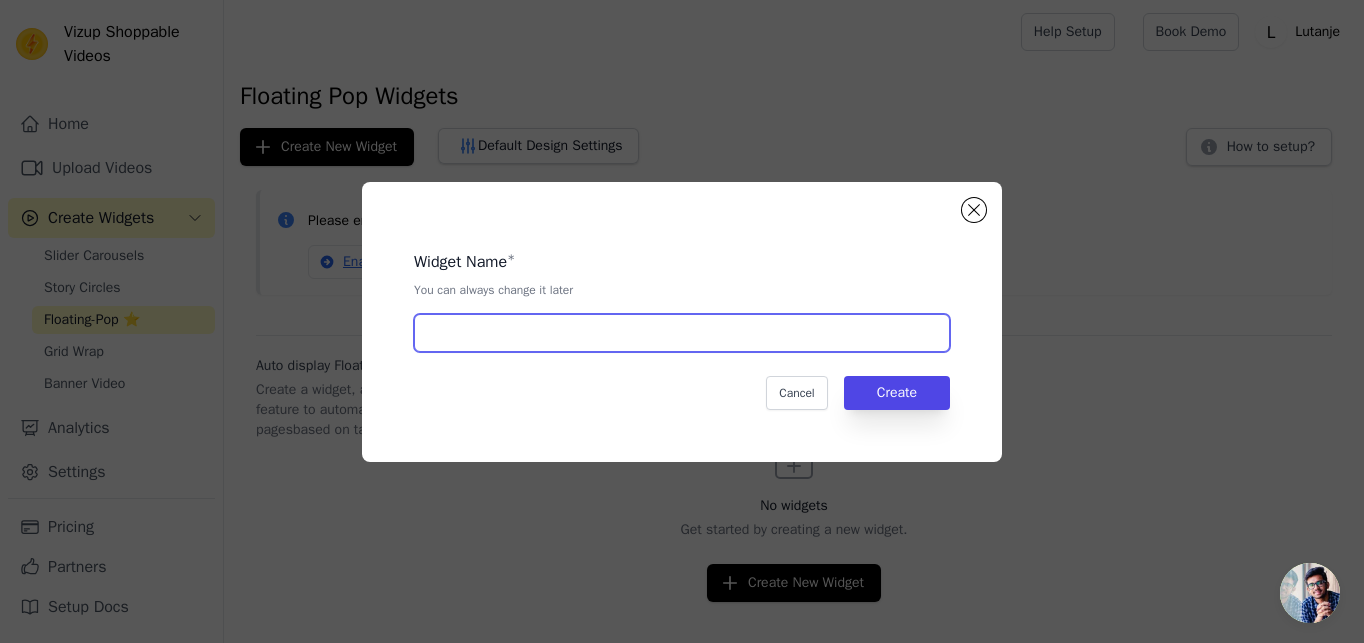 click at bounding box center (682, 333) 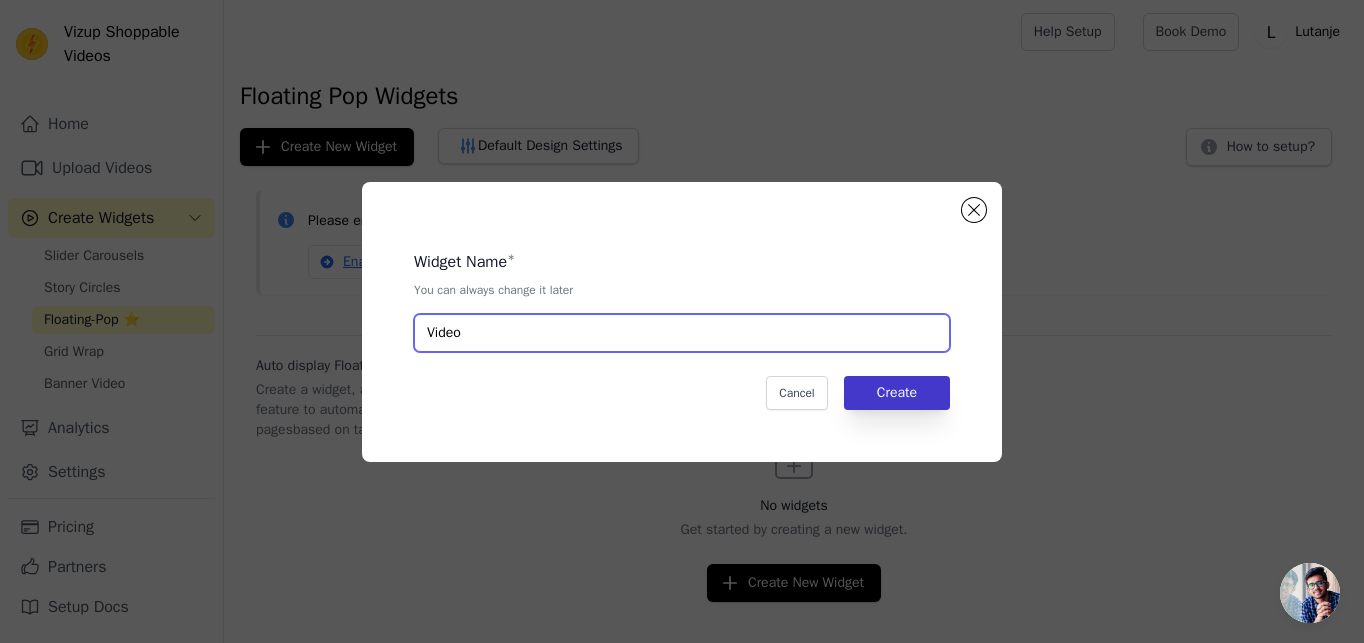 type on "Video" 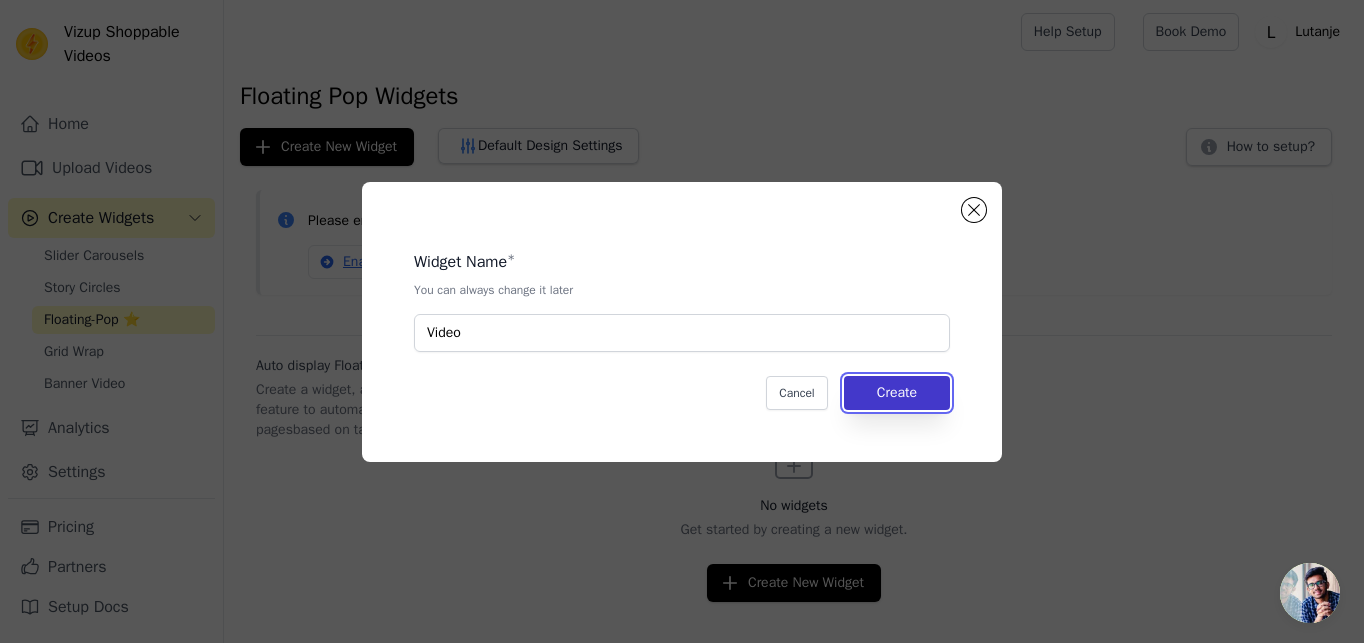 click on "Create" at bounding box center (897, 393) 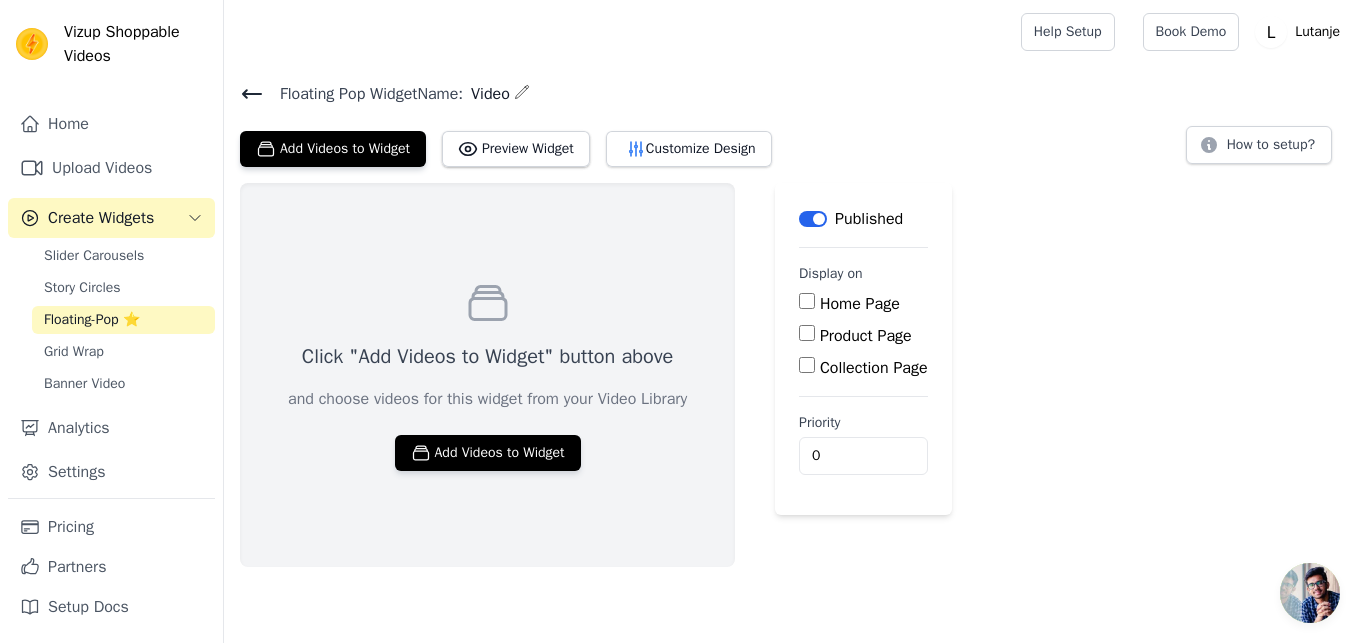 click on "Home Page" at bounding box center [807, 301] 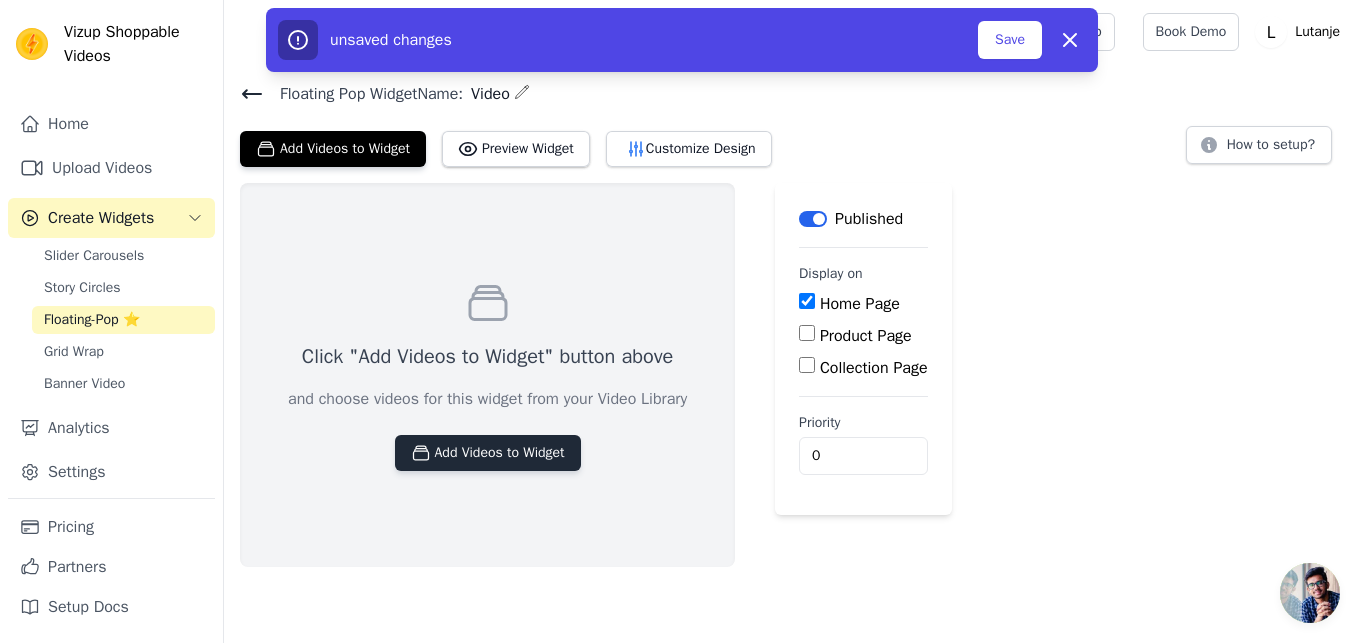 click on "Add Videos to Widget" at bounding box center (488, 453) 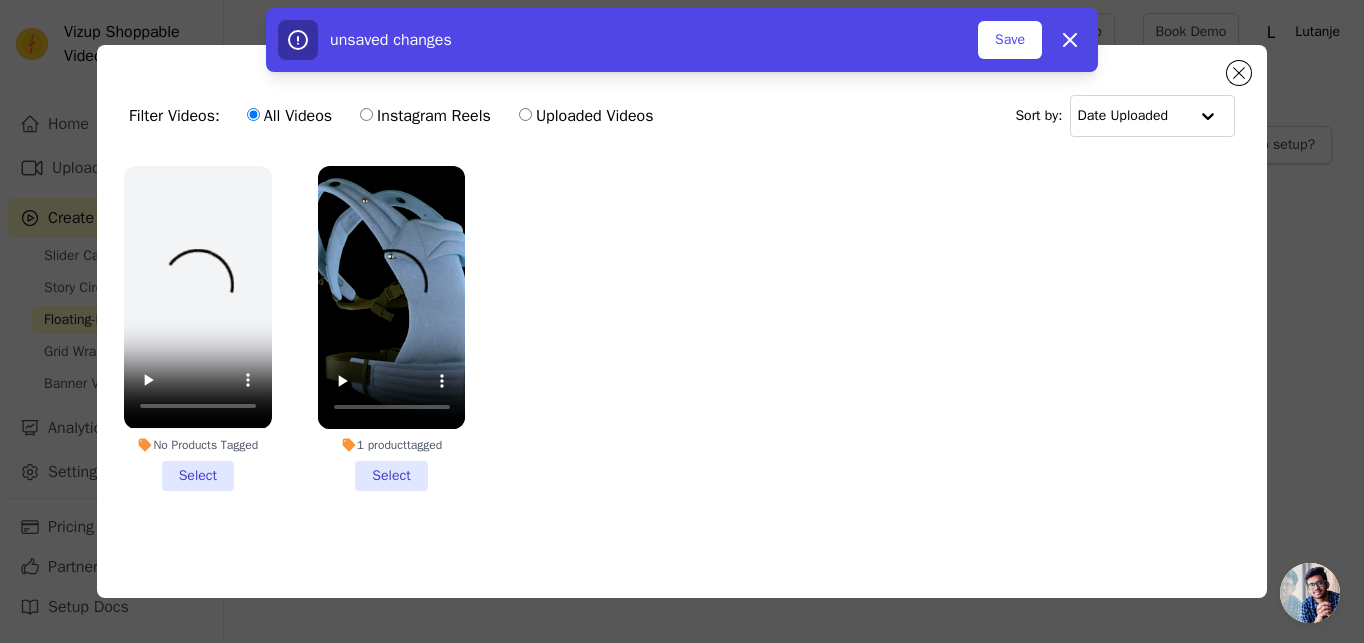 click on "1   product  tagged     Select" at bounding box center (392, 328) 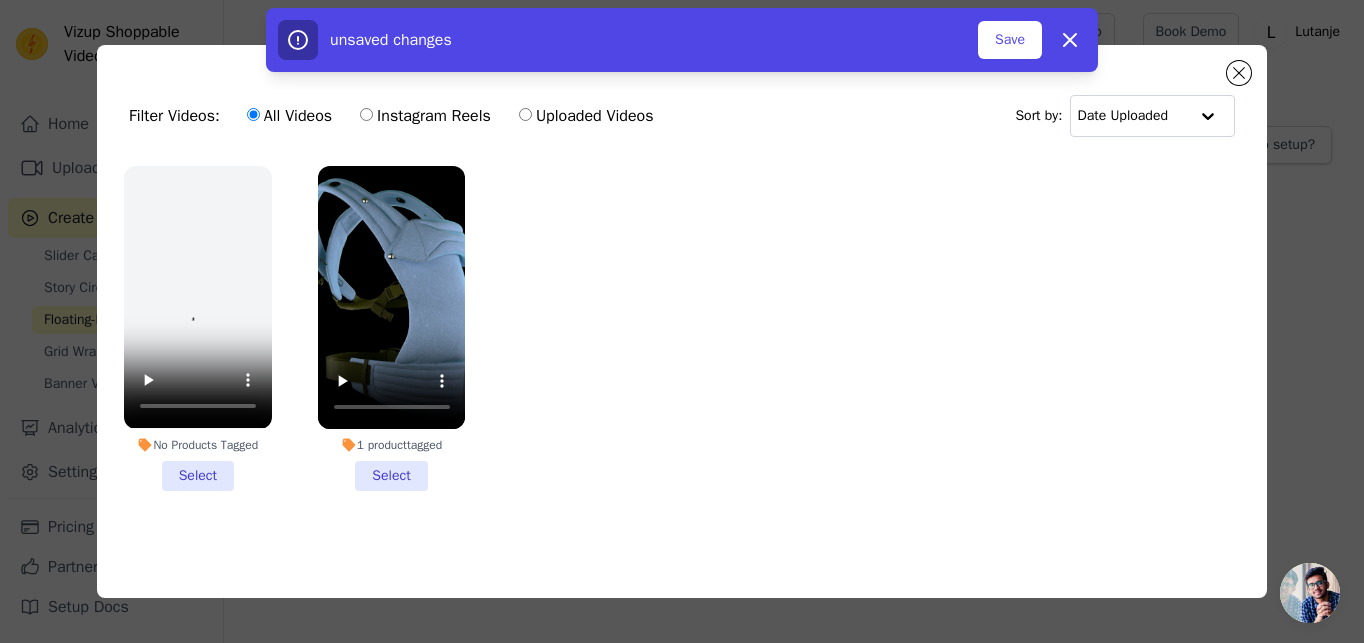 click on "1   product  tagged     Select" at bounding box center (0, 0) 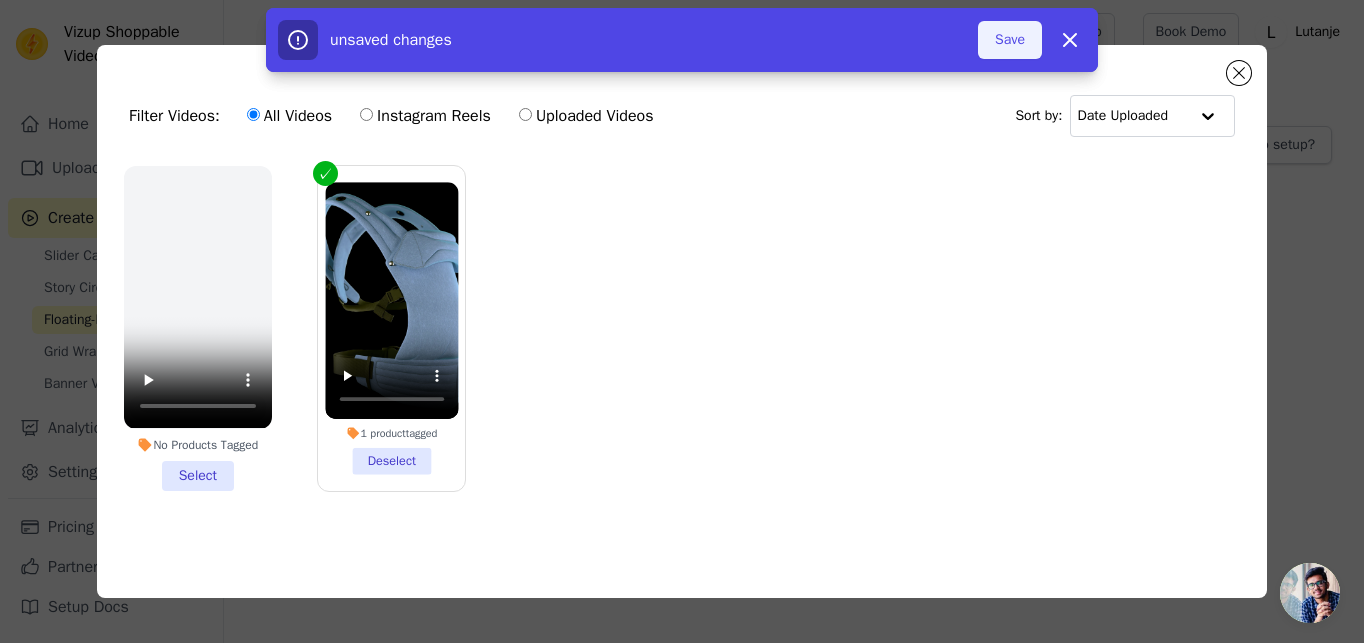 click on "Save" at bounding box center (1010, 40) 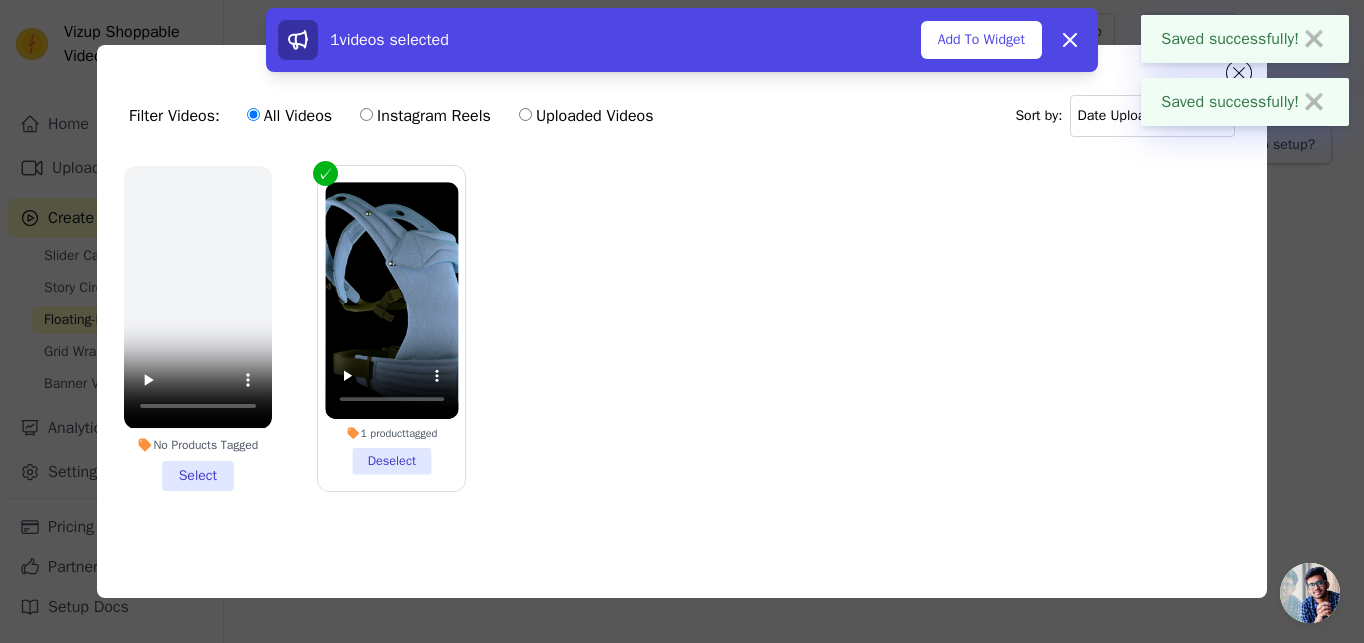 click on "1  videos selected     Add To Widget   Dismiss" at bounding box center (682, 44) 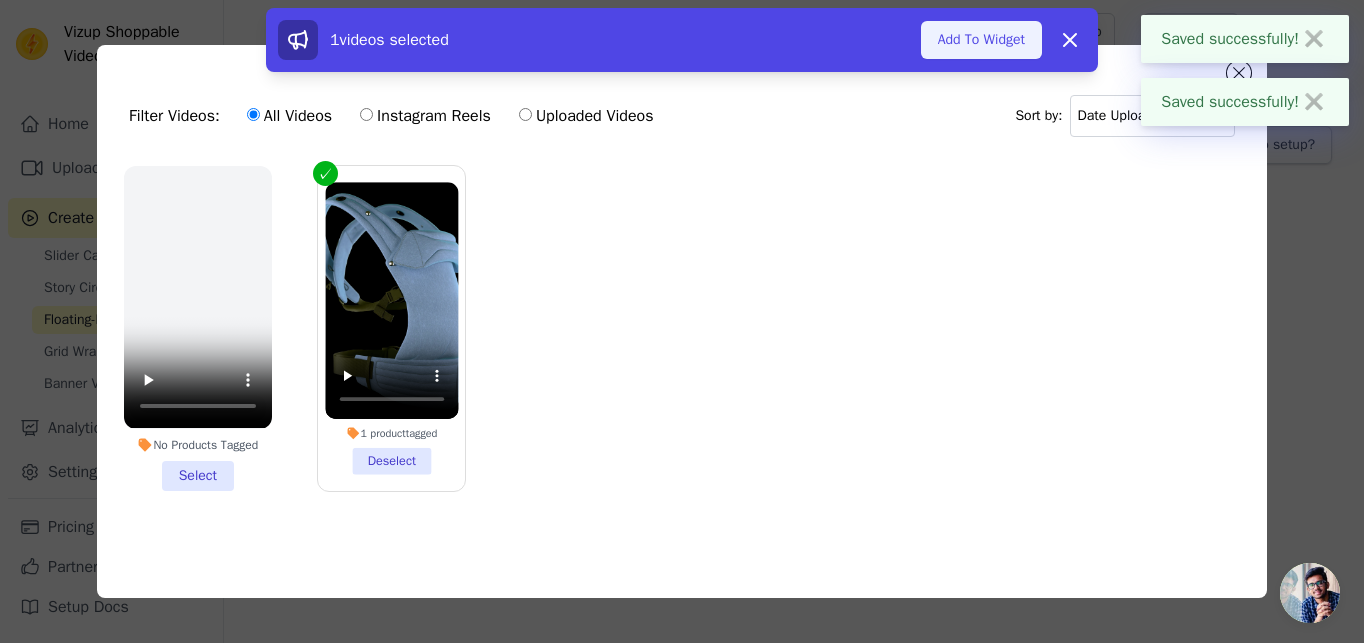 click on "Add To Widget" at bounding box center (981, 40) 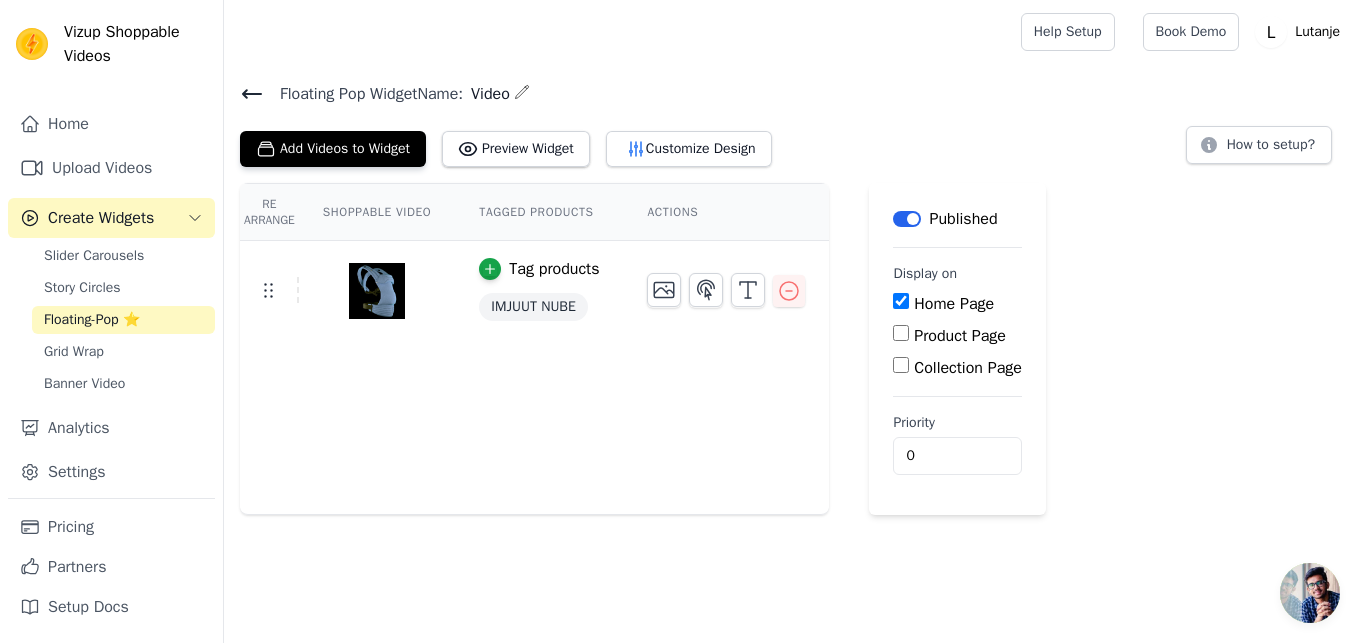 click on "Product Page" at bounding box center (960, 336) 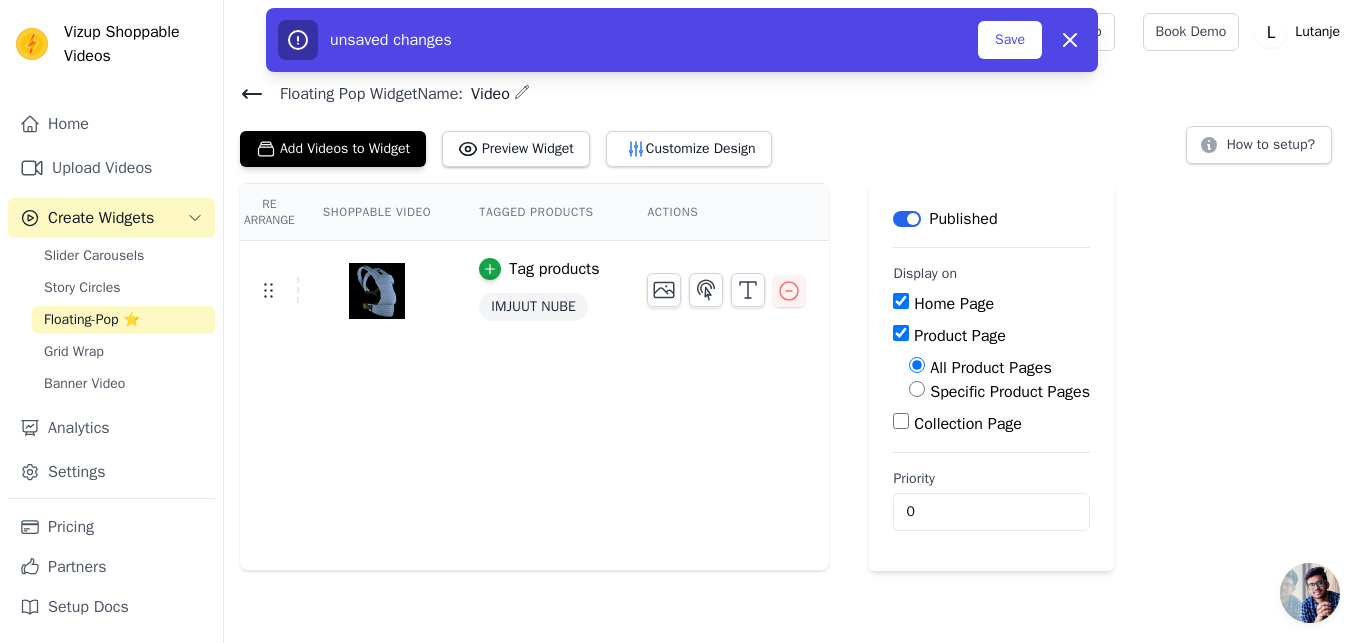 click on "Specific Product Pages" at bounding box center (917, 389) 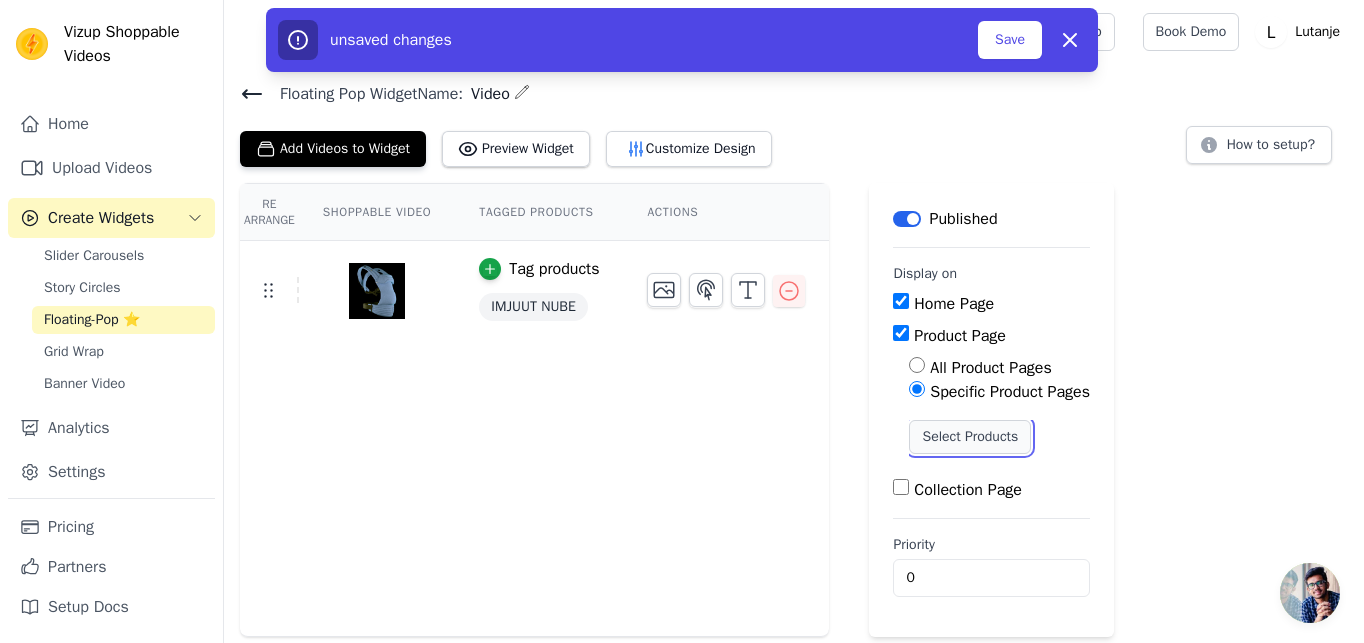 click on "Select Products" at bounding box center (970, 437) 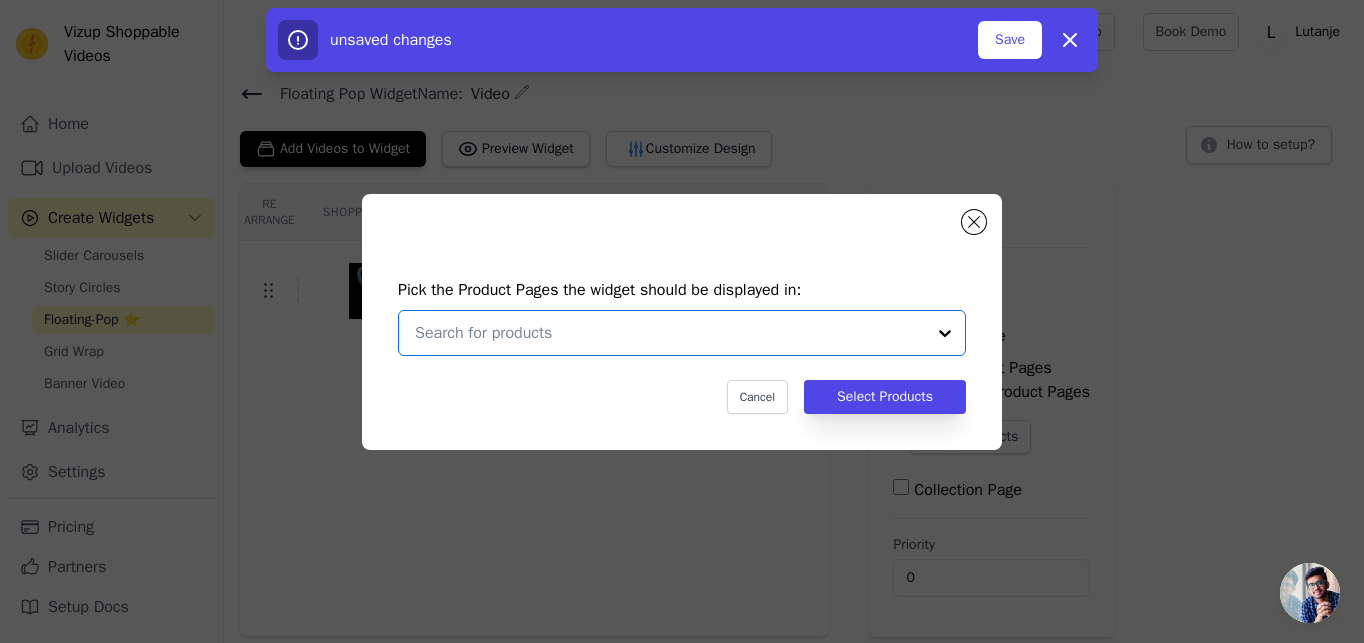 click at bounding box center [670, 333] 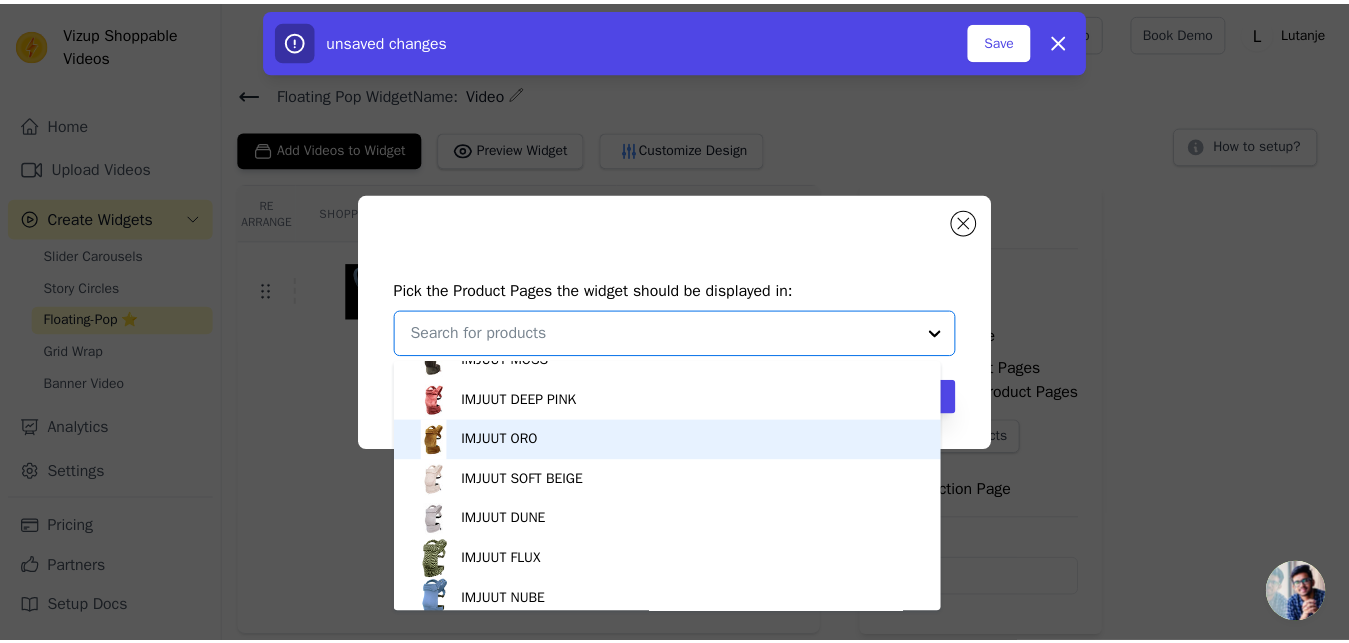 scroll, scrollTop: 794, scrollLeft: 0, axis: vertical 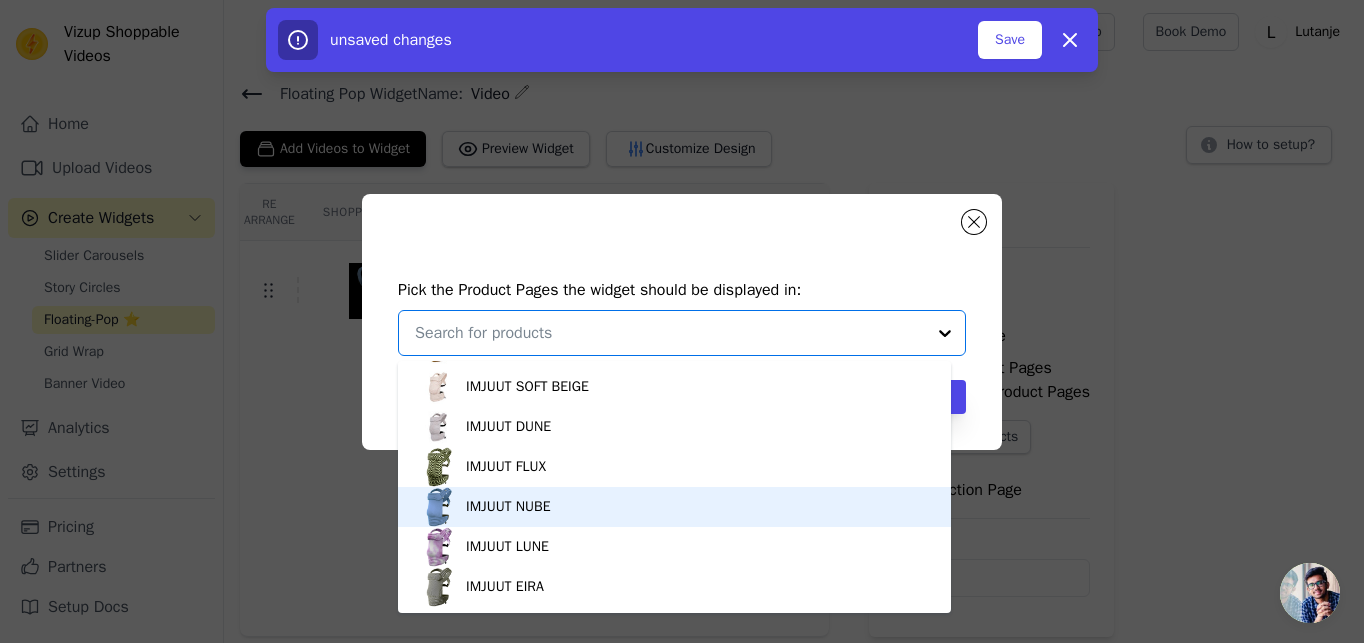click on "IMJUUT NUBE" at bounding box center [674, 507] 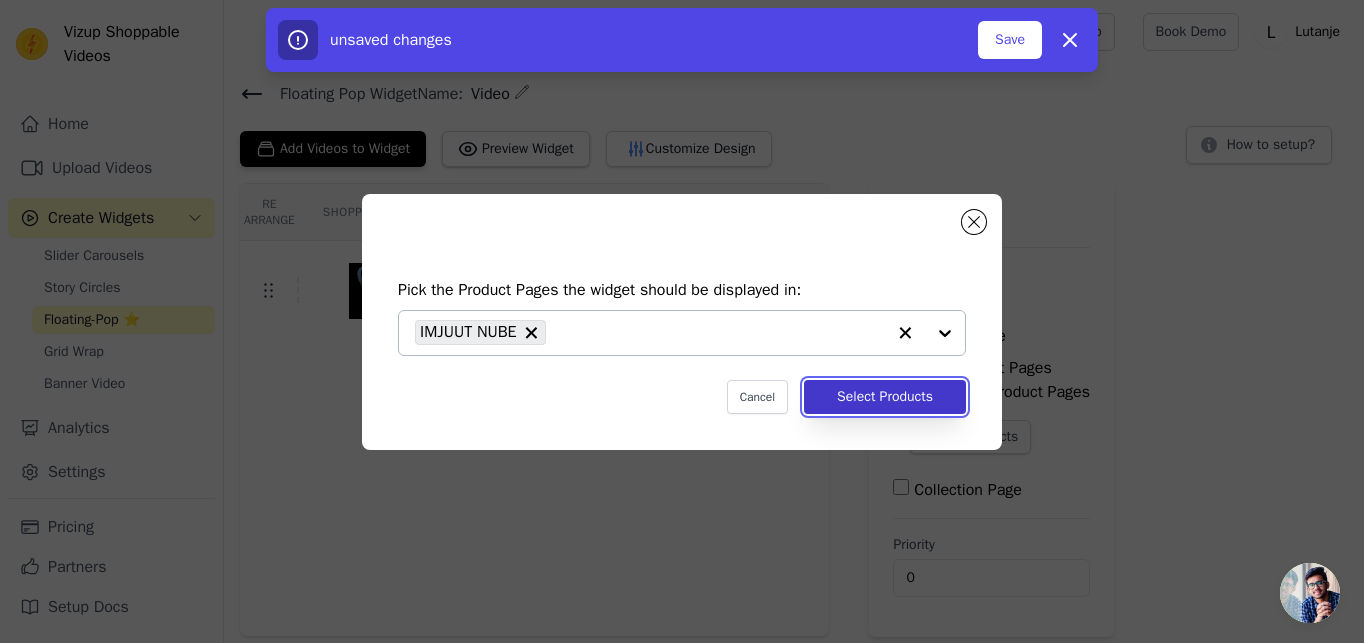 click on "Select Products" at bounding box center (885, 397) 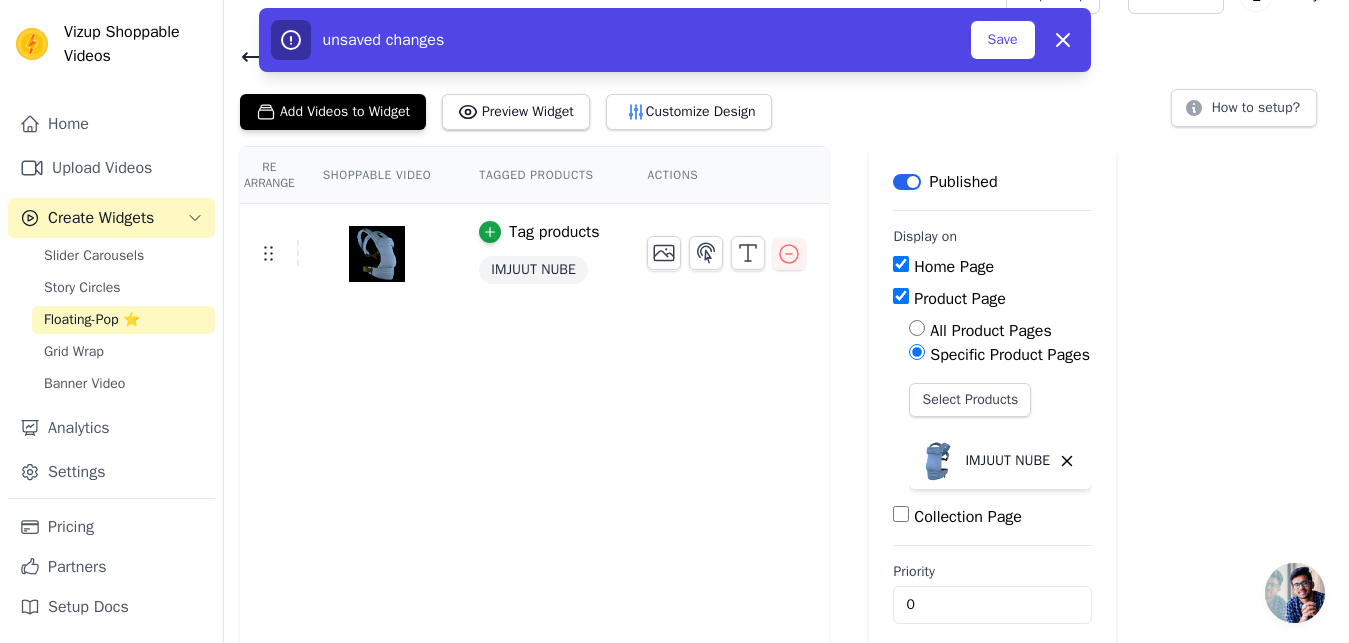 scroll, scrollTop: 57, scrollLeft: 0, axis: vertical 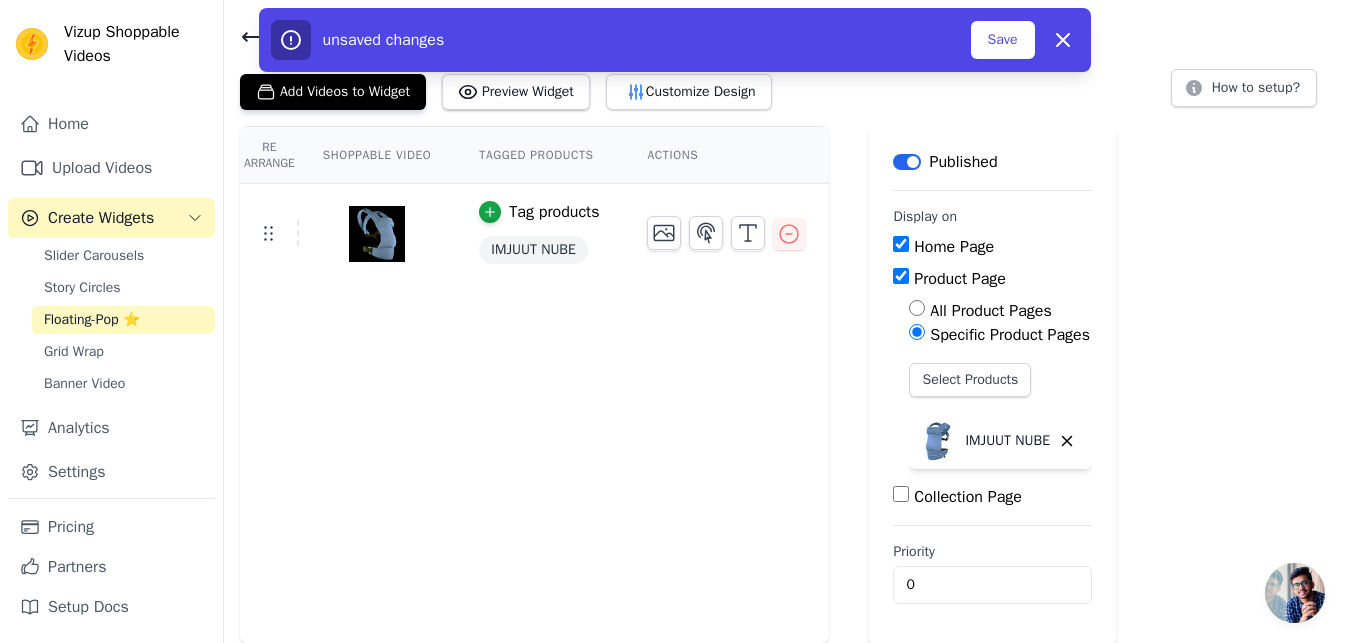 click on "Collection Page" at bounding box center (901, 494) 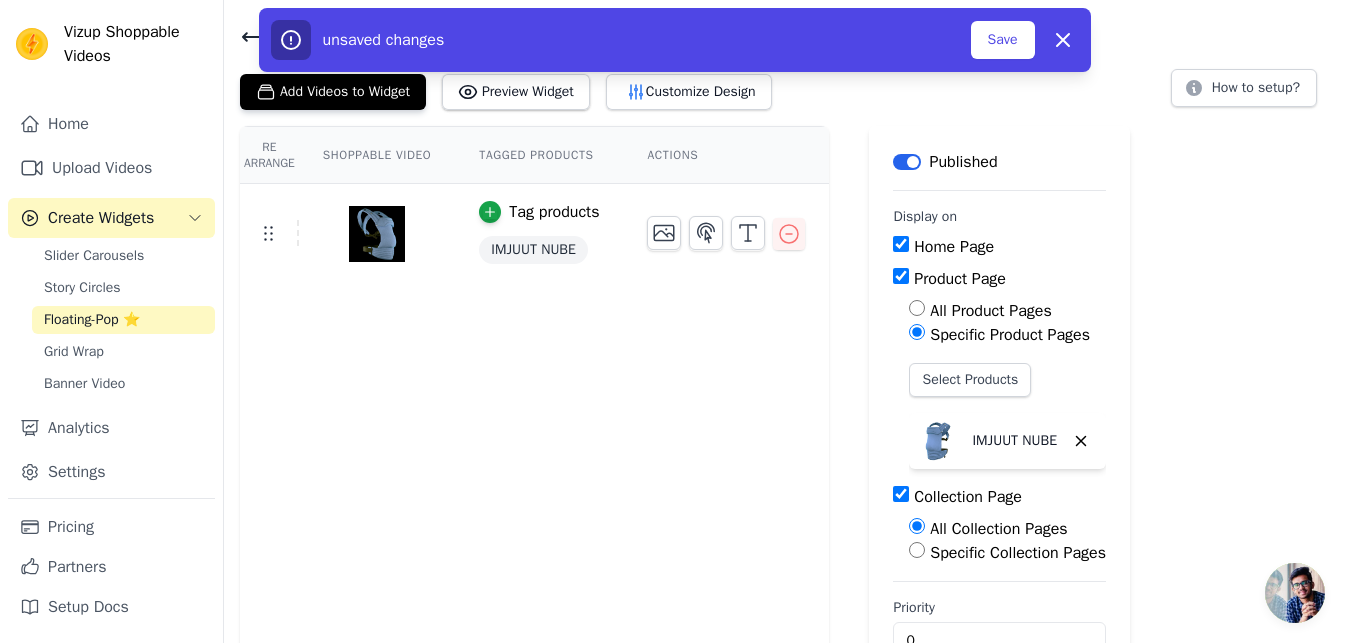 click on "Collection Page" at bounding box center [901, 494] 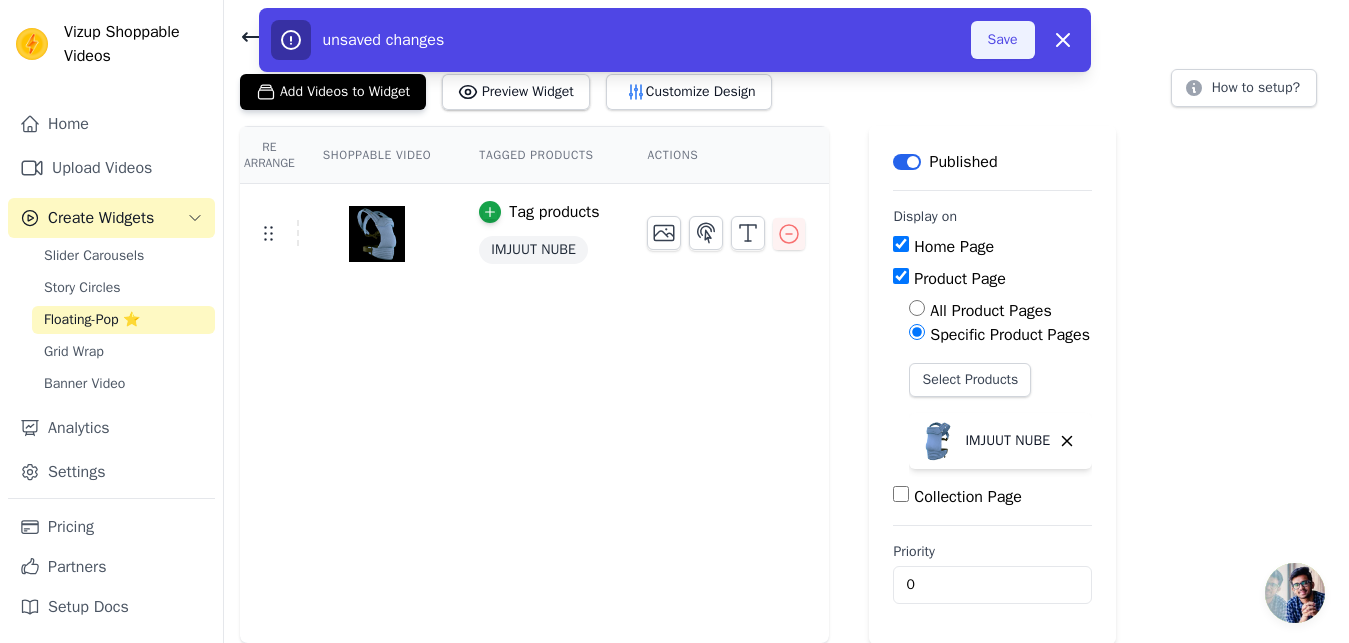 click on "Save" at bounding box center [1003, 40] 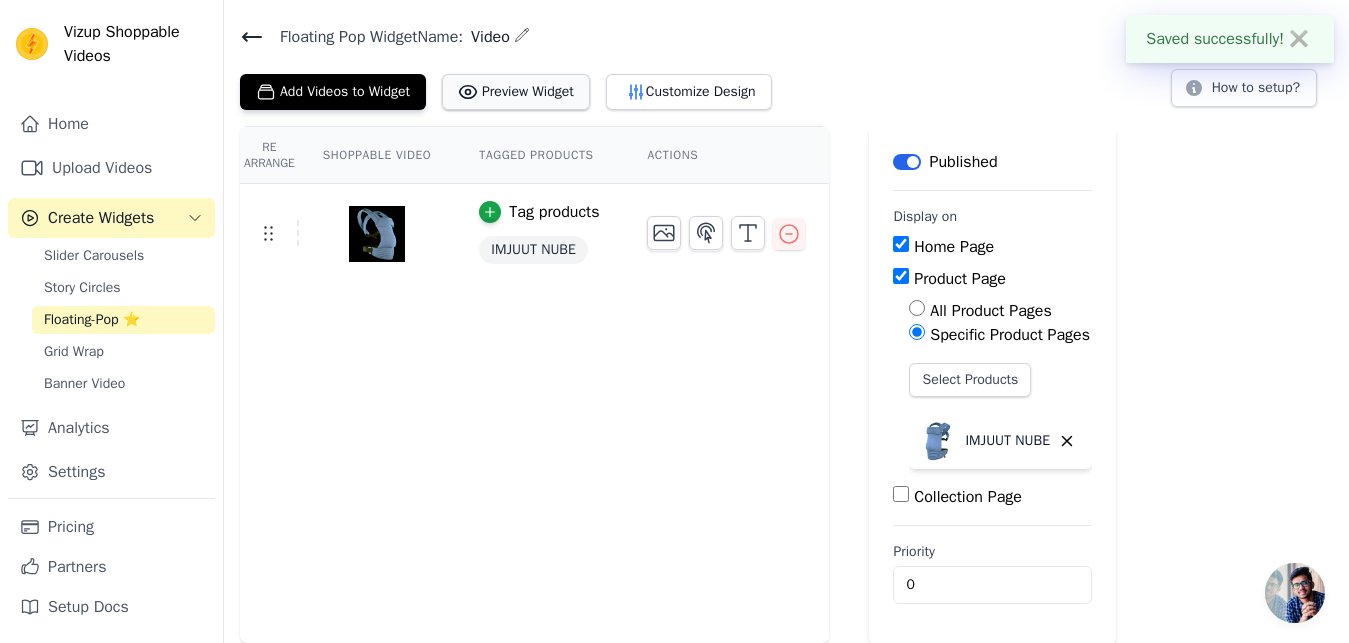 click 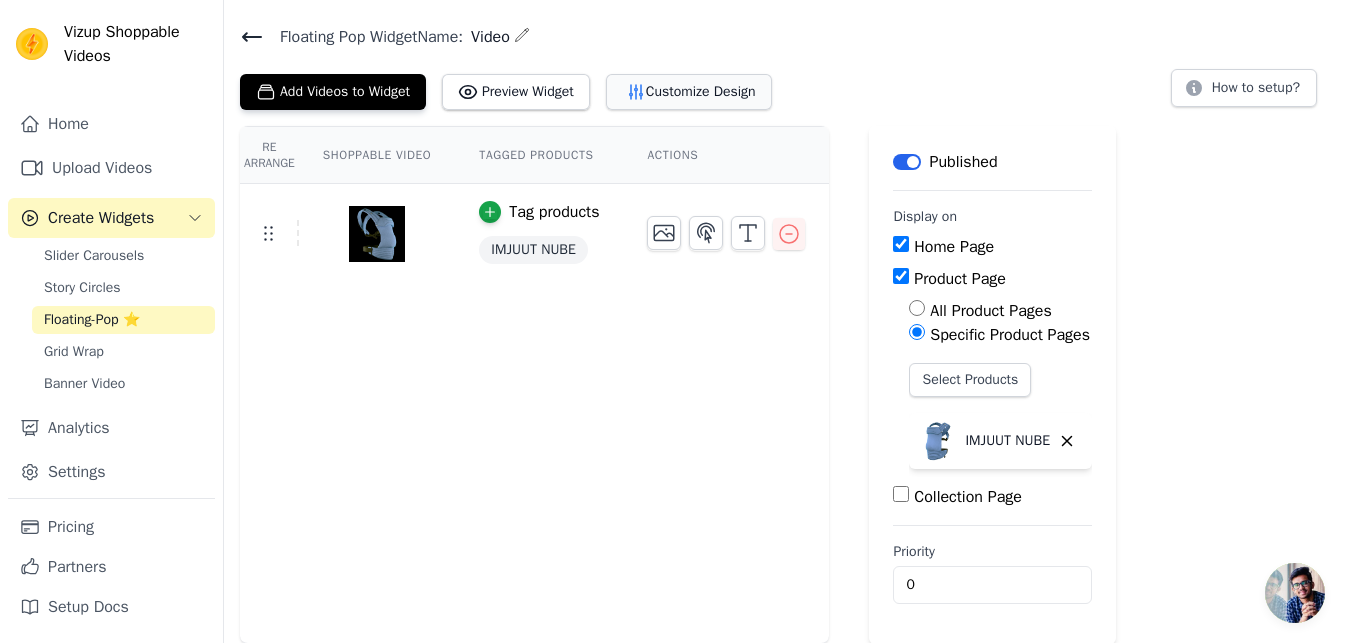 click on "Customize Design" at bounding box center (689, 92) 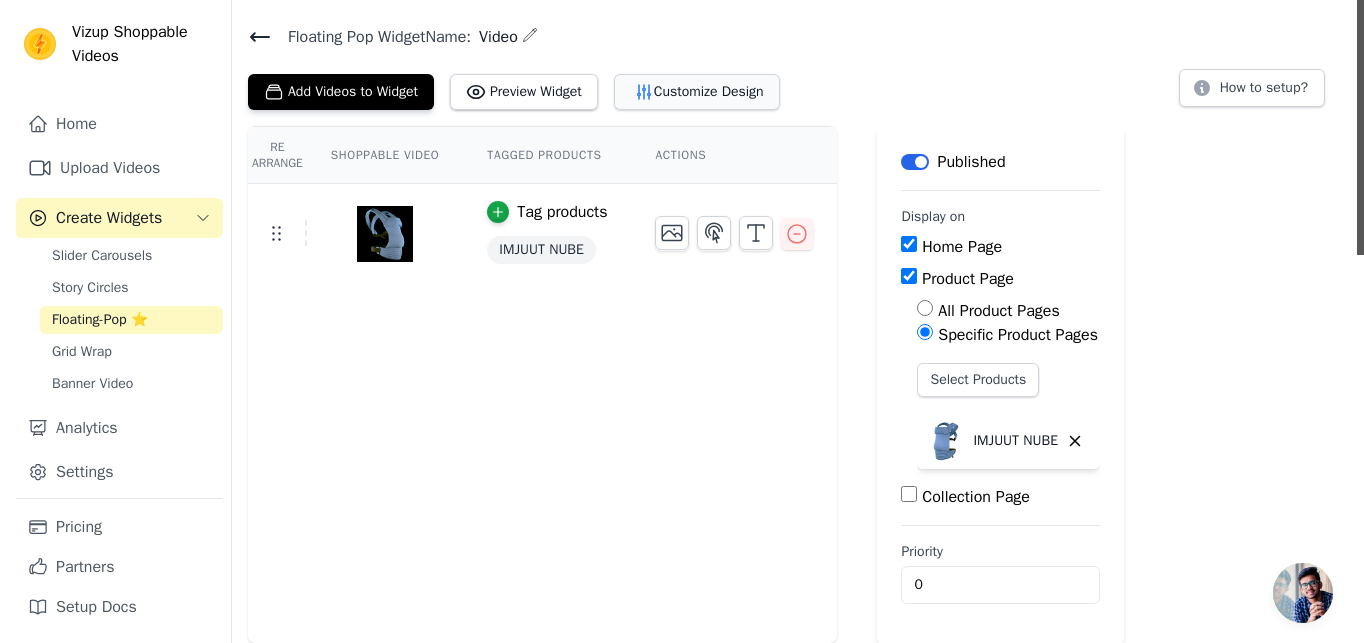 scroll, scrollTop: 0, scrollLeft: 0, axis: both 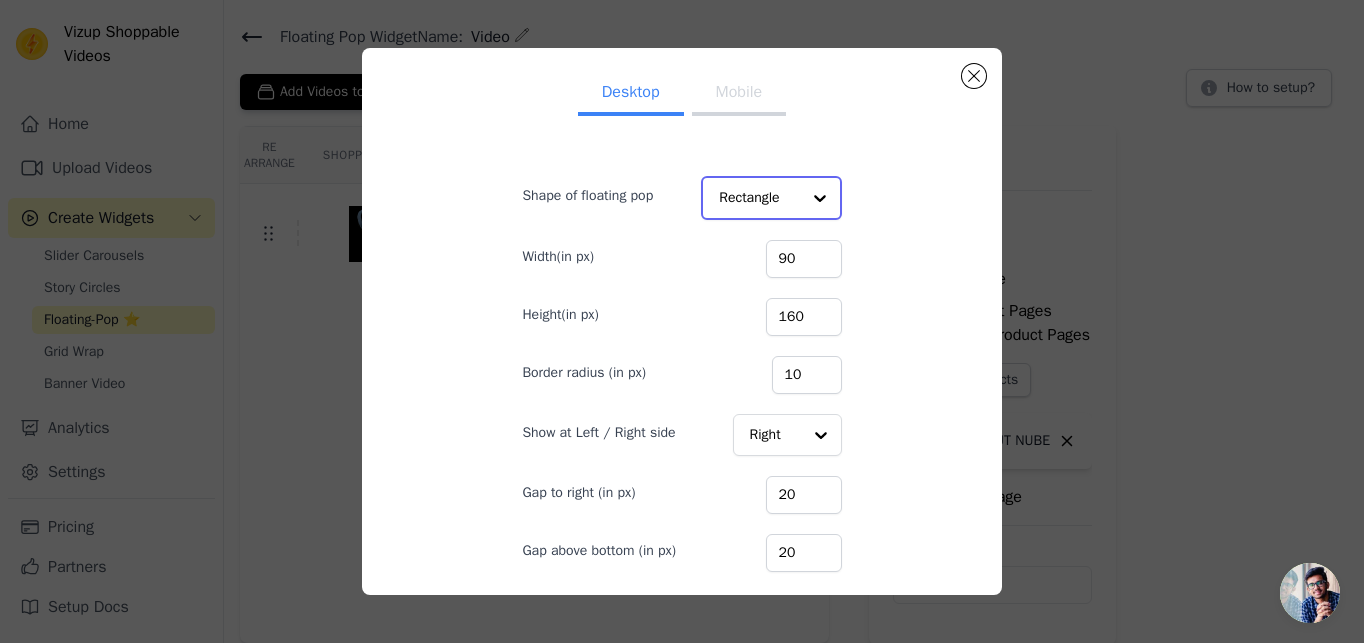 click at bounding box center [820, 198] 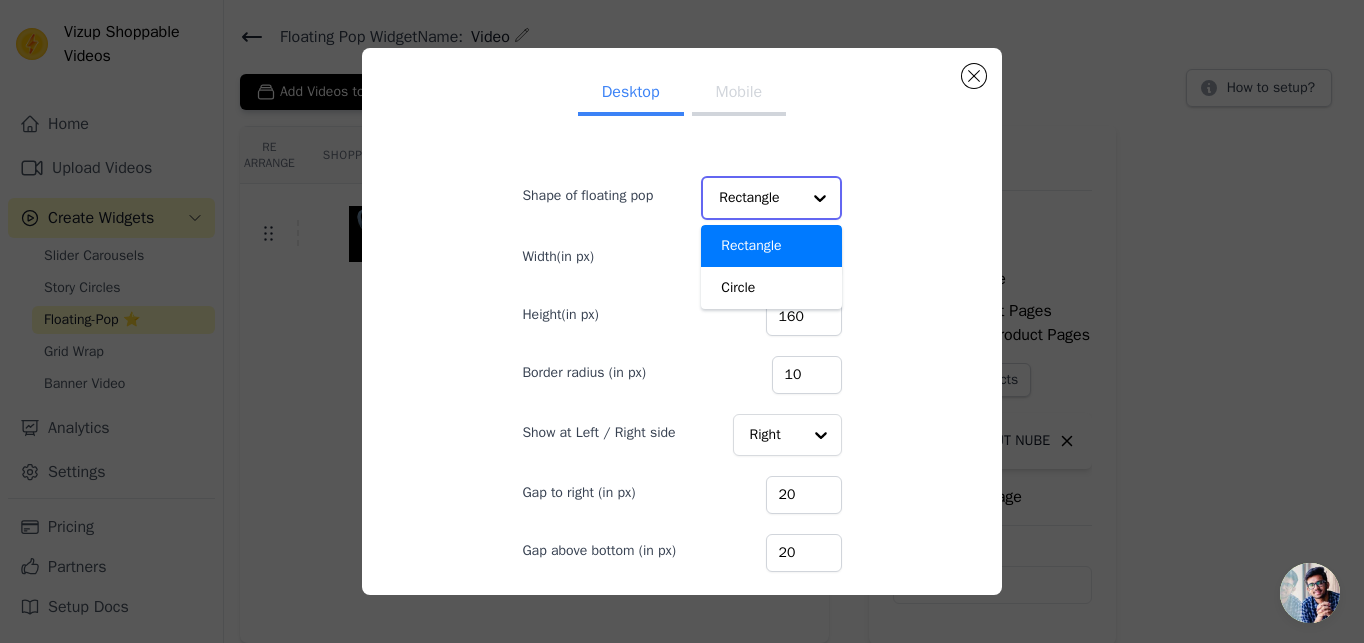 click at bounding box center [820, 198] 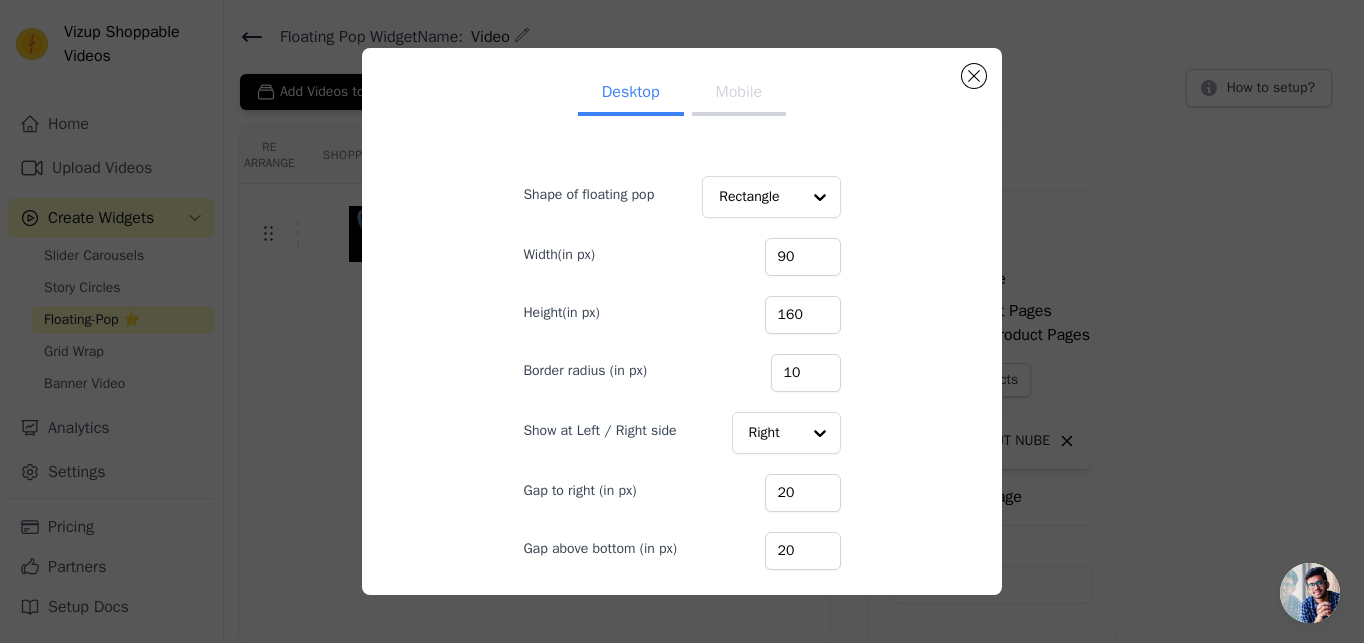 click on "Desktop Mobile   Shape of floating pop         Rectangle               Width(in px)   90   Height(in px)   160   Border radius (in px)   10   Show at Left / Right side         Right               Gap to right (in px)   20   Gap above bottom (in px)   20   Cancel     Save" at bounding box center (682, 321) 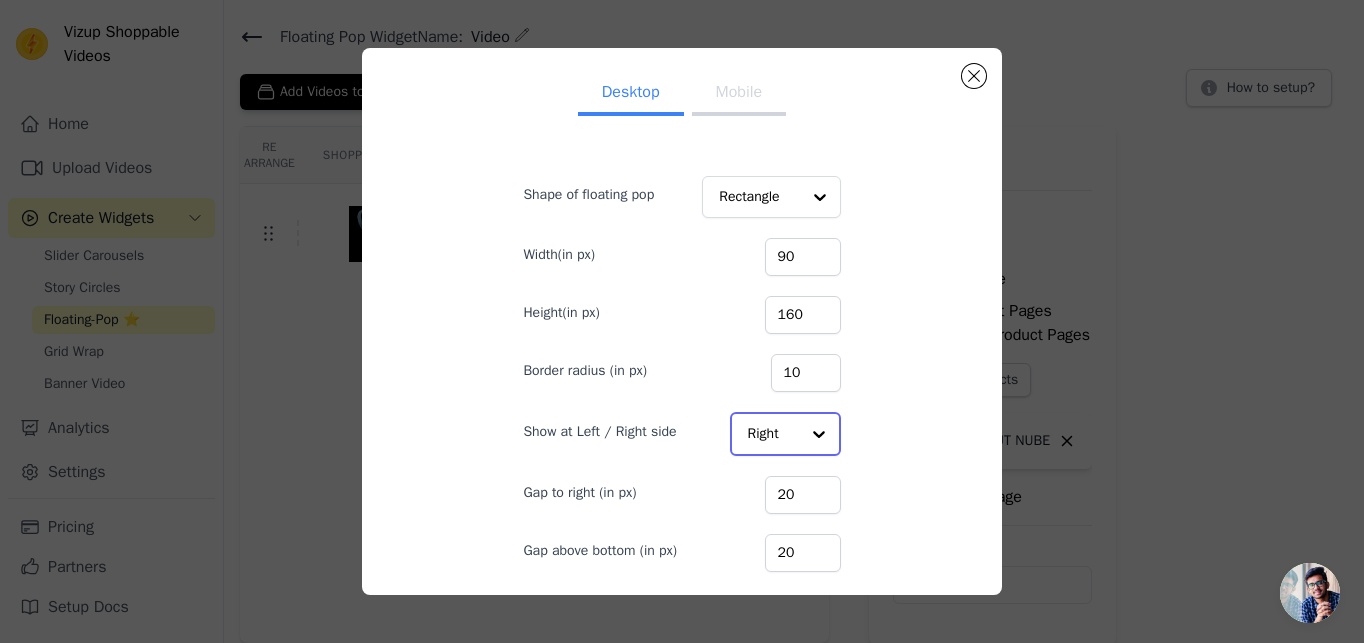 click on "Show at Left / Right side" 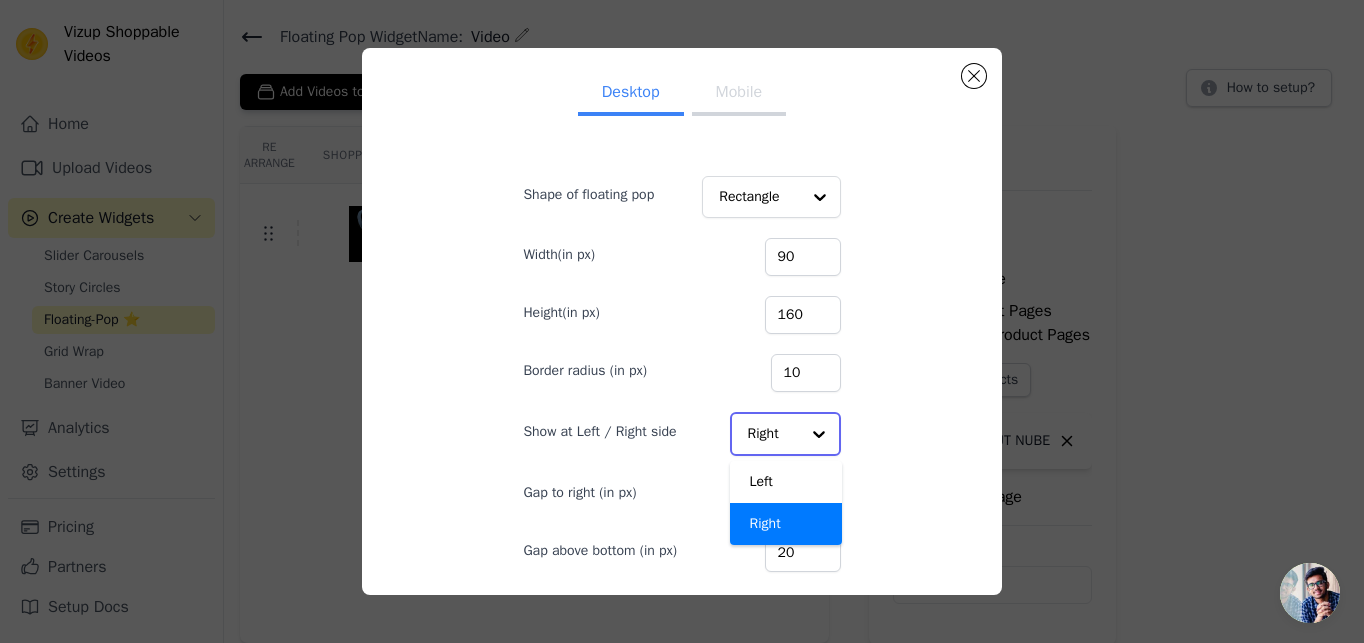 click on "Show at Left / Right side" 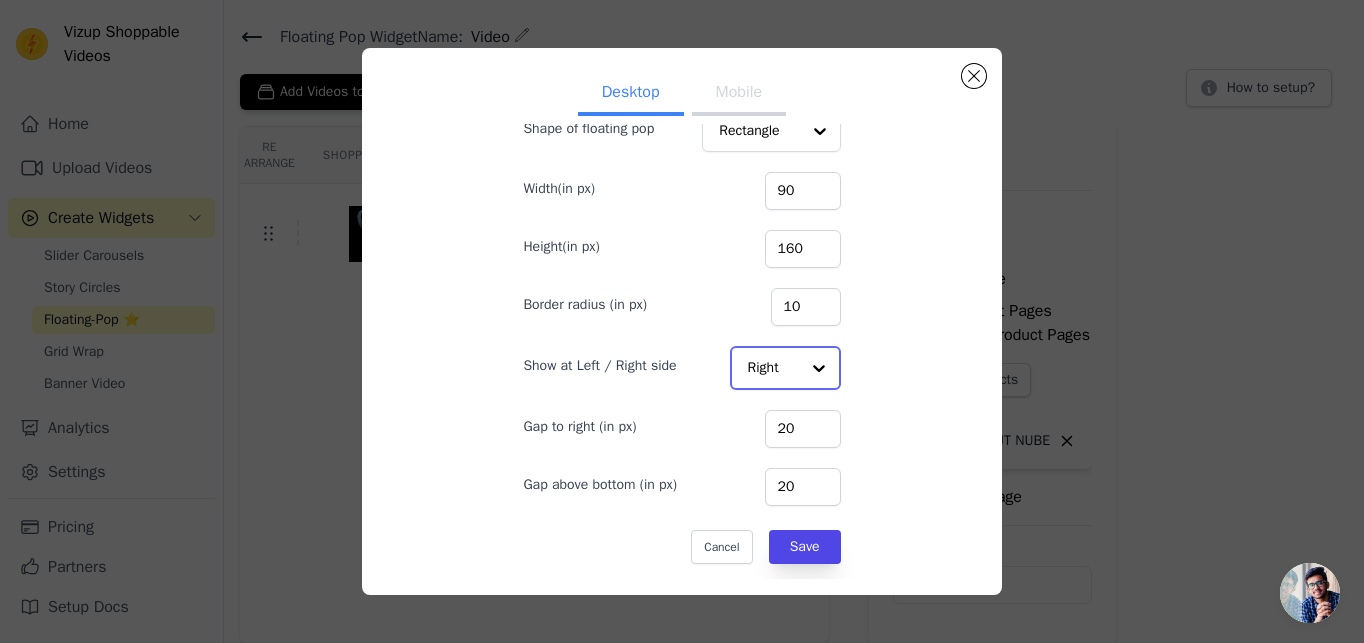 scroll, scrollTop: 67, scrollLeft: 0, axis: vertical 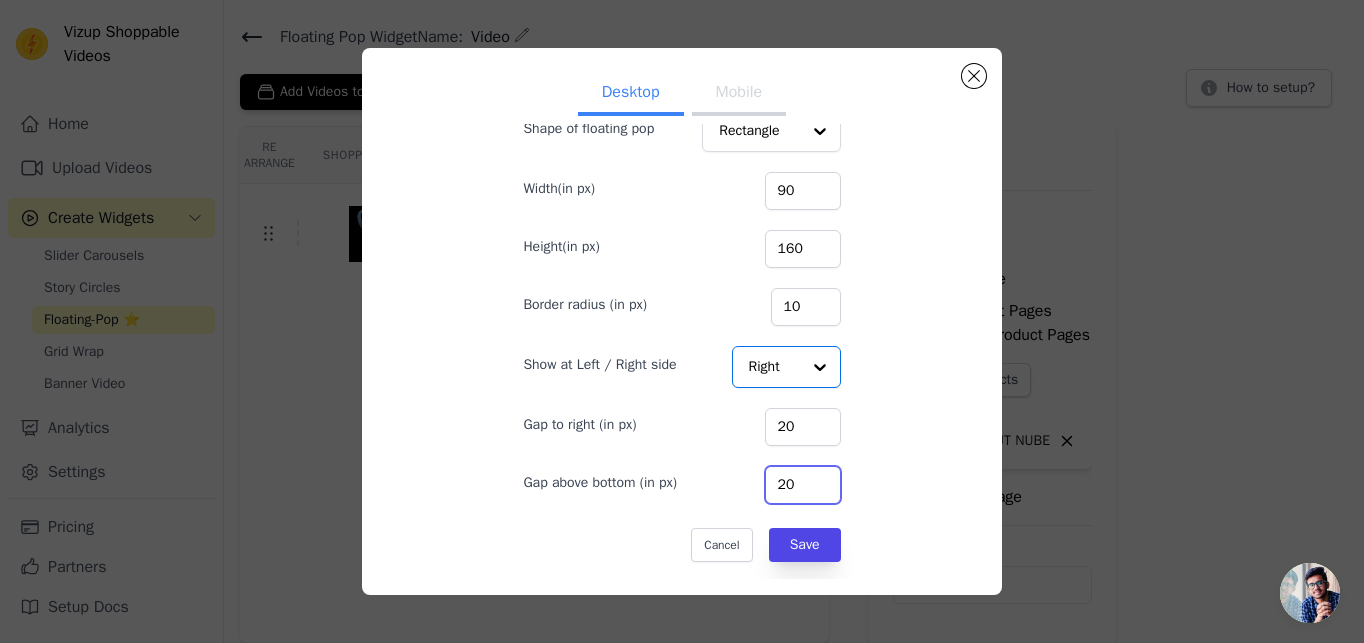 click on "20" at bounding box center [803, 485] 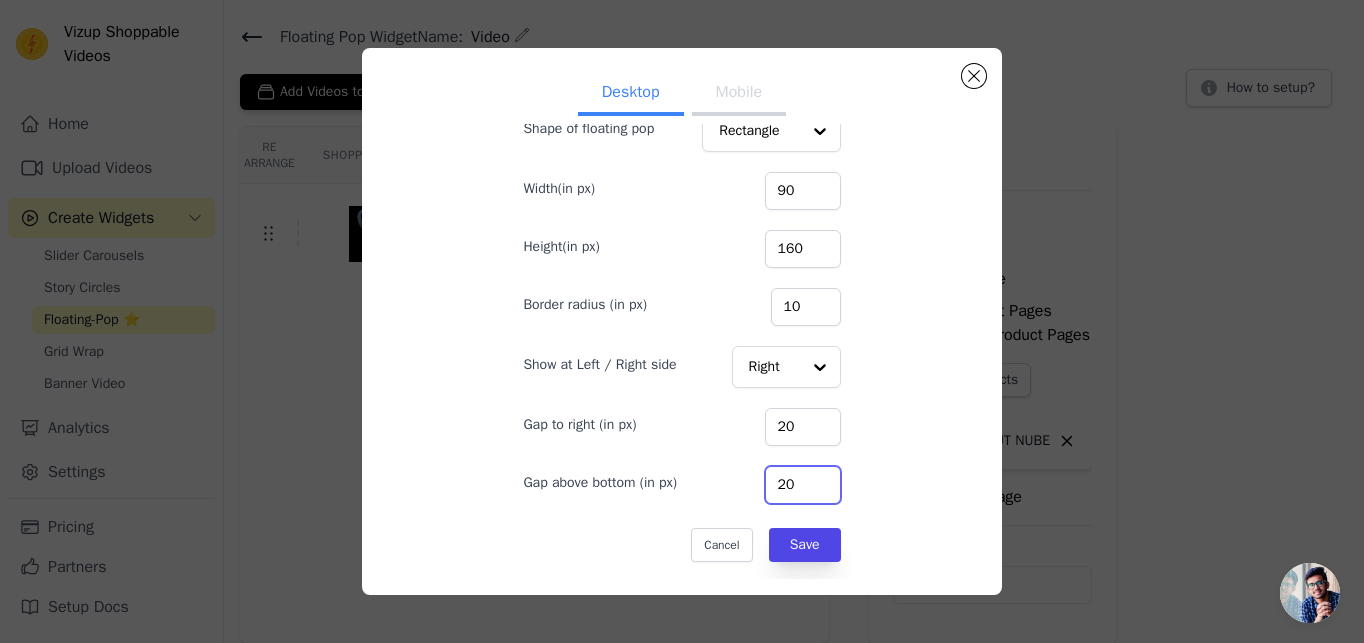scroll, scrollTop: 66, scrollLeft: 0, axis: vertical 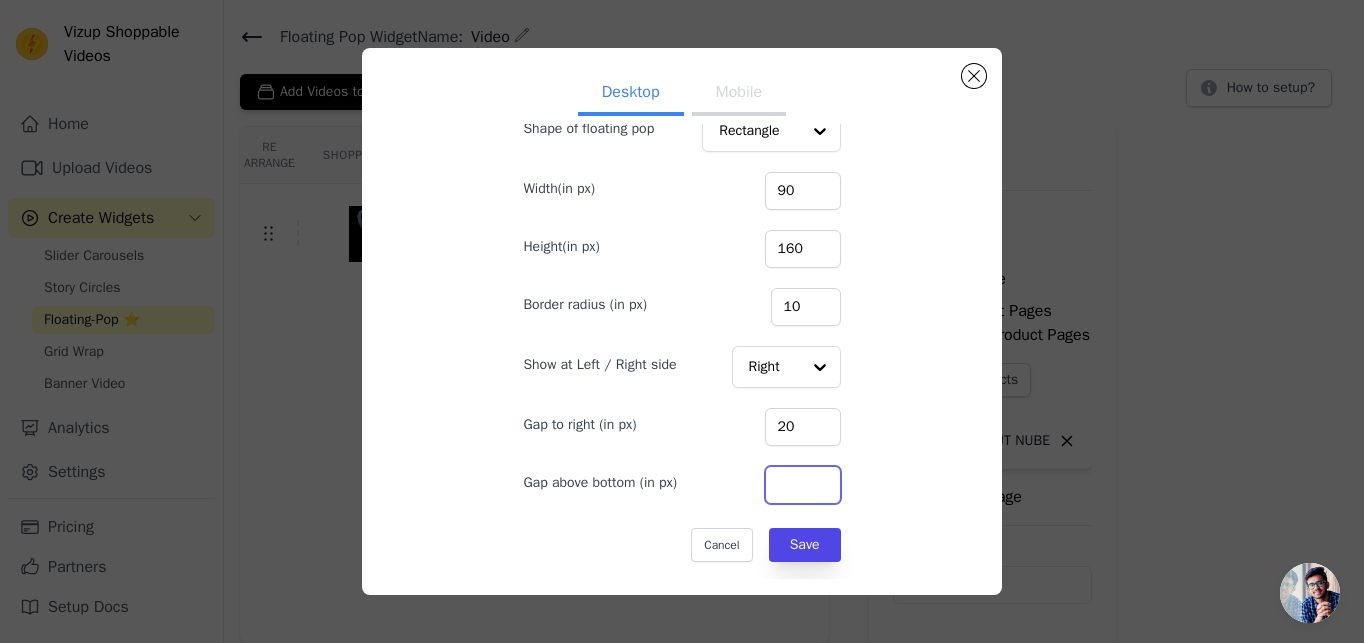 type on "6" 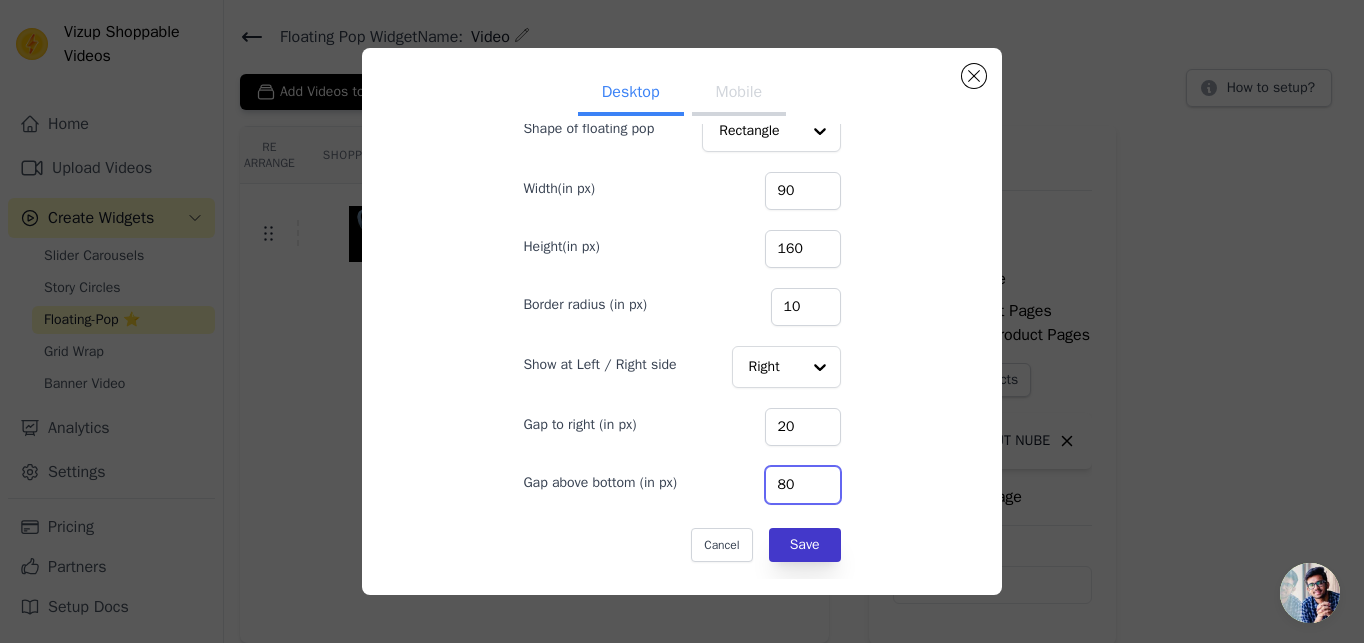 type on "80" 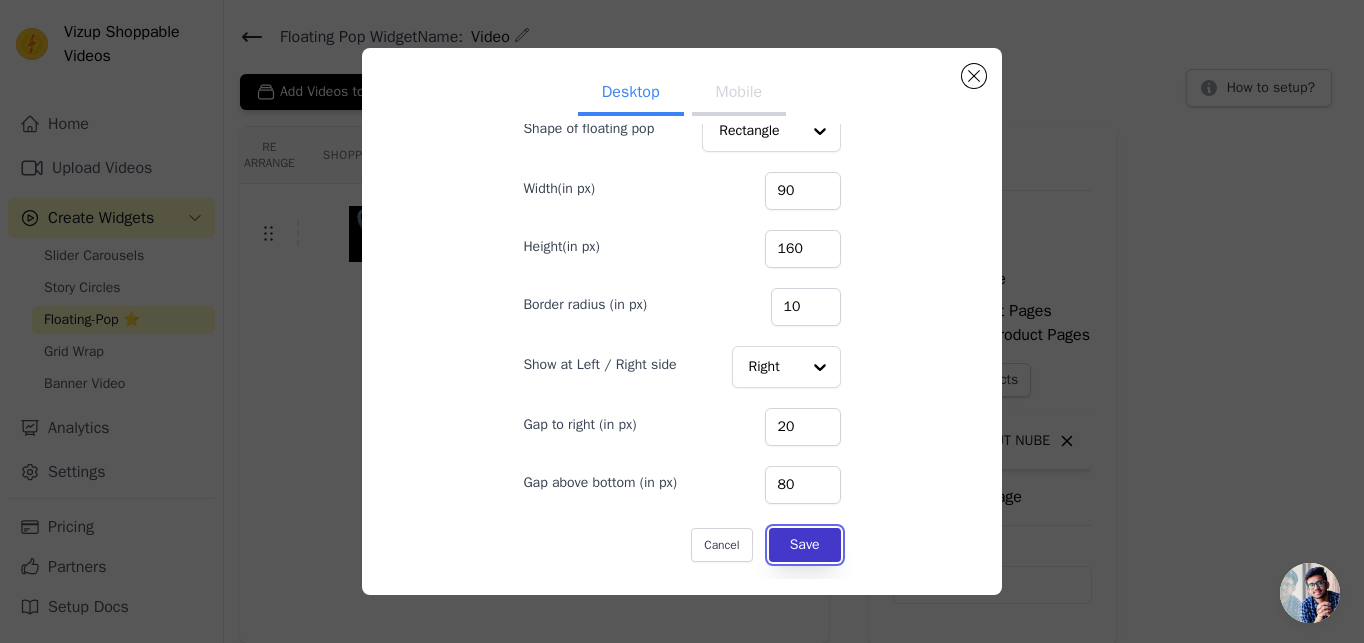 click on "Save" at bounding box center [805, 545] 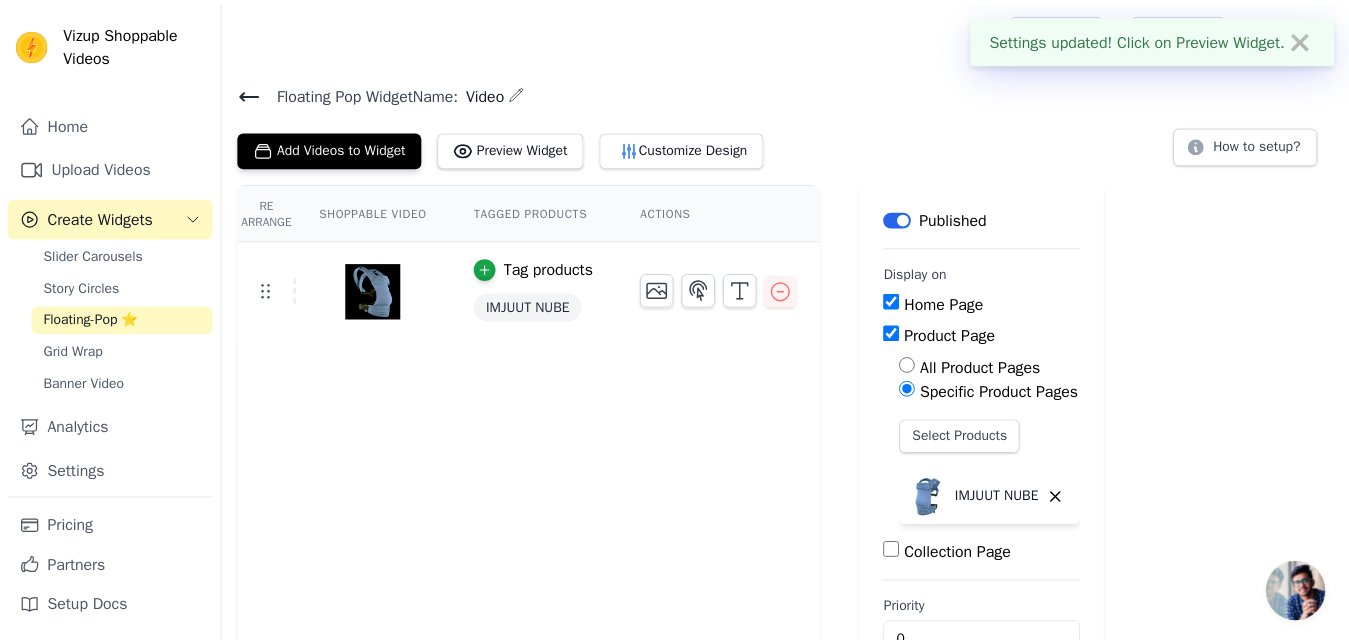scroll, scrollTop: 57, scrollLeft: 0, axis: vertical 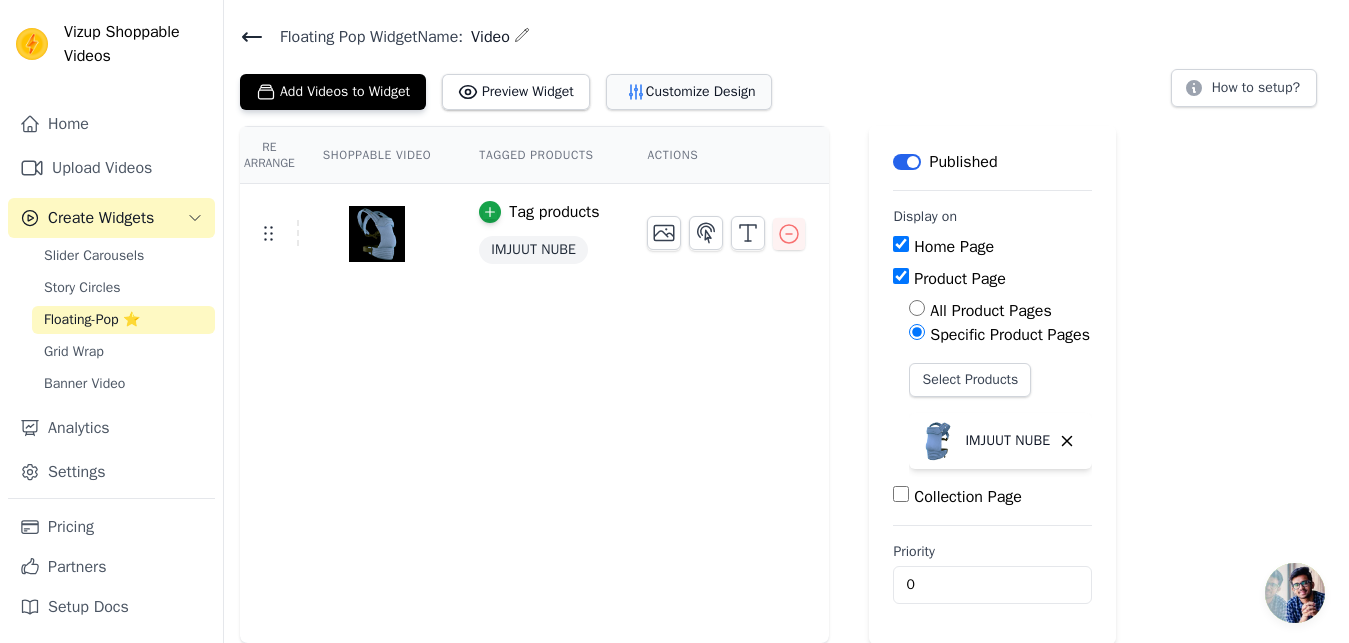 click on "Customize Design" at bounding box center [689, 92] 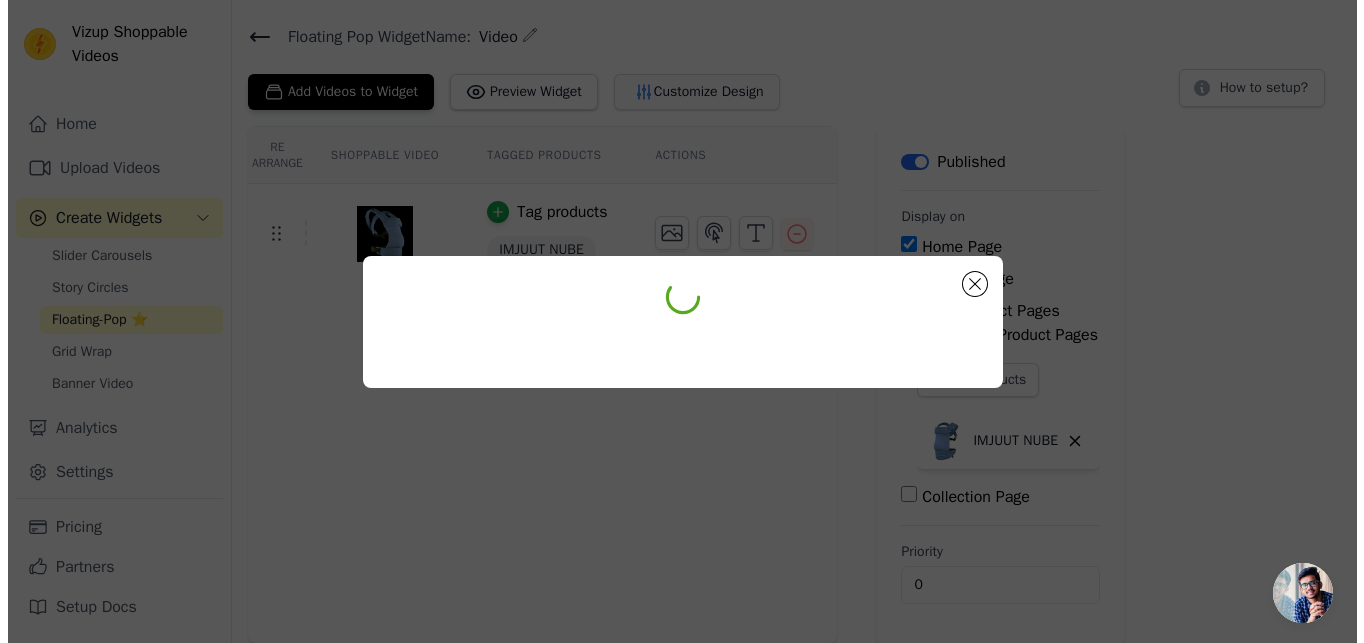 scroll, scrollTop: 0, scrollLeft: 0, axis: both 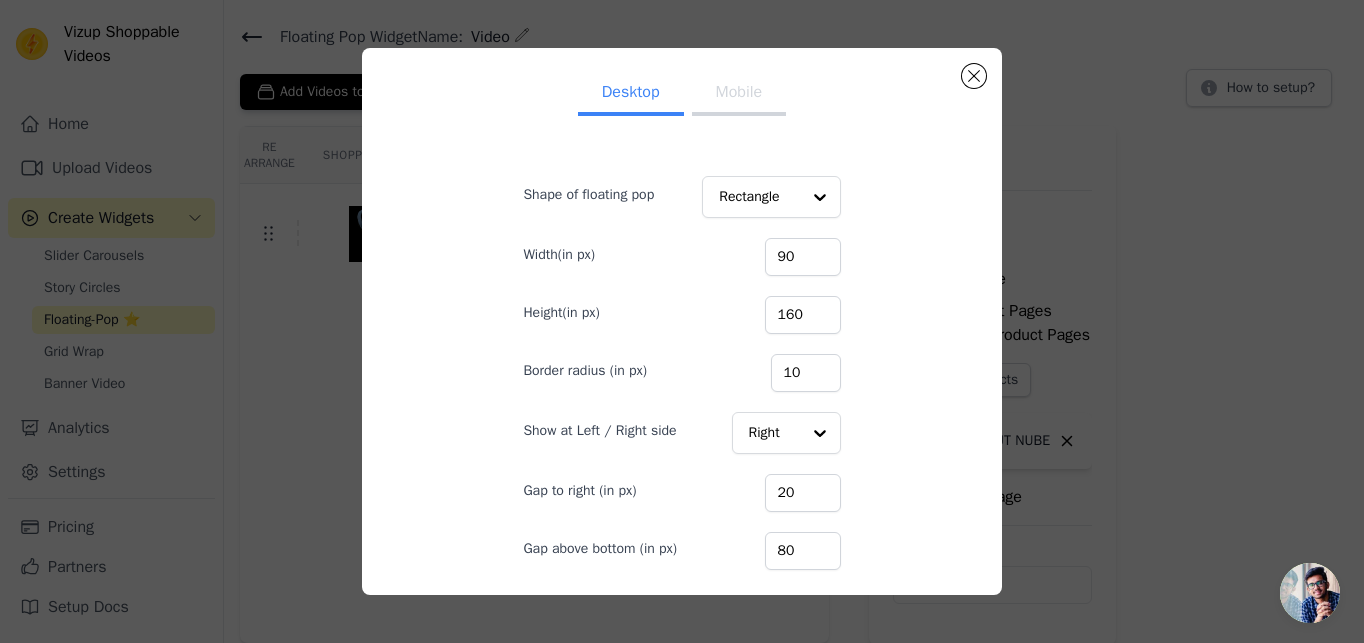 click on "Mobile" at bounding box center (739, 94) 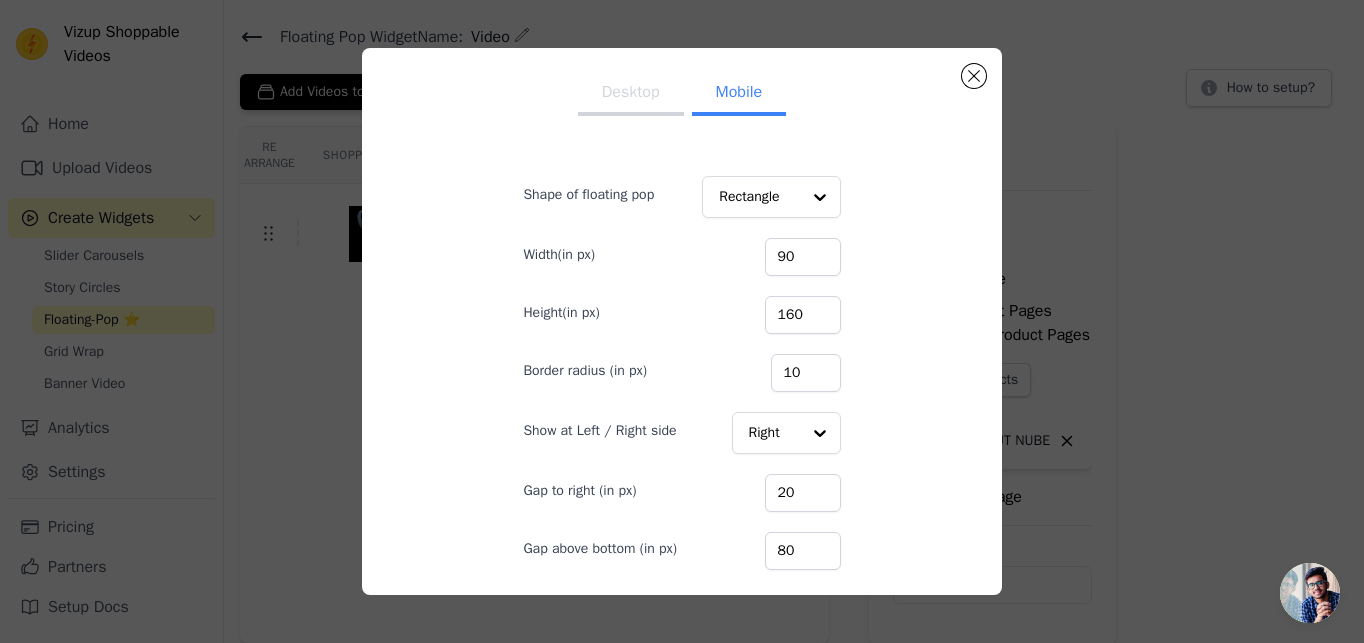 click on "Desktop" at bounding box center [631, 94] 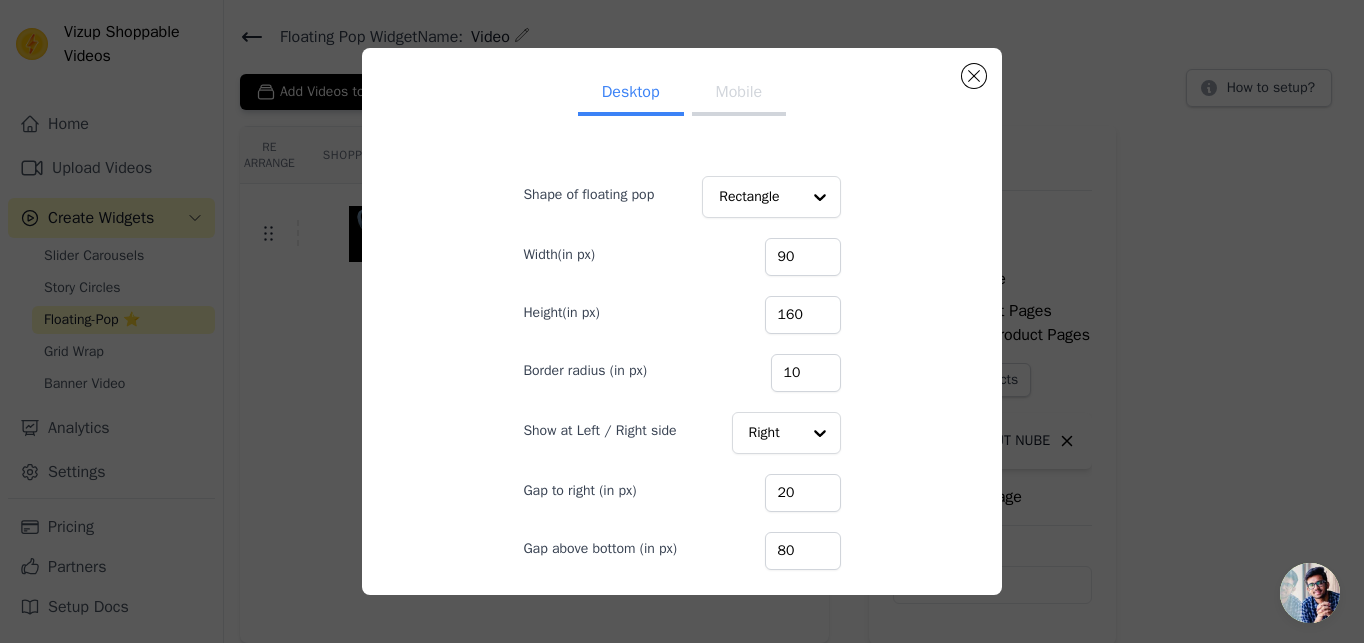 scroll, scrollTop: 65, scrollLeft: 0, axis: vertical 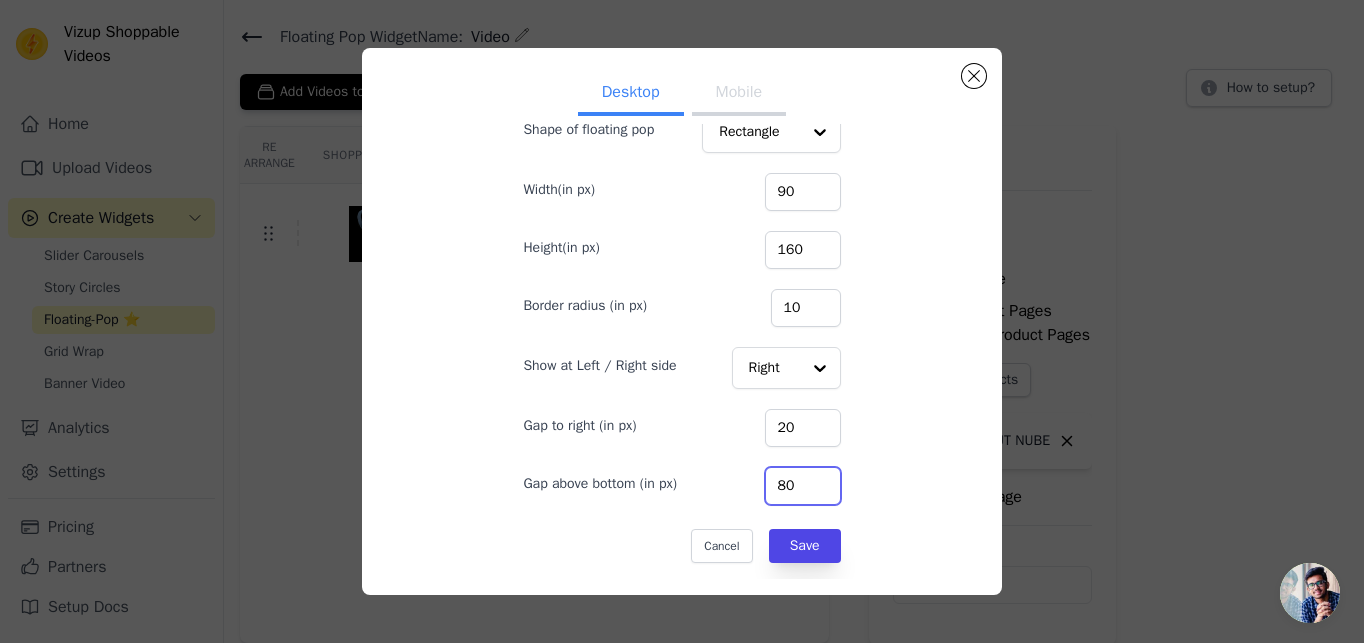 click on "80" at bounding box center [803, 486] 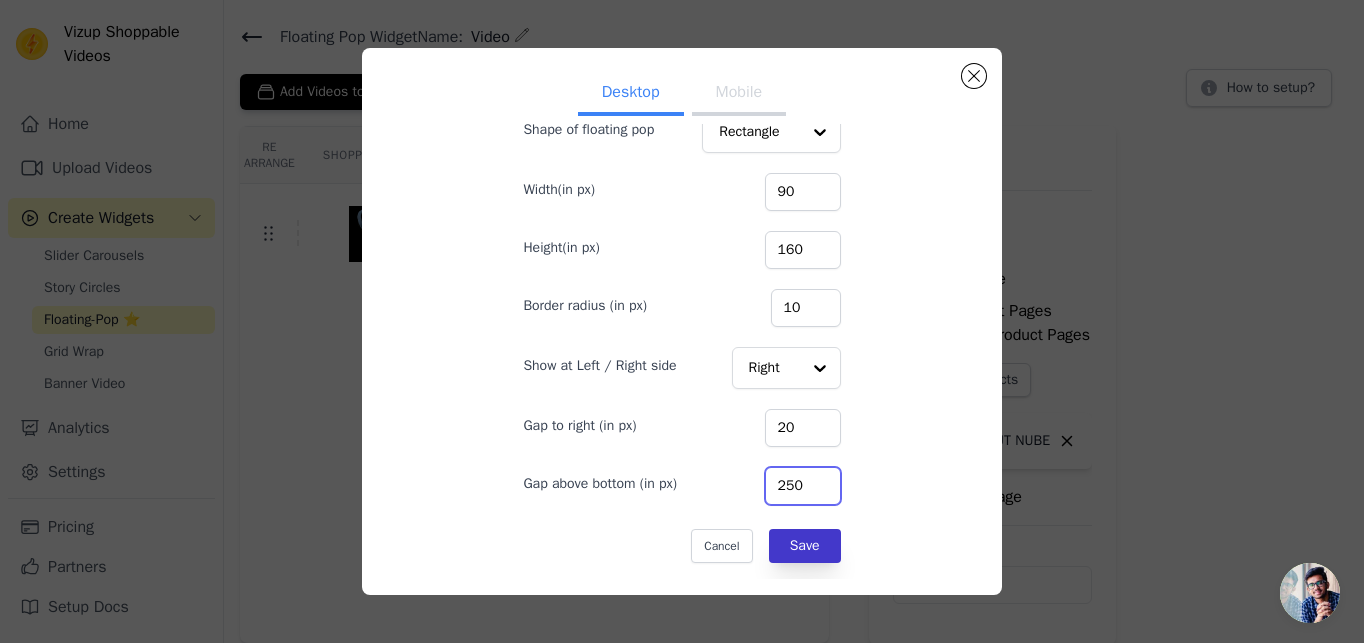 type on "250" 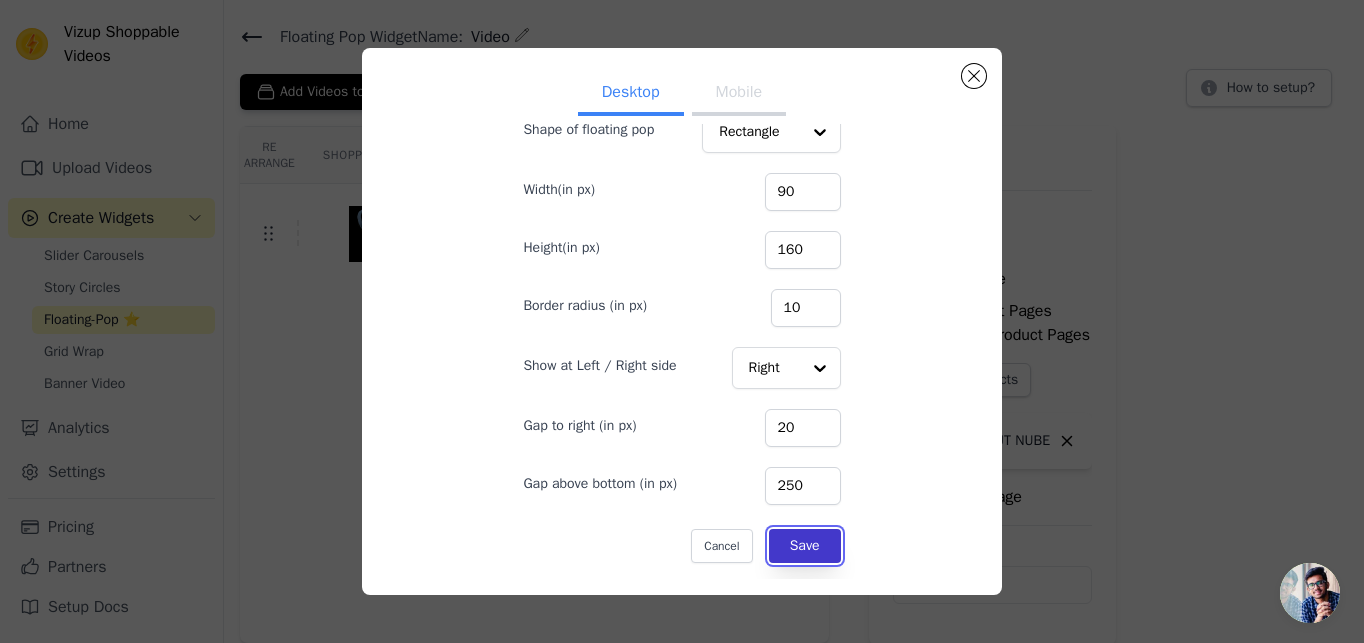 click on "Save" at bounding box center (805, 546) 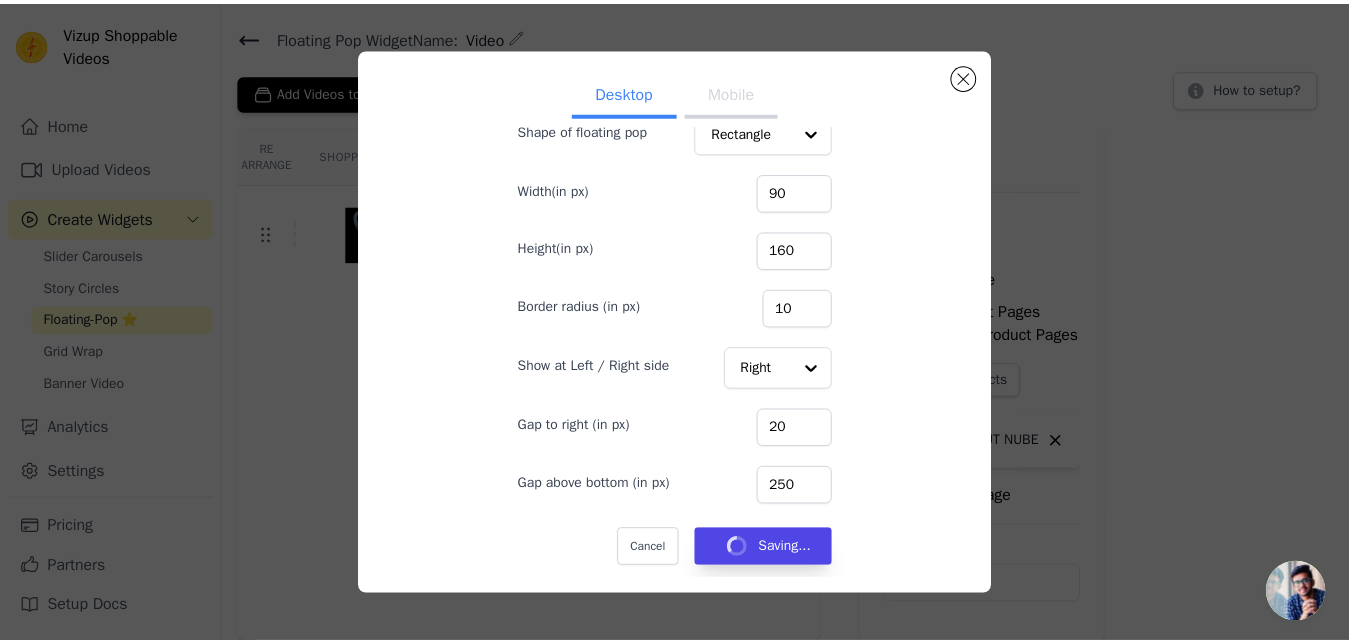 scroll, scrollTop: 57, scrollLeft: 0, axis: vertical 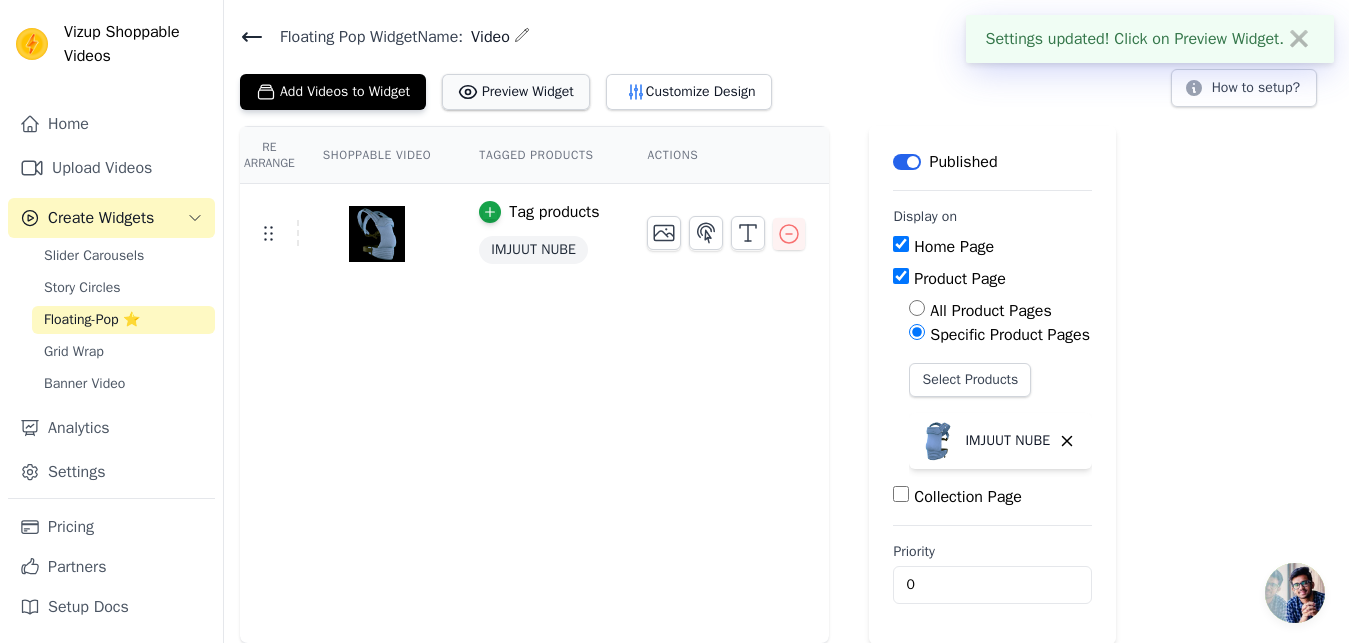 click on "Preview Widget" at bounding box center [516, 92] 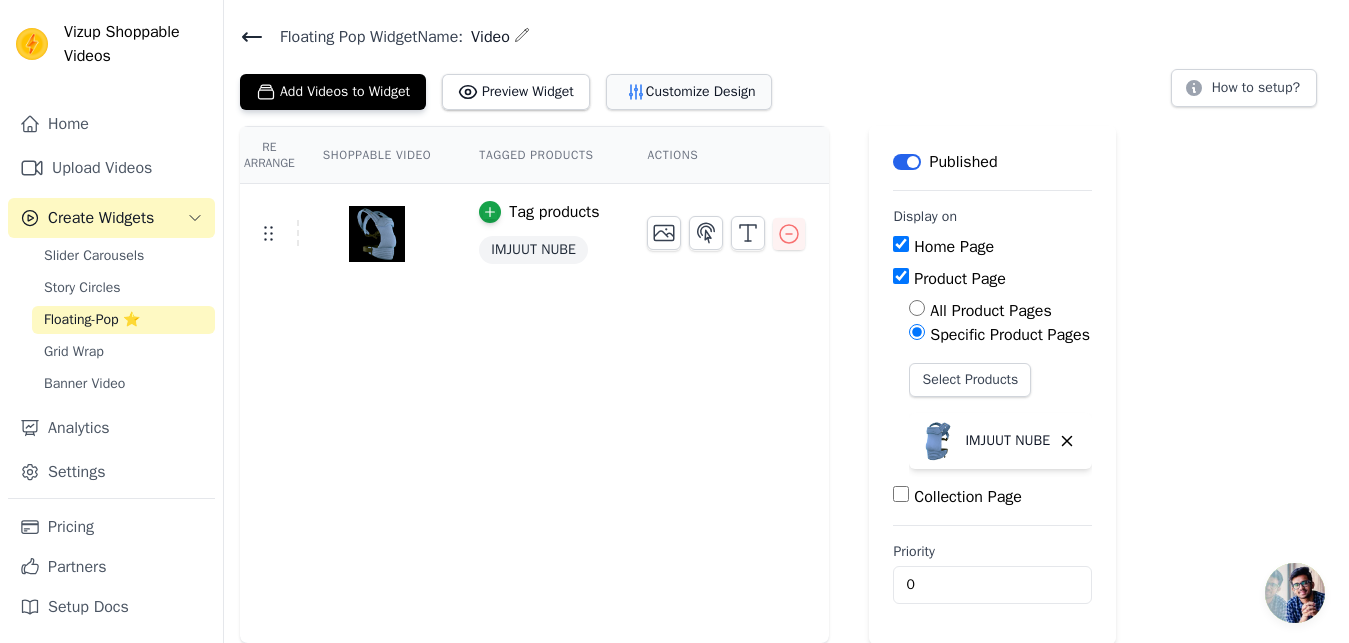 click on "Customize Design" at bounding box center [689, 92] 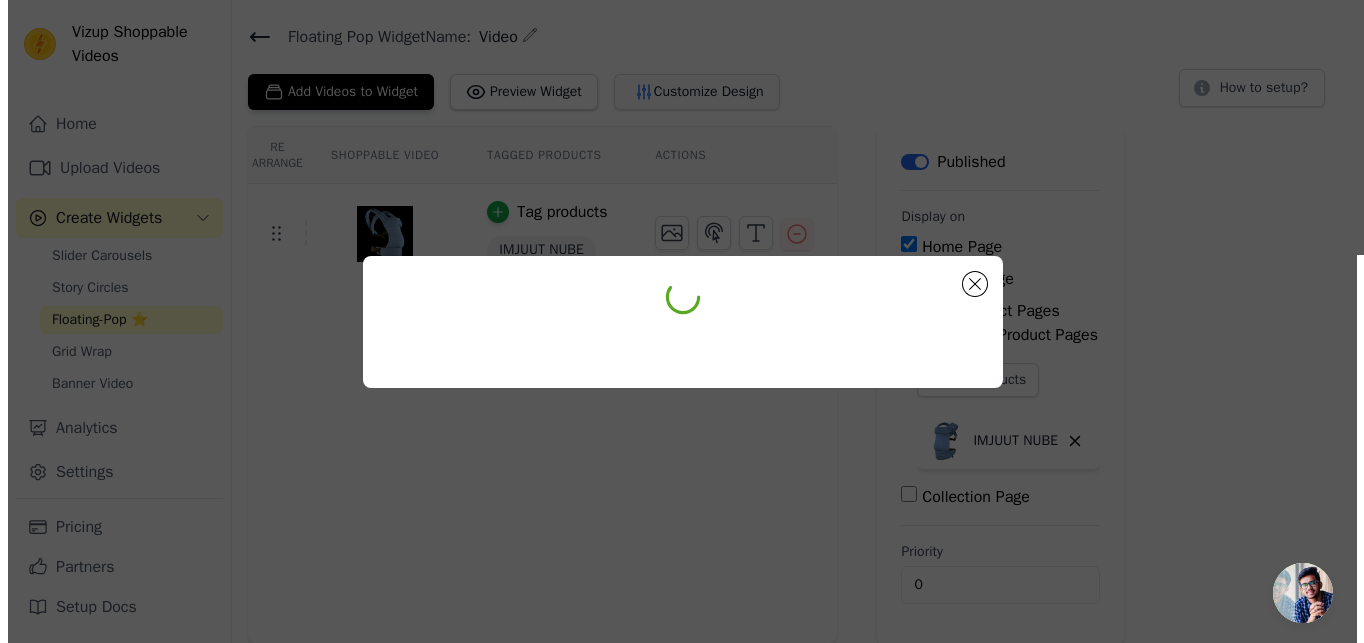 scroll, scrollTop: 0, scrollLeft: 0, axis: both 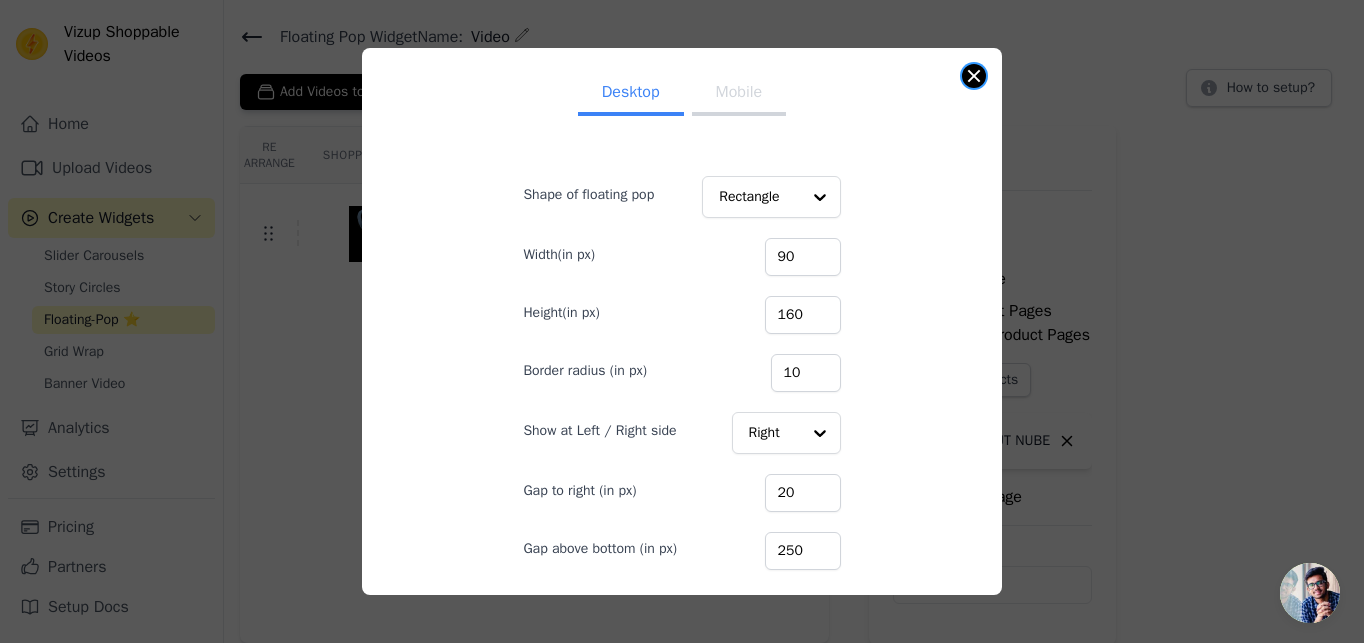 click at bounding box center [974, 76] 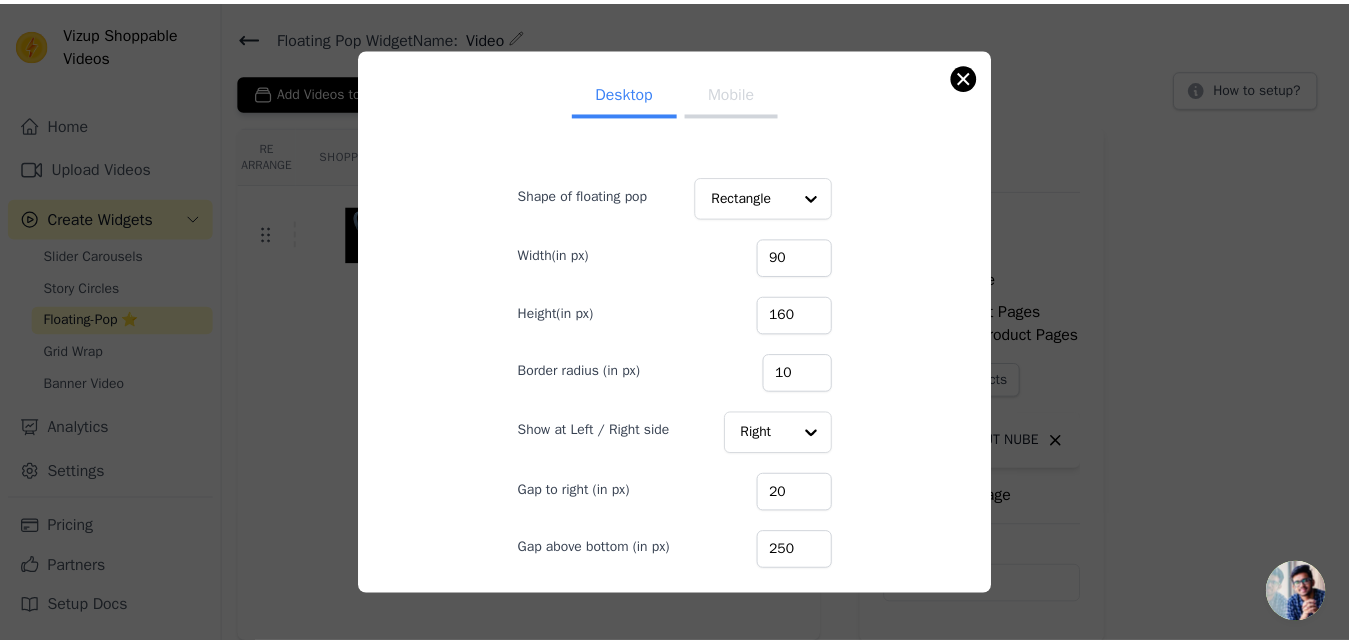 scroll, scrollTop: 57, scrollLeft: 0, axis: vertical 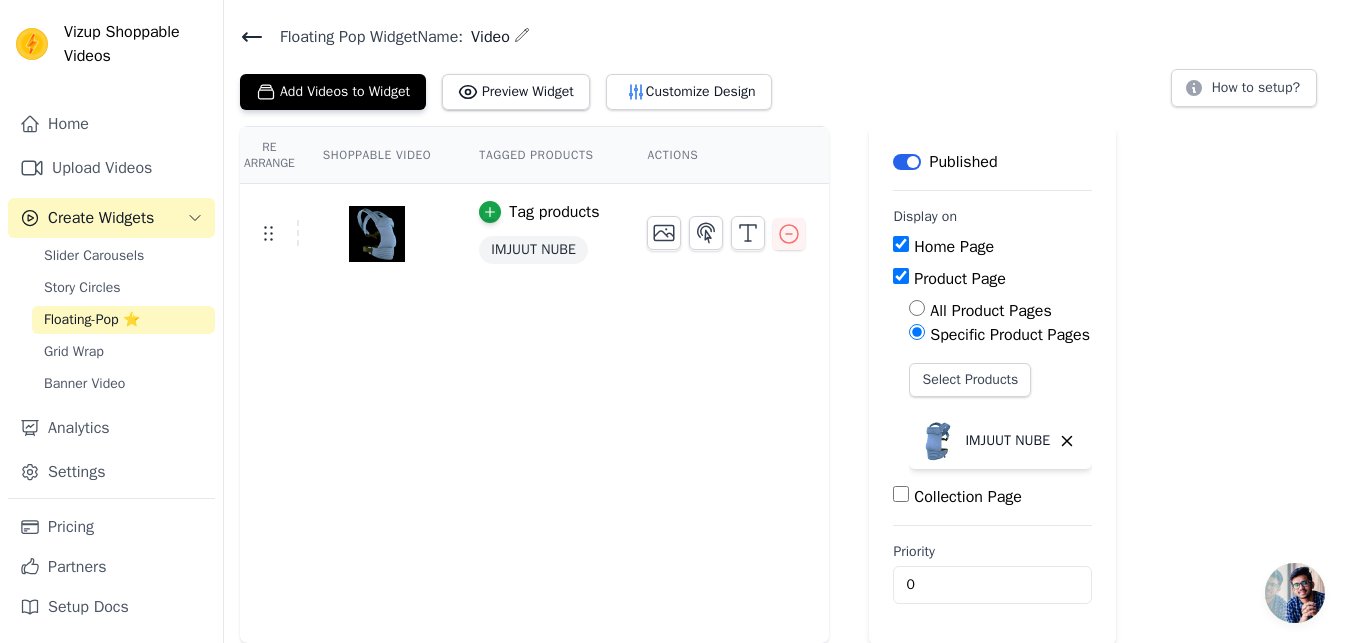 click on "Home Page" at bounding box center [954, 247] 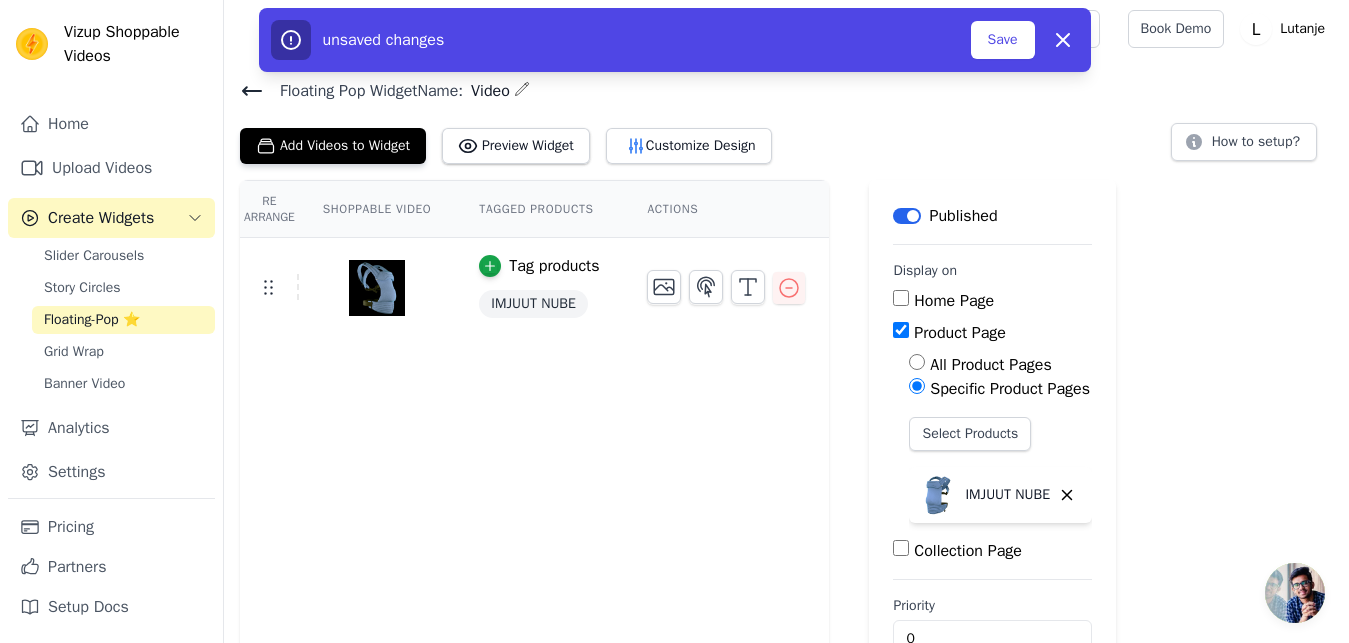 scroll, scrollTop: 0, scrollLeft: 0, axis: both 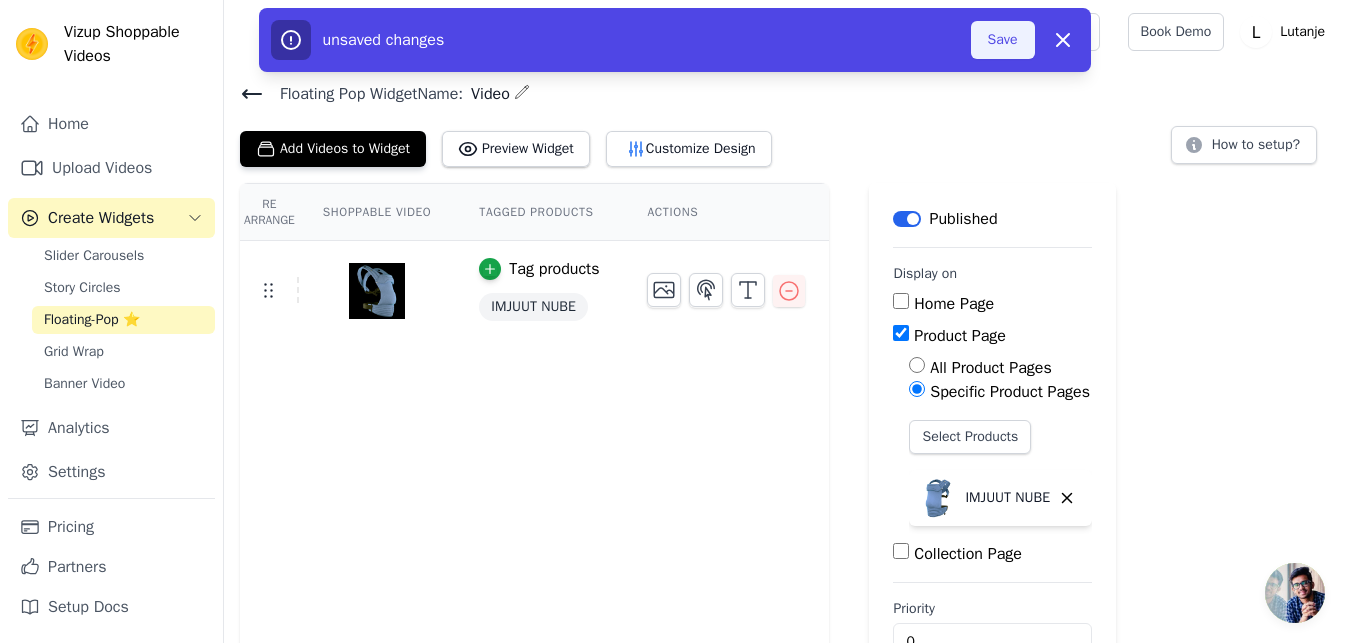click on "Save" at bounding box center (1003, 40) 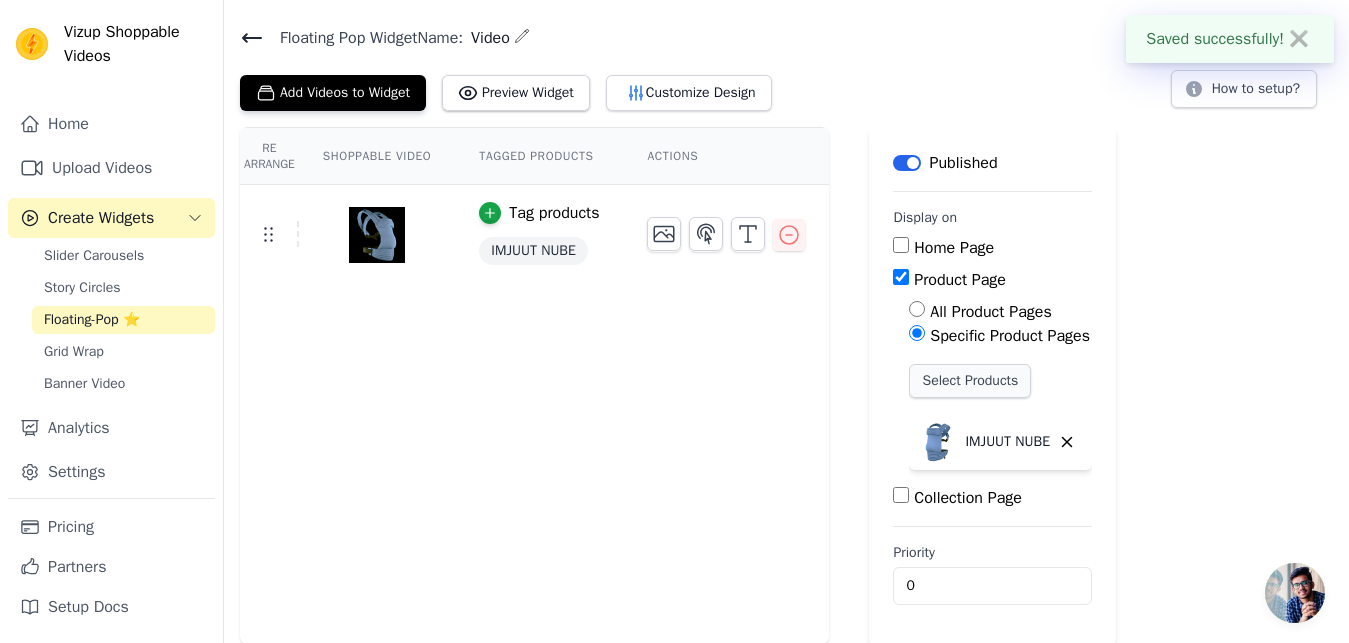 scroll, scrollTop: 57, scrollLeft: 0, axis: vertical 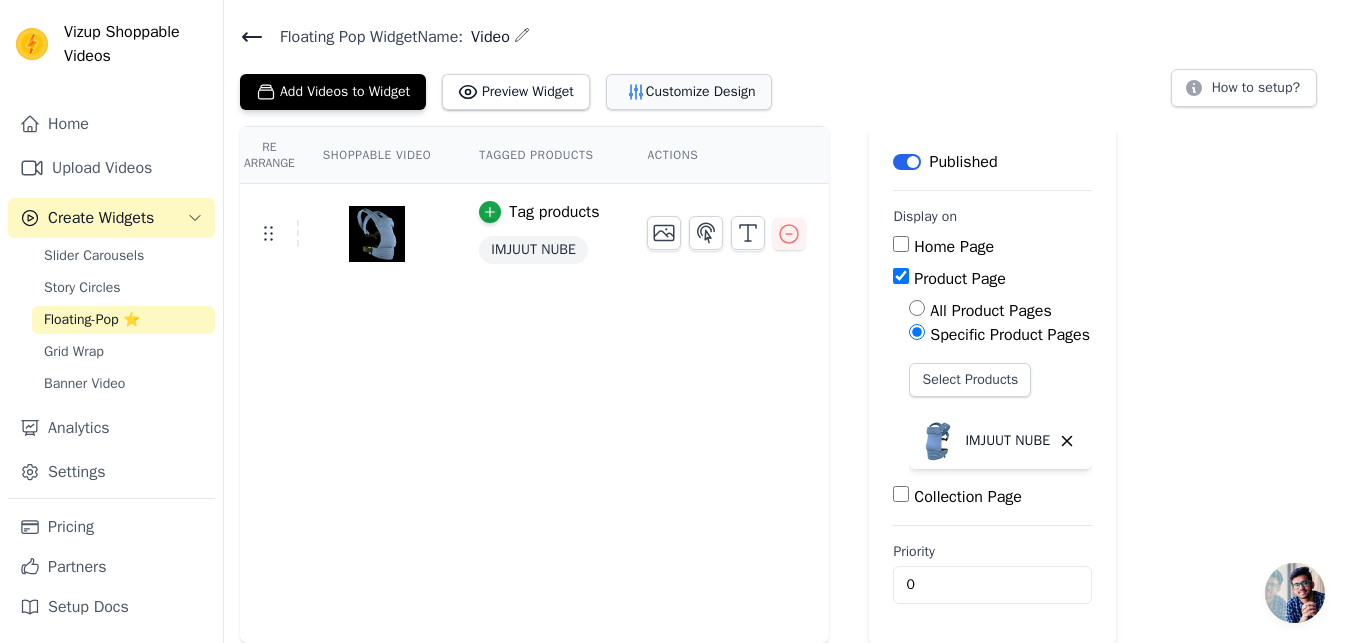 click on "Customize Design" at bounding box center [689, 92] 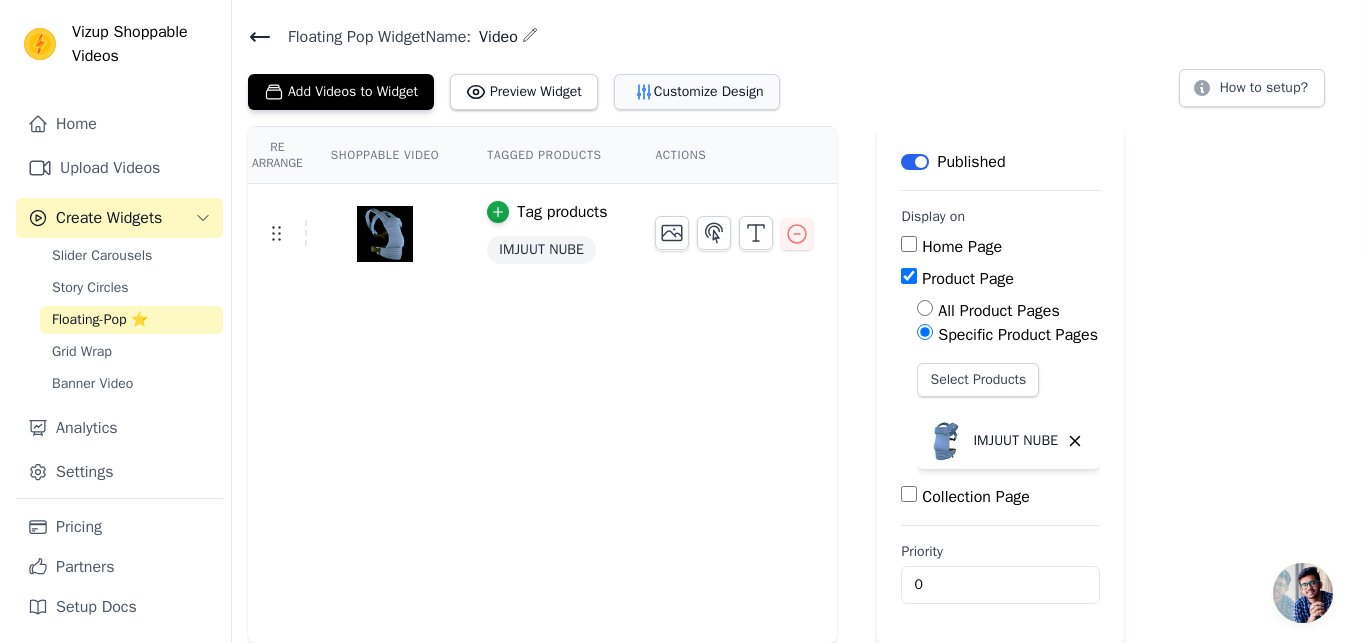 scroll, scrollTop: 0, scrollLeft: 0, axis: both 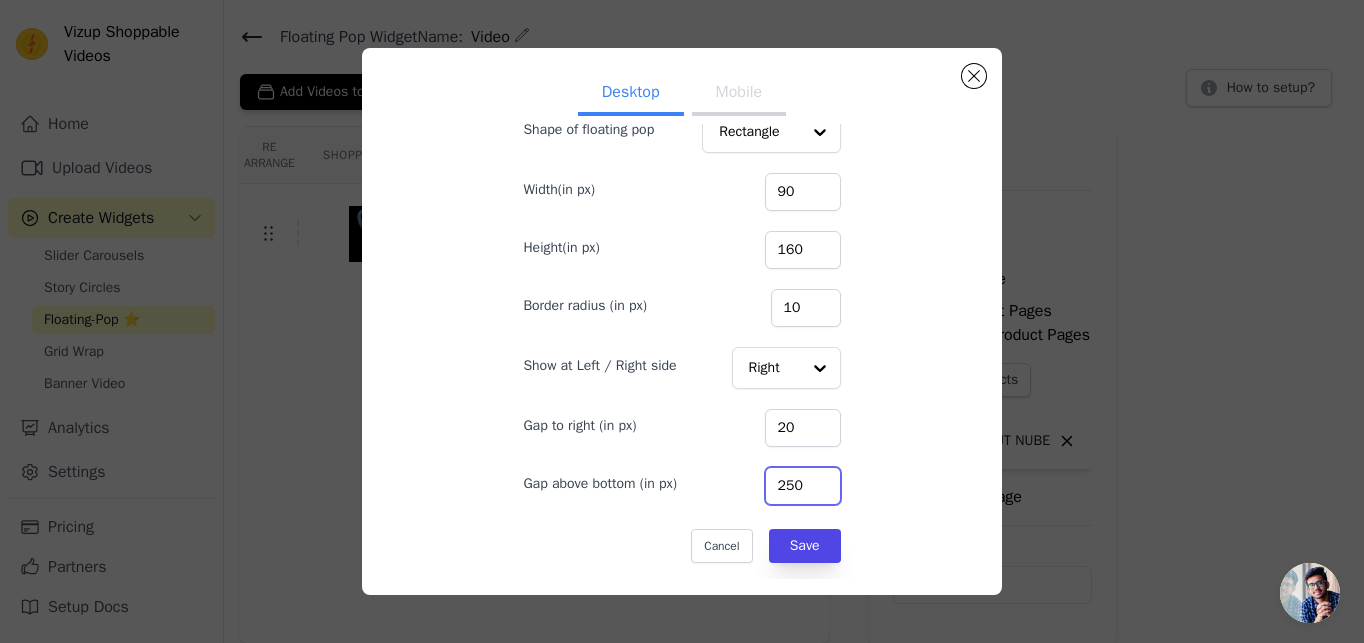 click on "250" at bounding box center (803, 486) 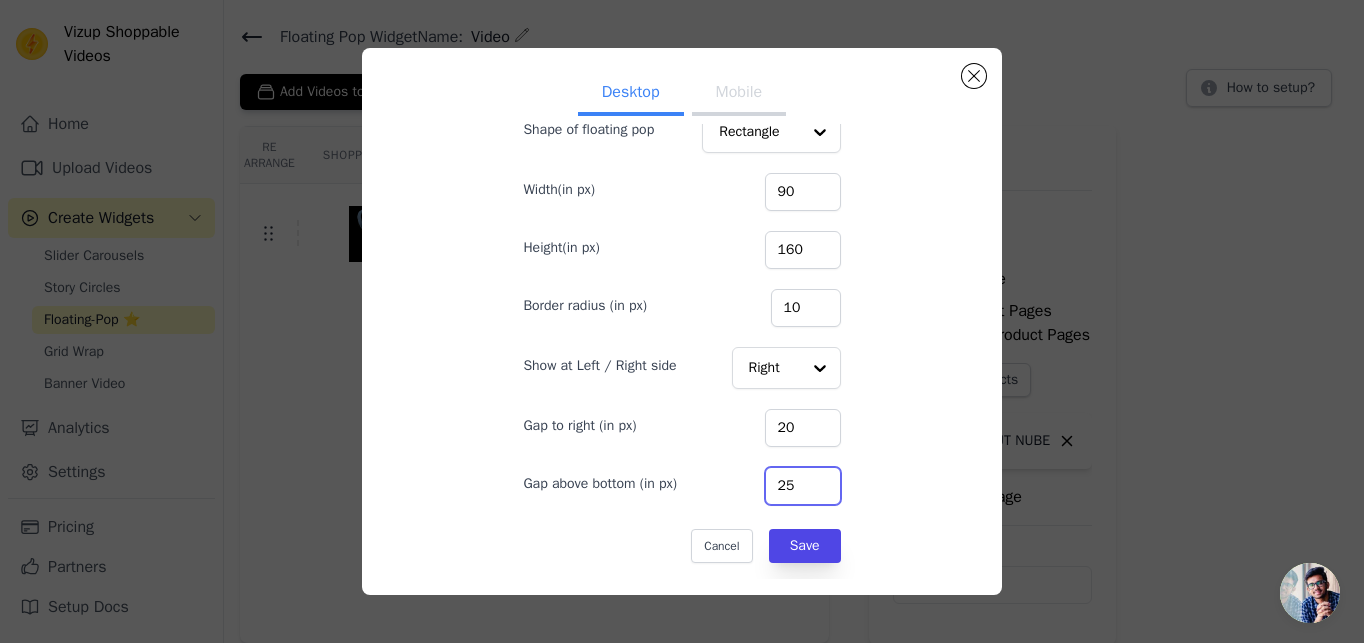 type on "2" 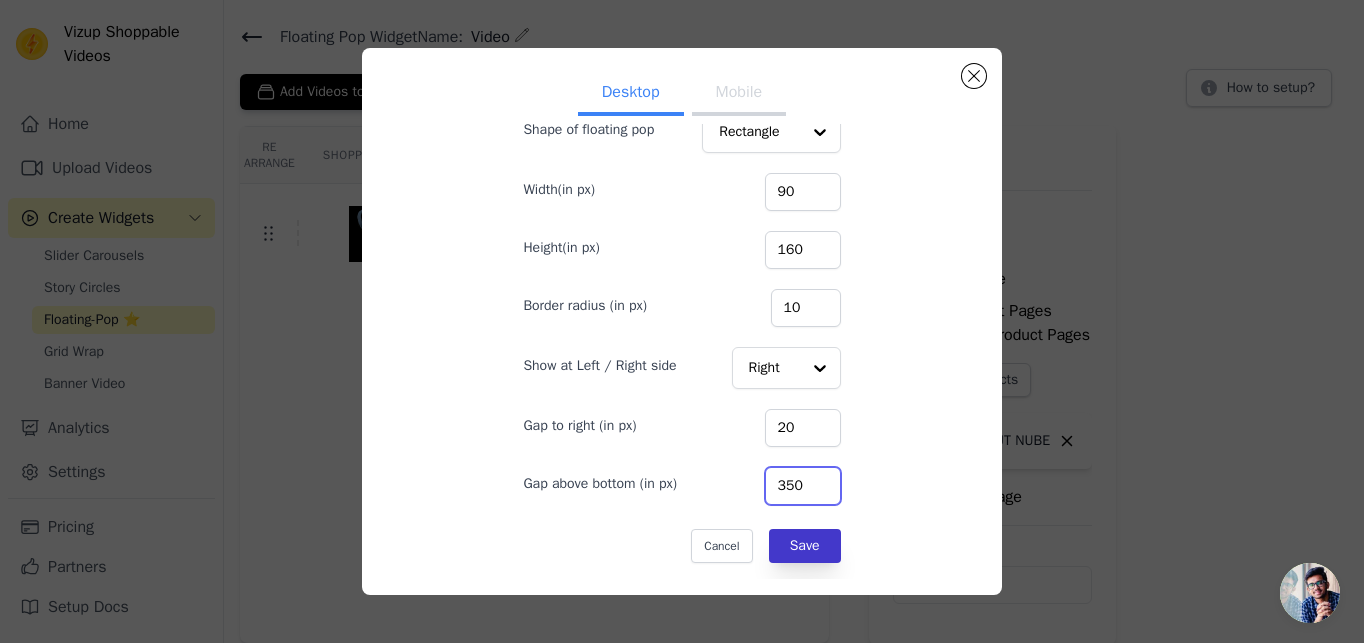 type on "350" 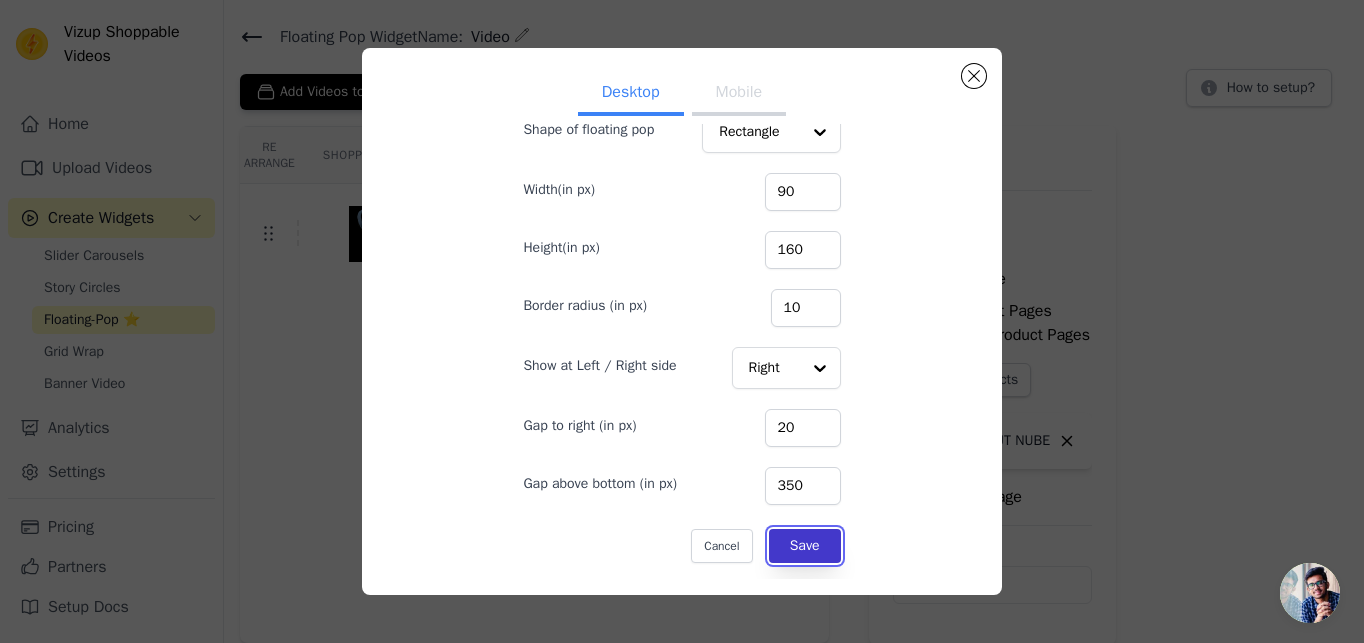 click on "Save" at bounding box center (805, 546) 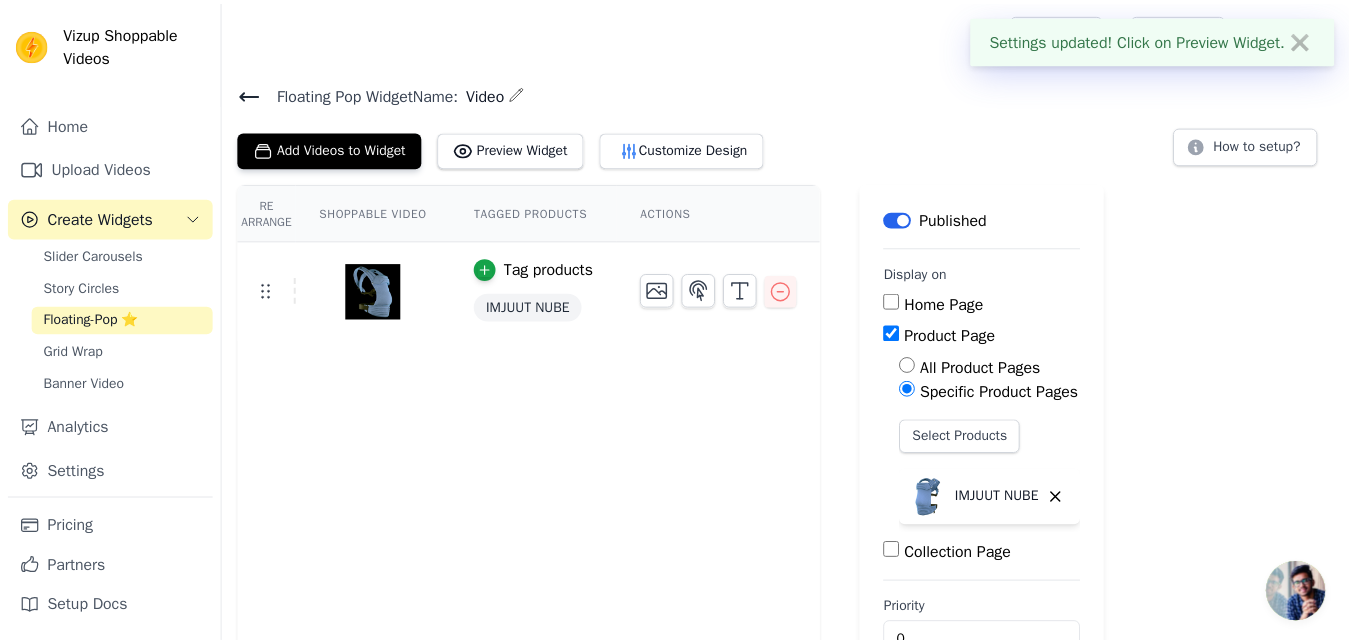 scroll, scrollTop: 57, scrollLeft: 0, axis: vertical 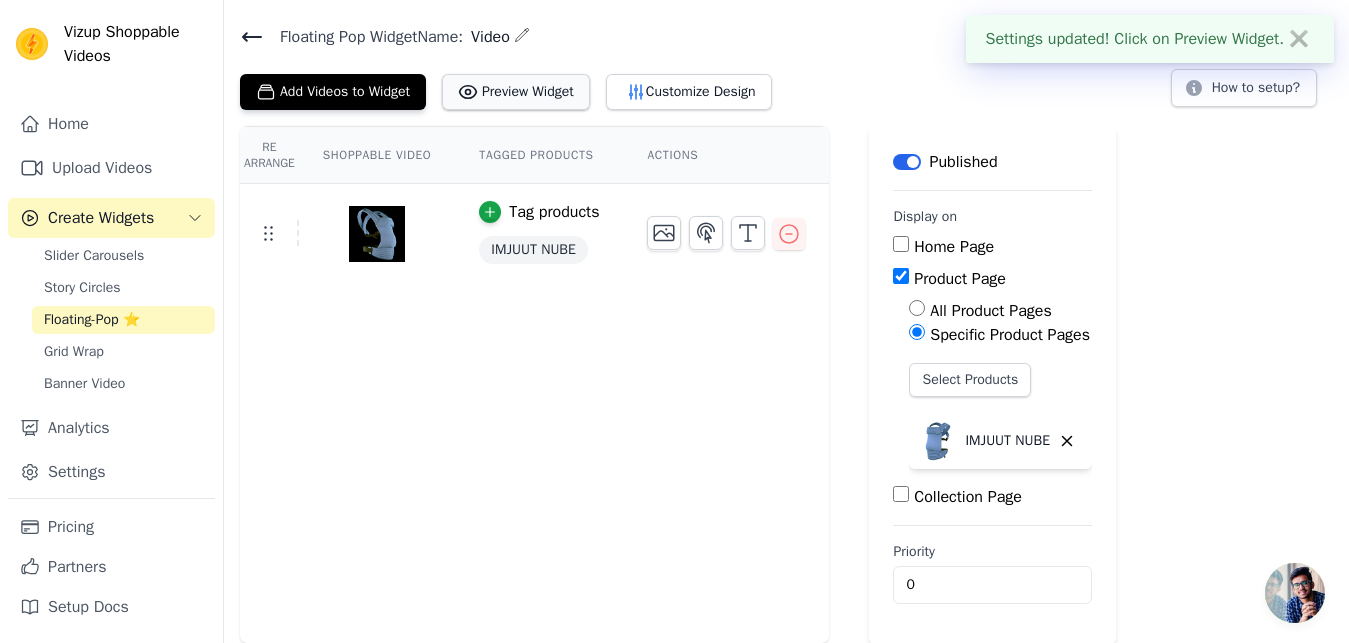 click on "Preview Widget" at bounding box center (516, 92) 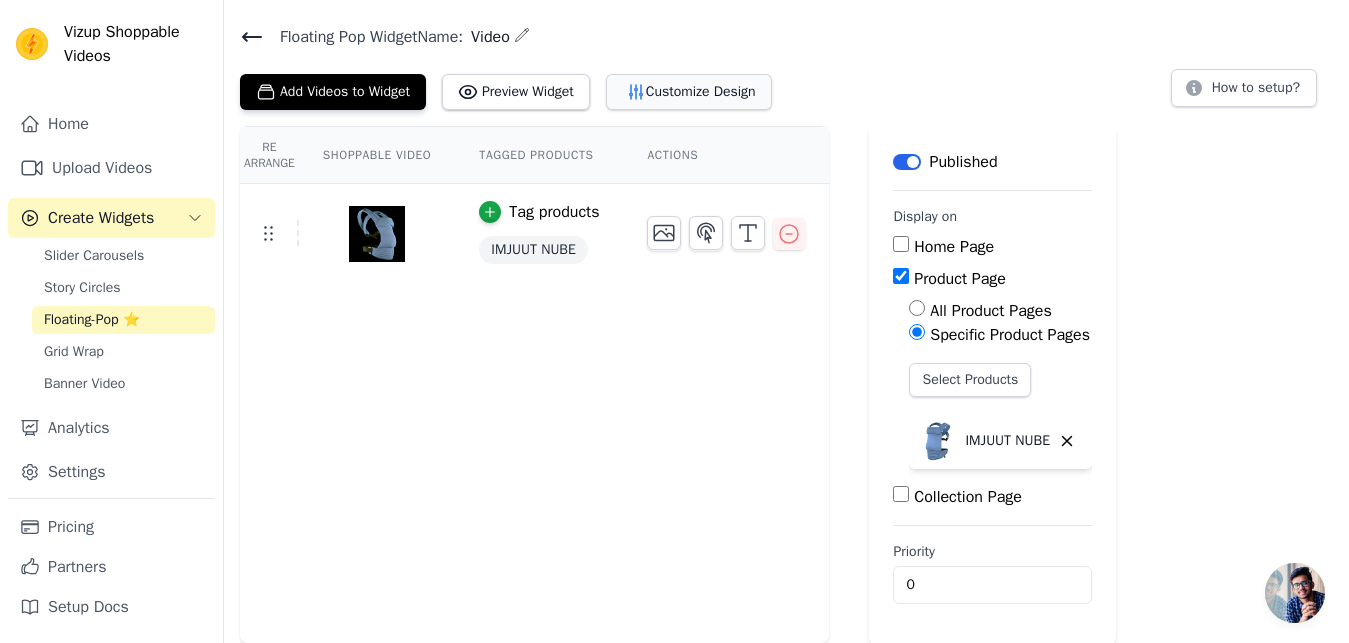click on "Customize Design" at bounding box center [689, 92] 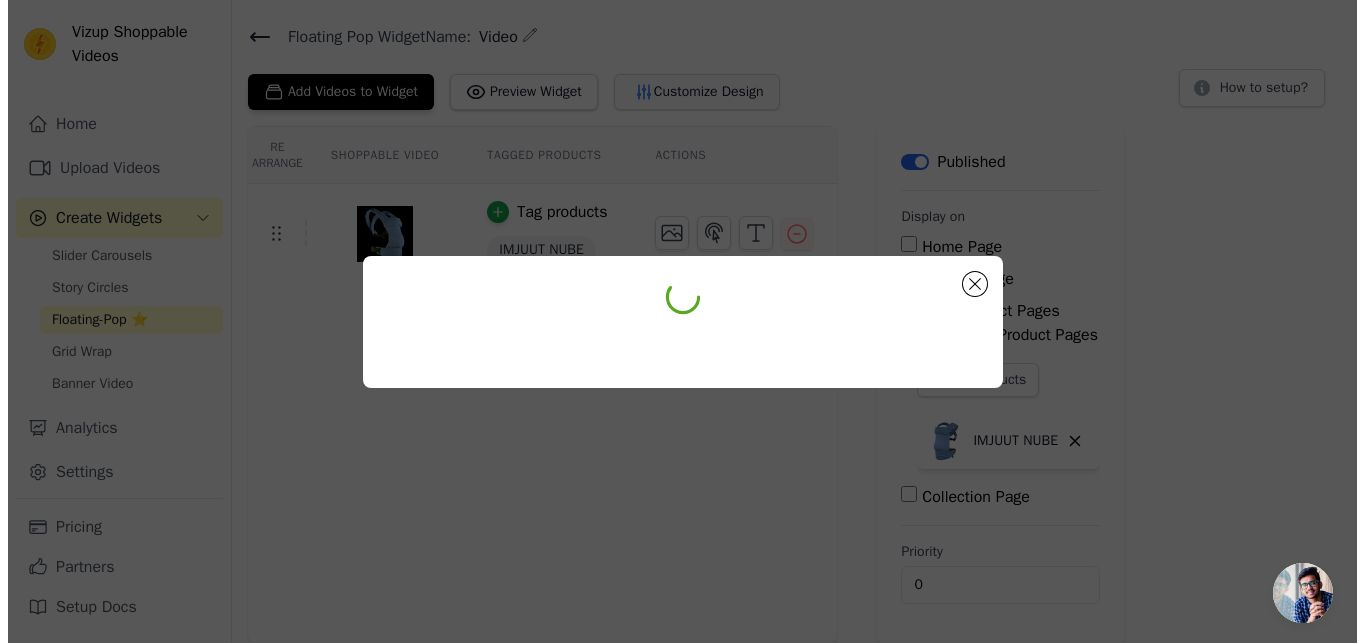 scroll, scrollTop: 0, scrollLeft: 0, axis: both 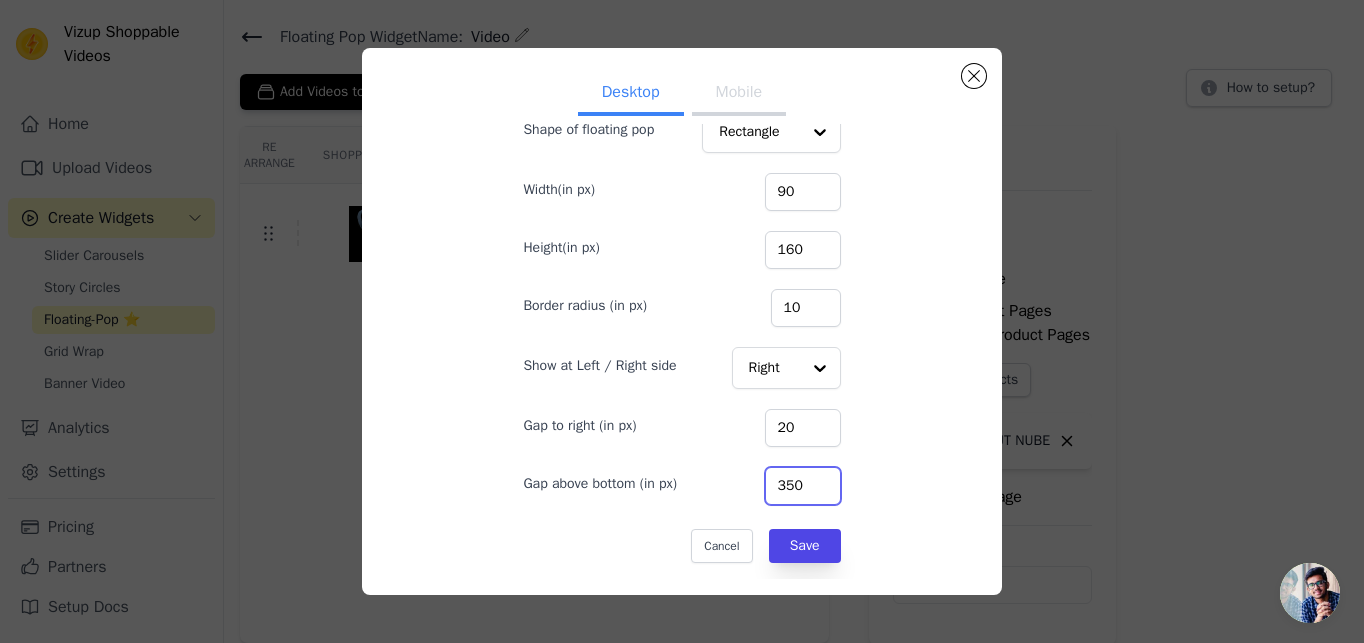 click on "350" at bounding box center (803, 486) 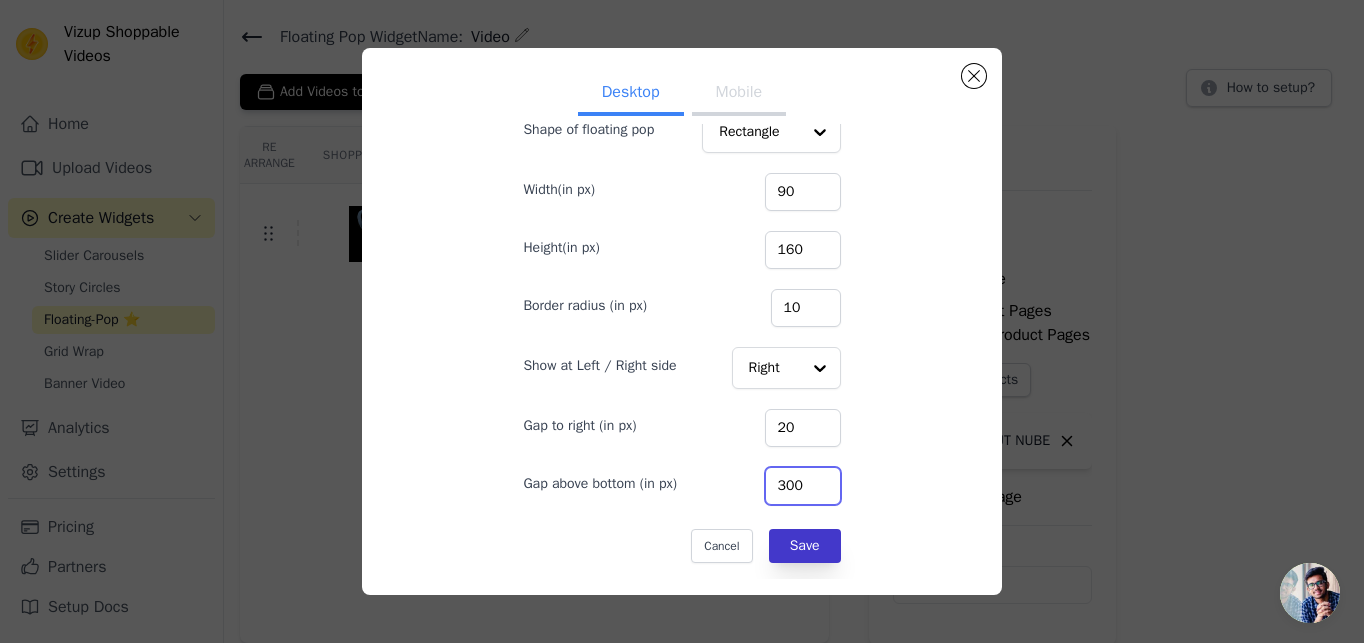 type on "300" 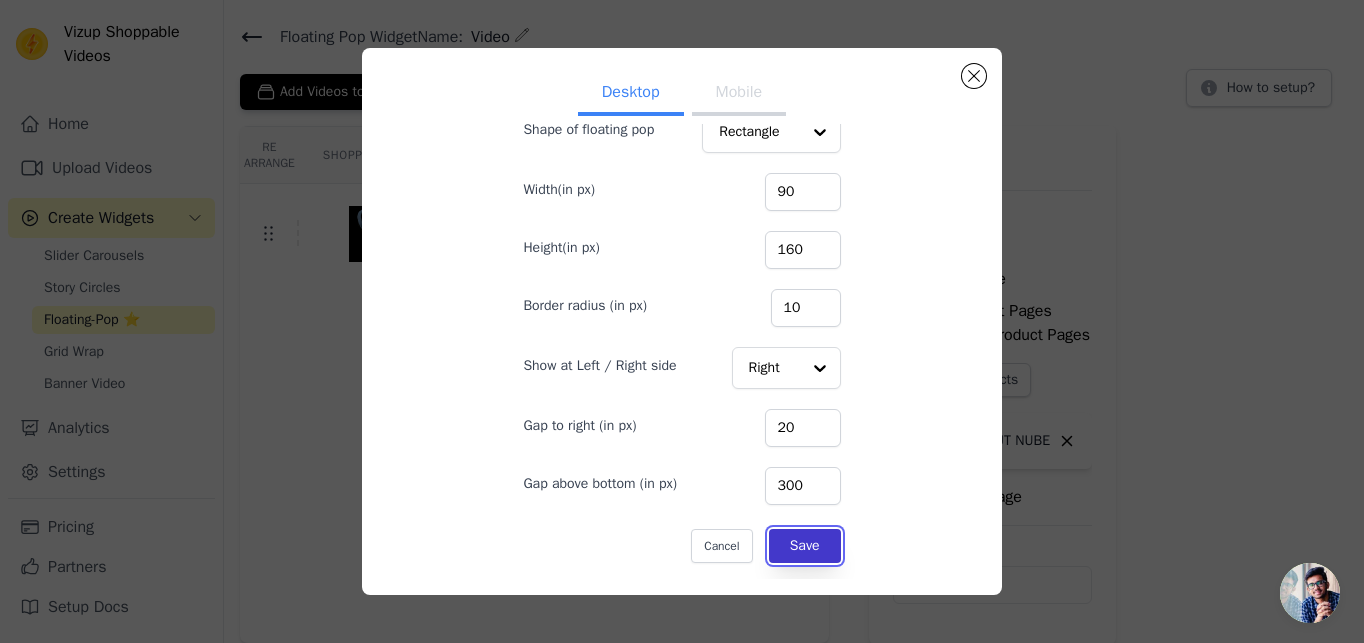 click on "Save" at bounding box center [805, 546] 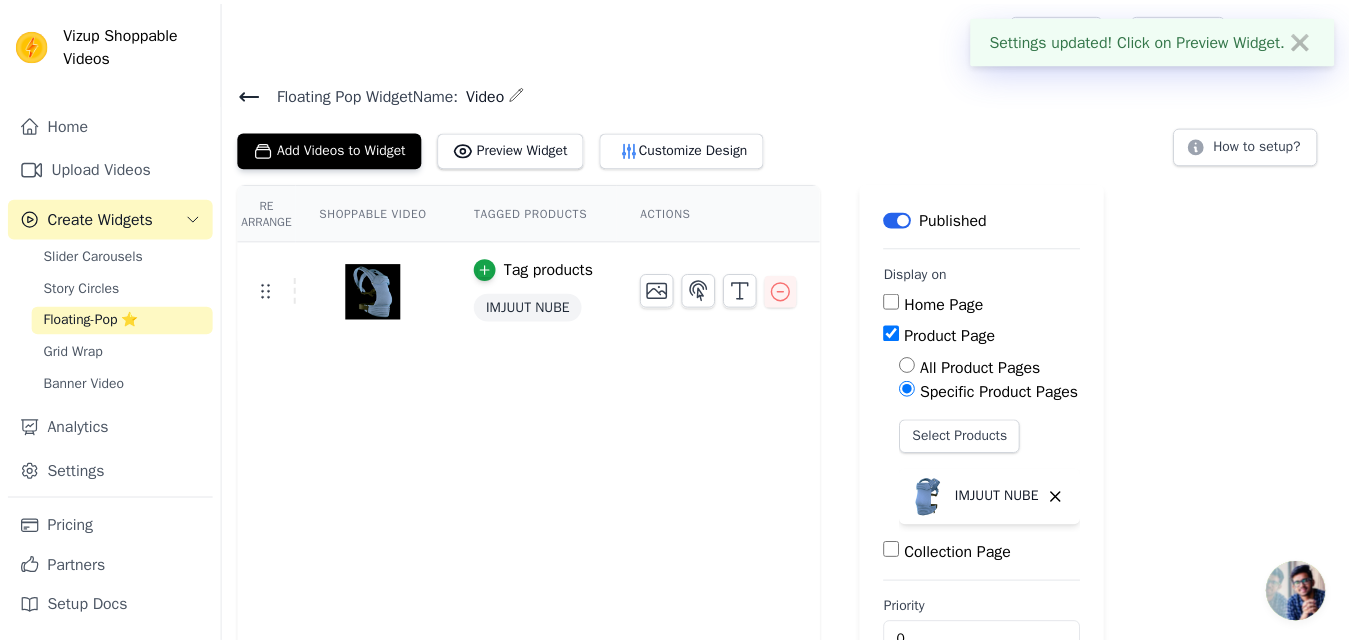 scroll, scrollTop: 57, scrollLeft: 0, axis: vertical 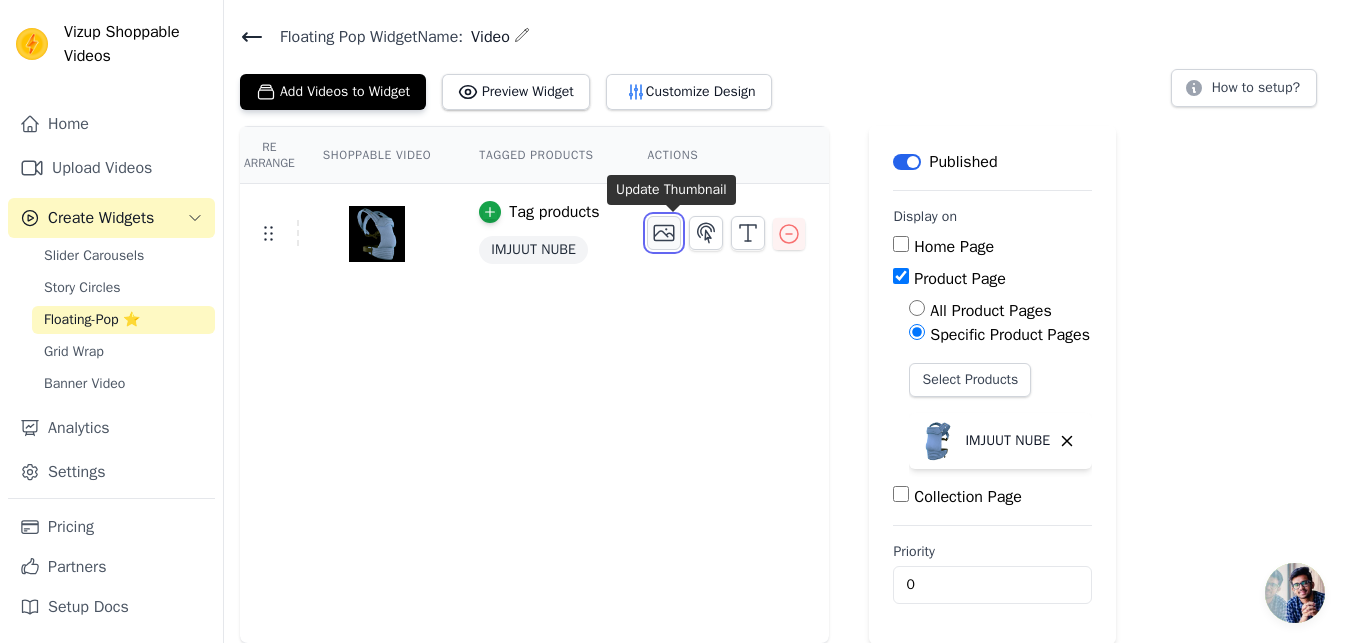 click 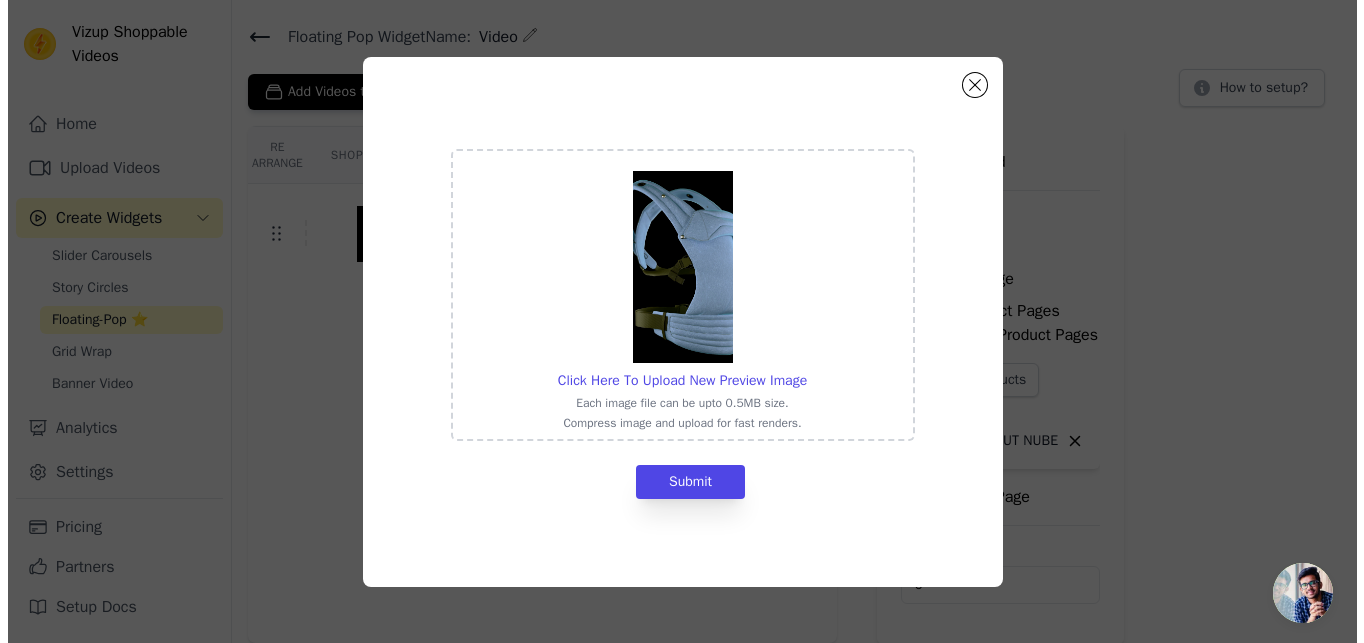 scroll, scrollTop: 0, scrollLeft: 0, axis: both 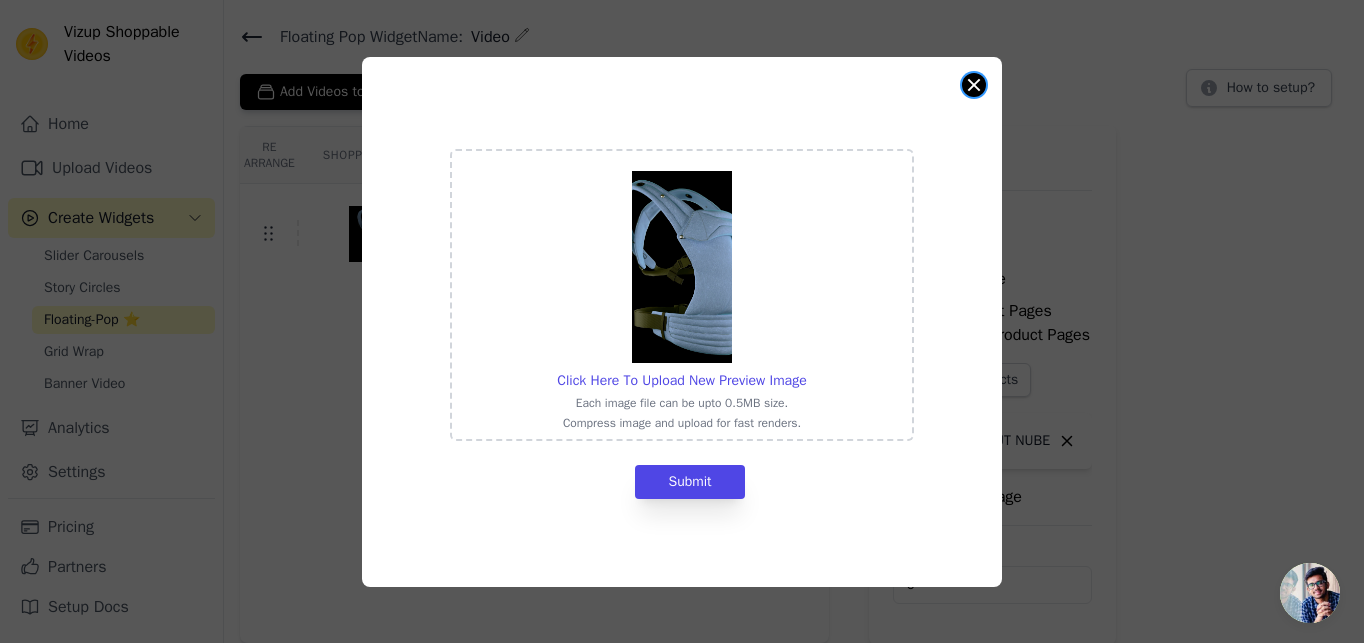 click at bounding box center (974, 85) 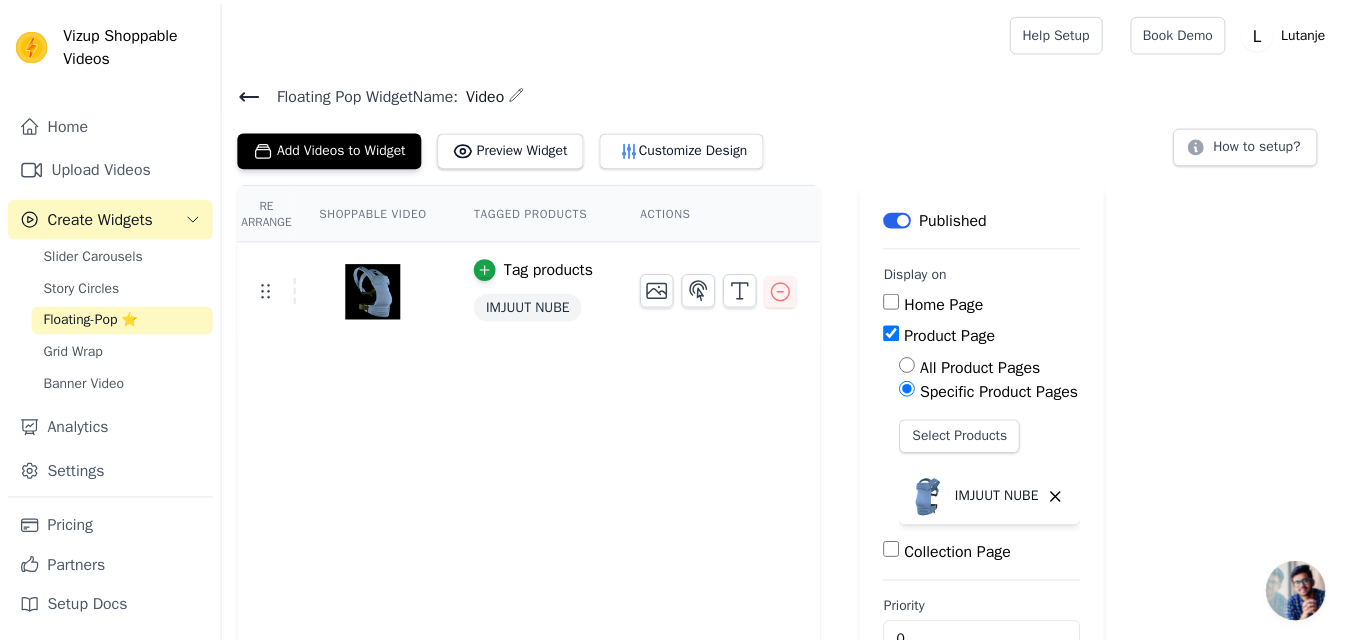 scroll, scrollTop: 57, scrollLeft: 0, axis: vertical 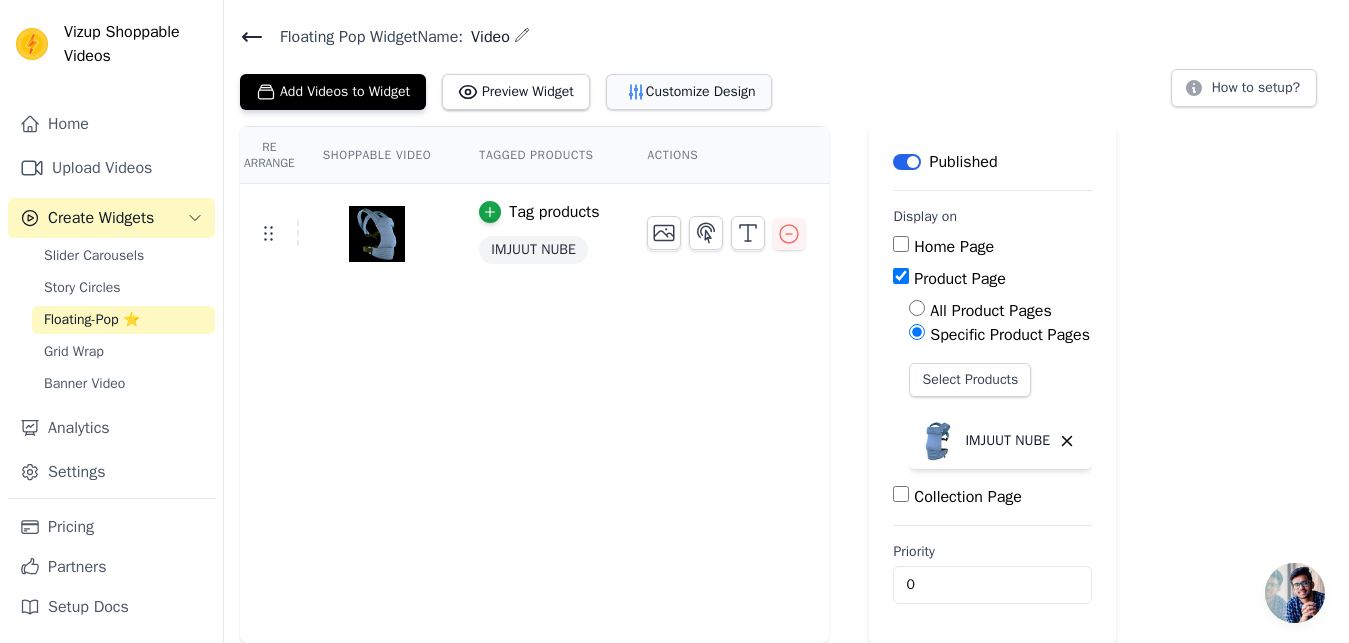 click on "Customize Design" at bounding box center [689, 92] 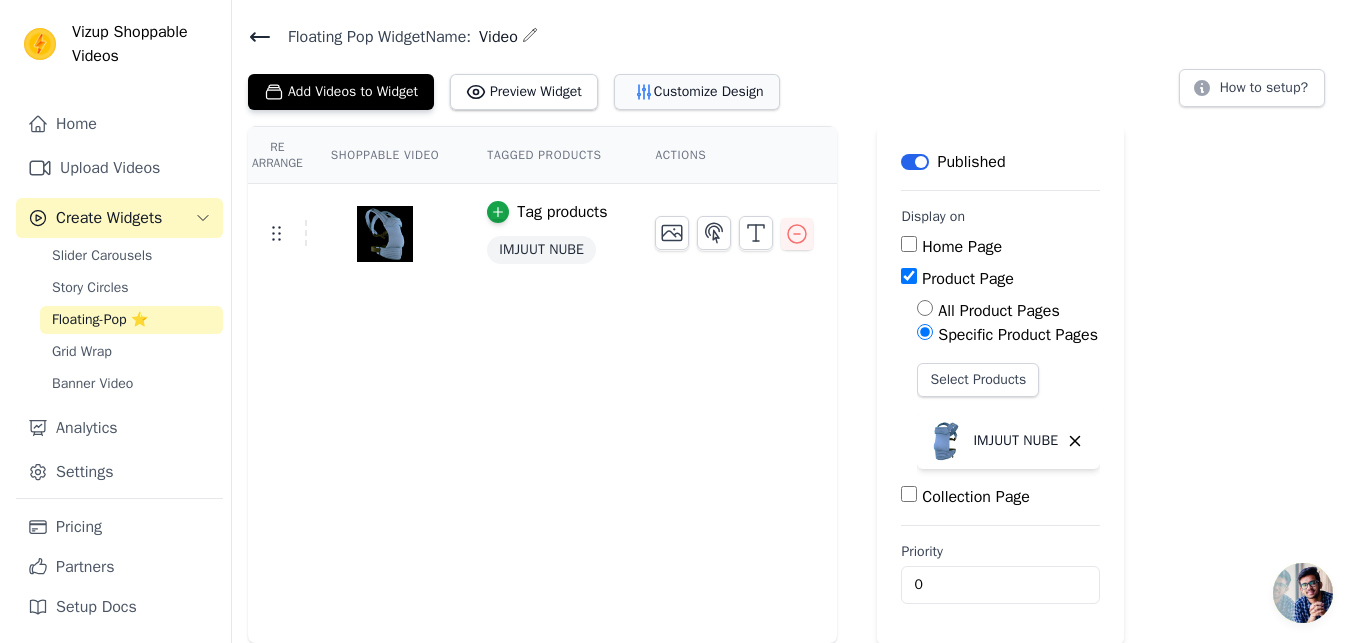 scroll, scrollTop: 0, scrollLeft: 0, axis: both 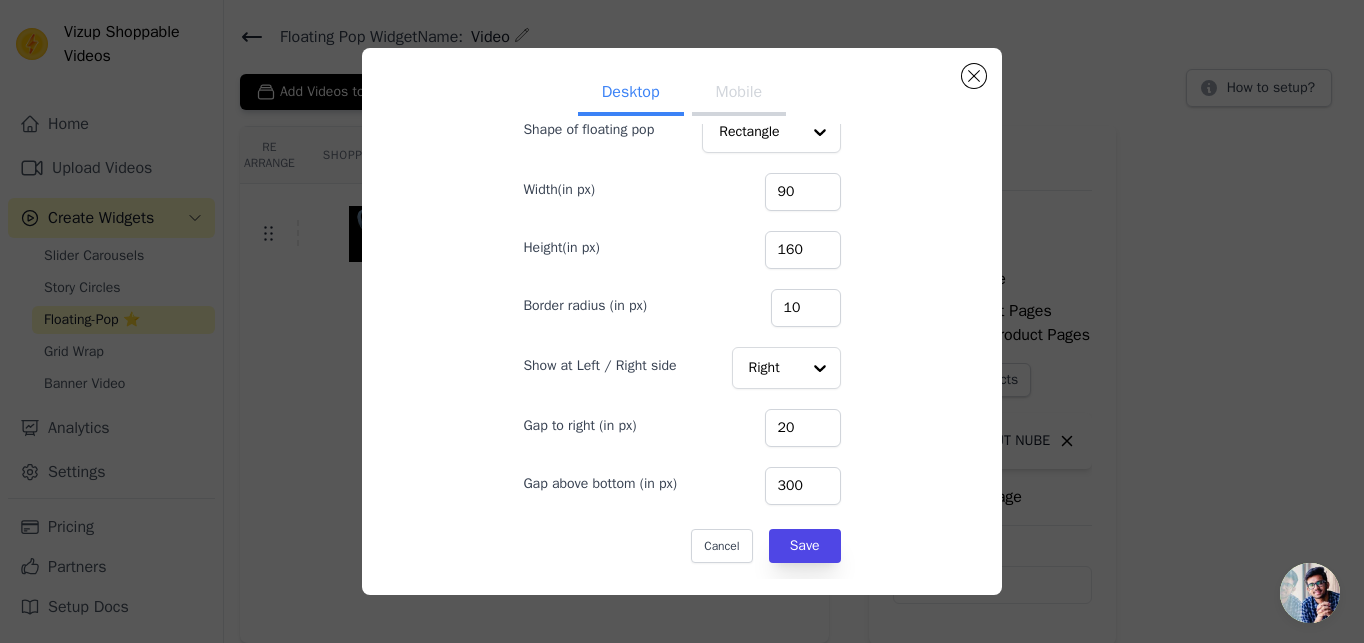 click on "Mobile" at bounding box center [739, 94] 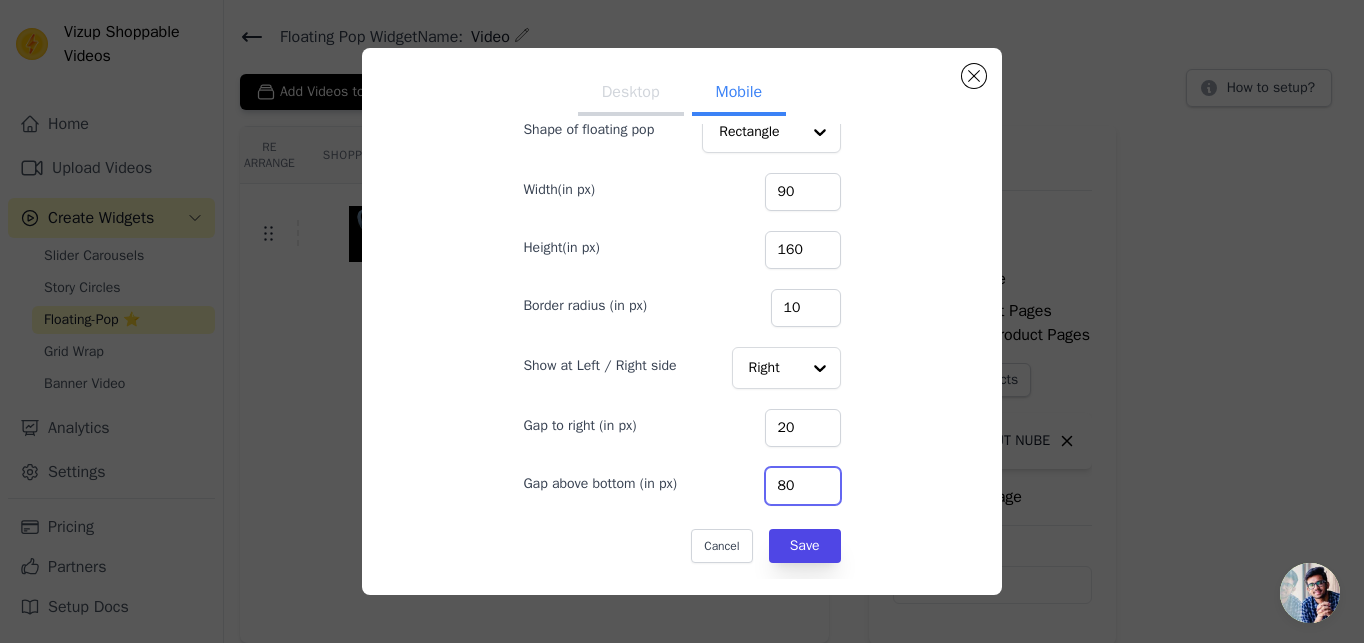 click on "80" at bounding box center [803, 486] 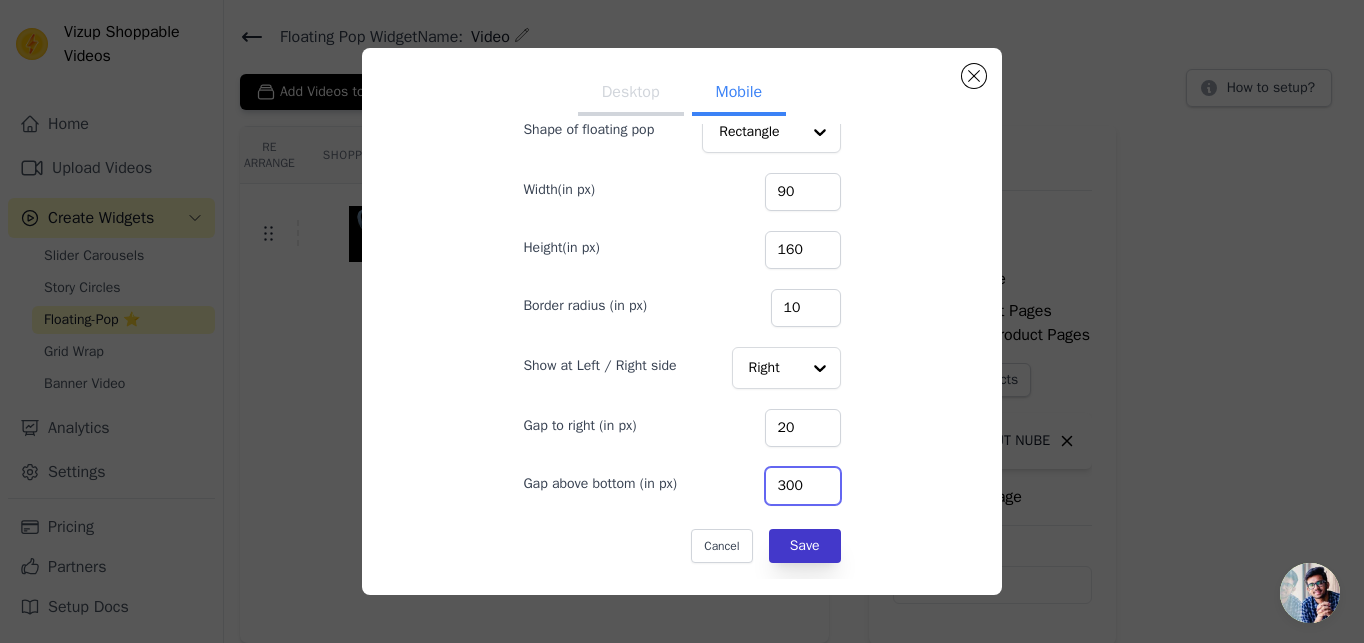 type on "300" 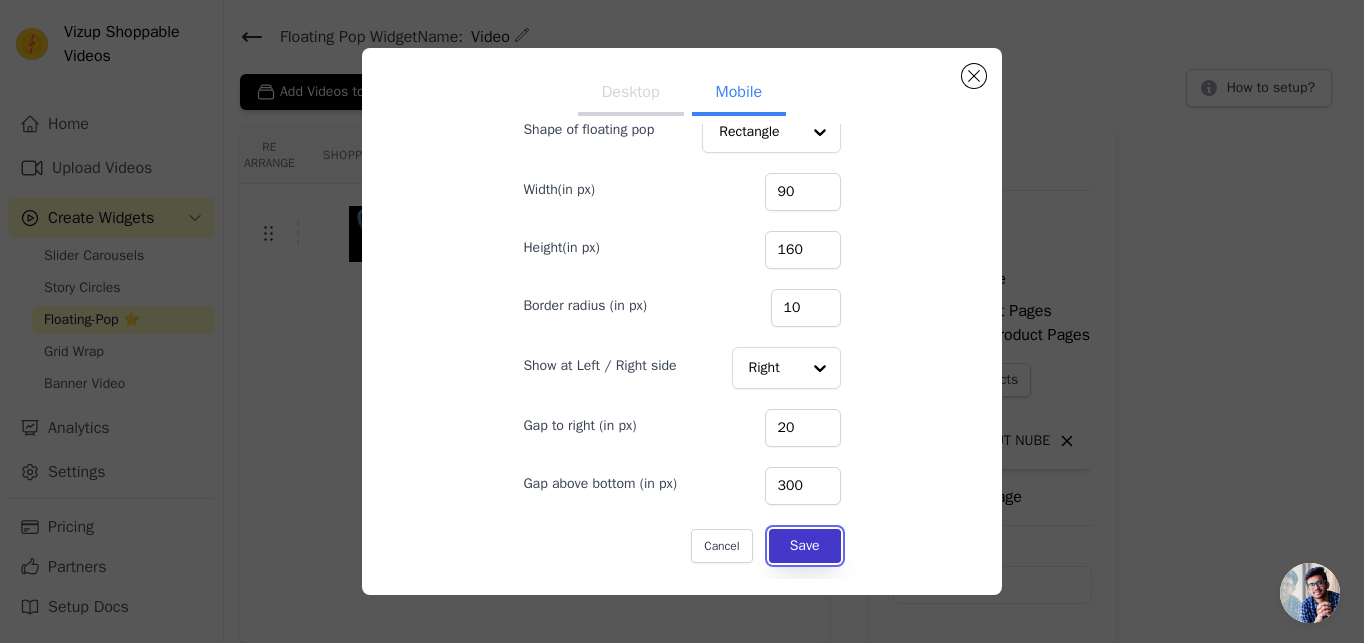click on "Save" at bounding box center (805, 546) 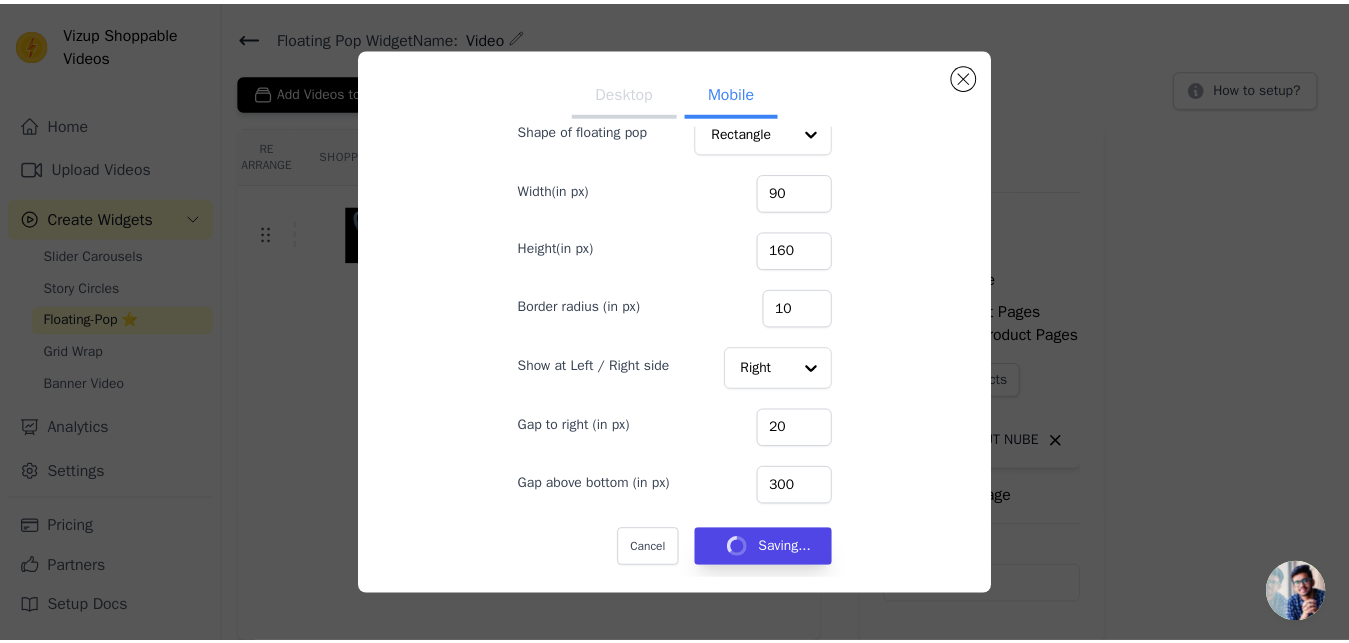 scroll, scrollTop: 57, scrollLeft: 0, axis: vertical 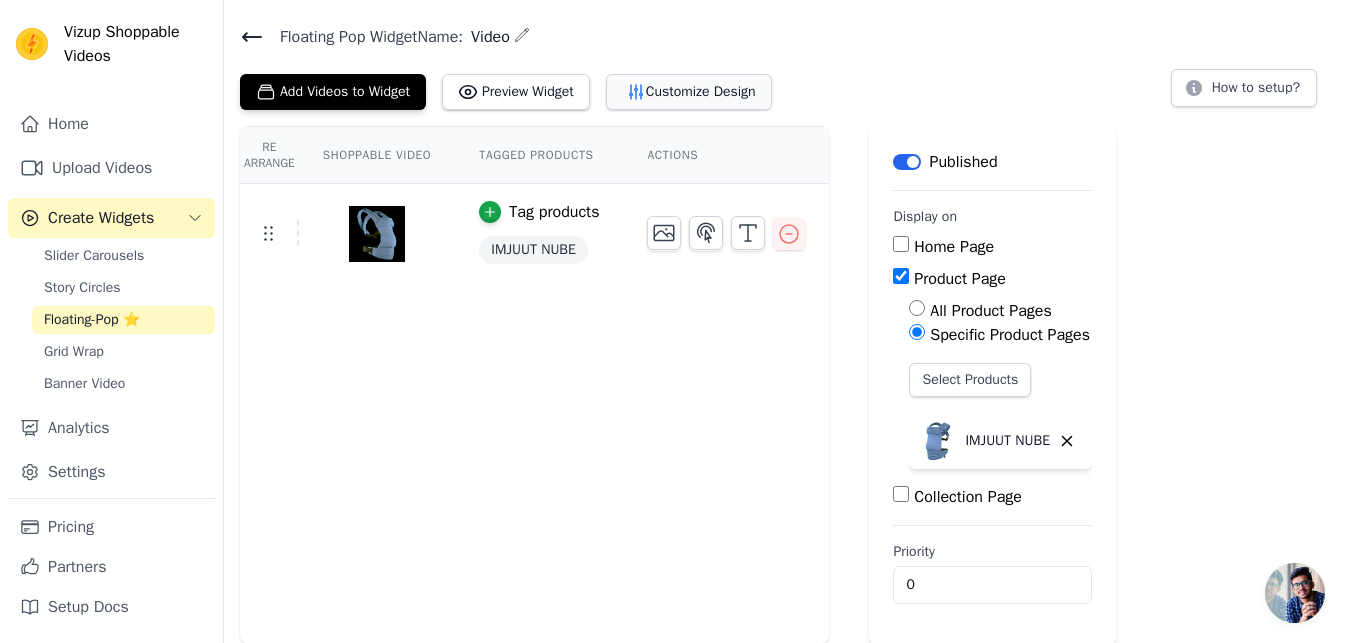 click on "Customize Design" at bounding box center [689, 92] 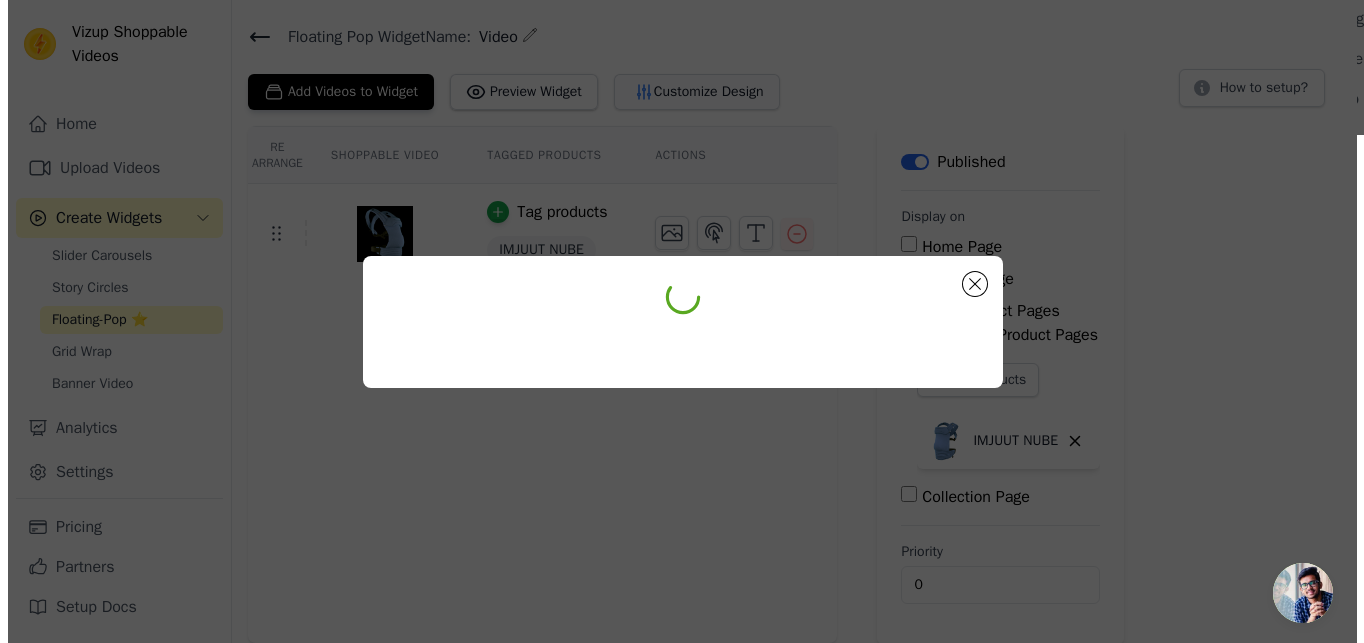 scroll, scrollTop: 0, scrollLeft: 0, axis: both 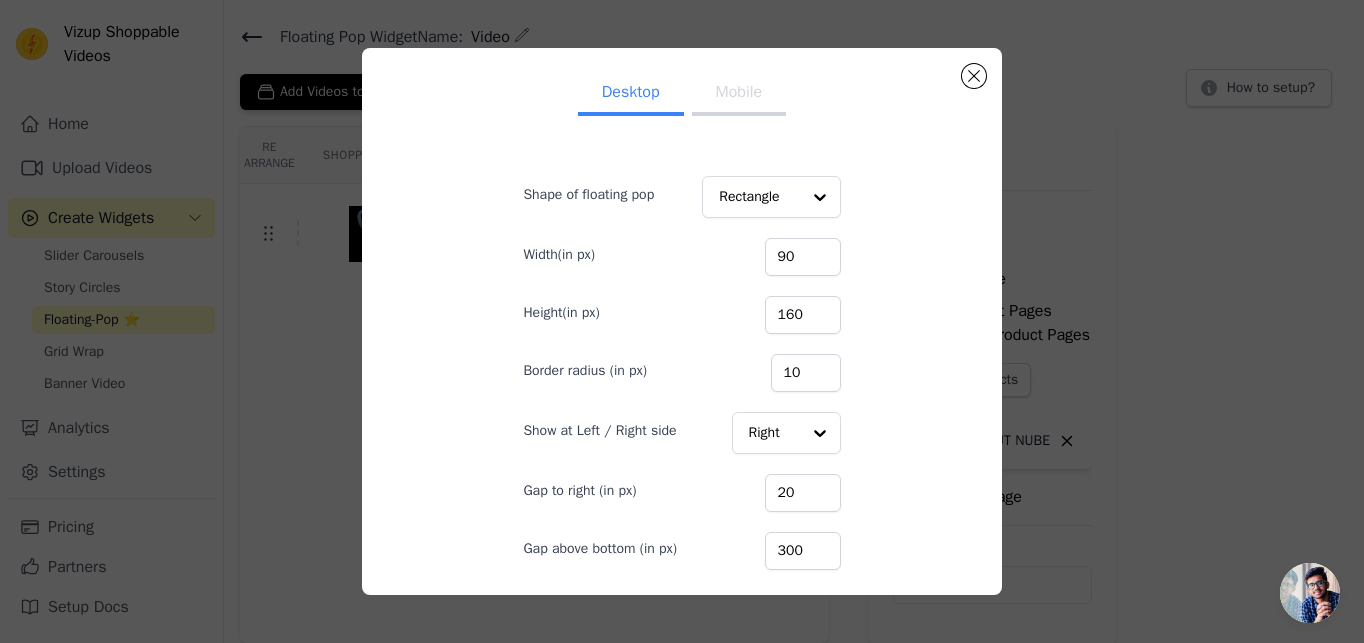 click on "Mobile" at bounding box center [739, 94] 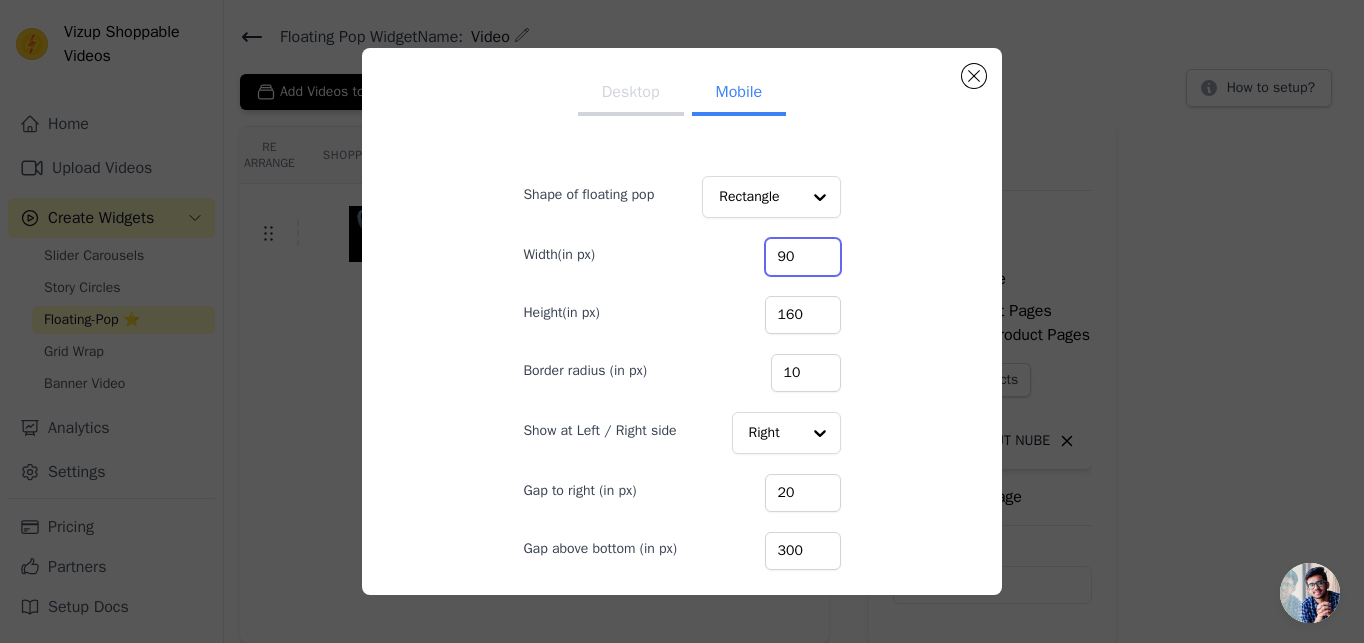 click on "90" at bounding box center (803, 257) 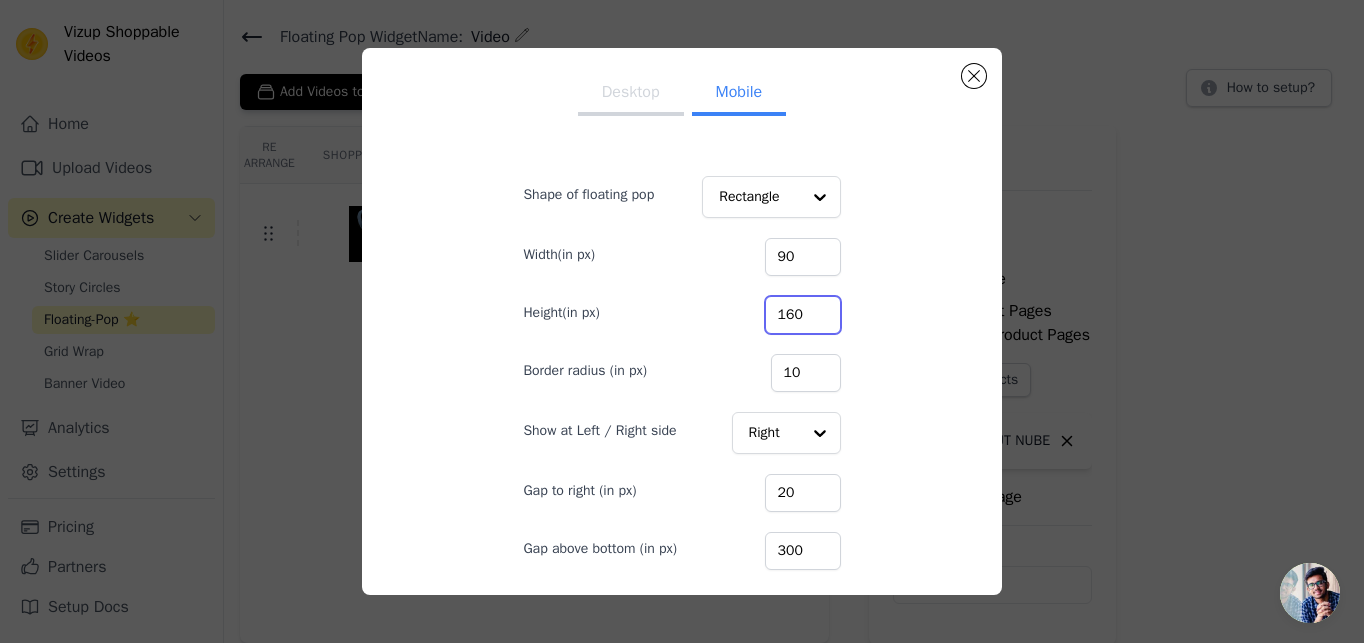 click on "160" at bounding box center [803, 315] 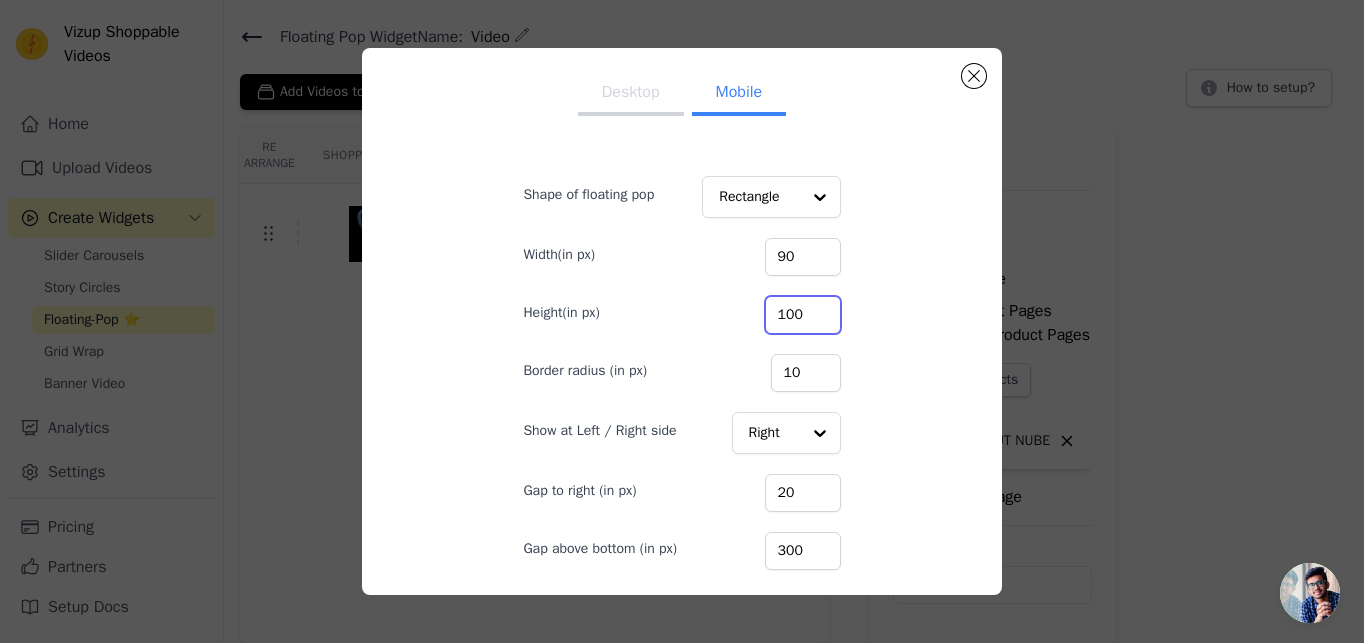 type on "100" 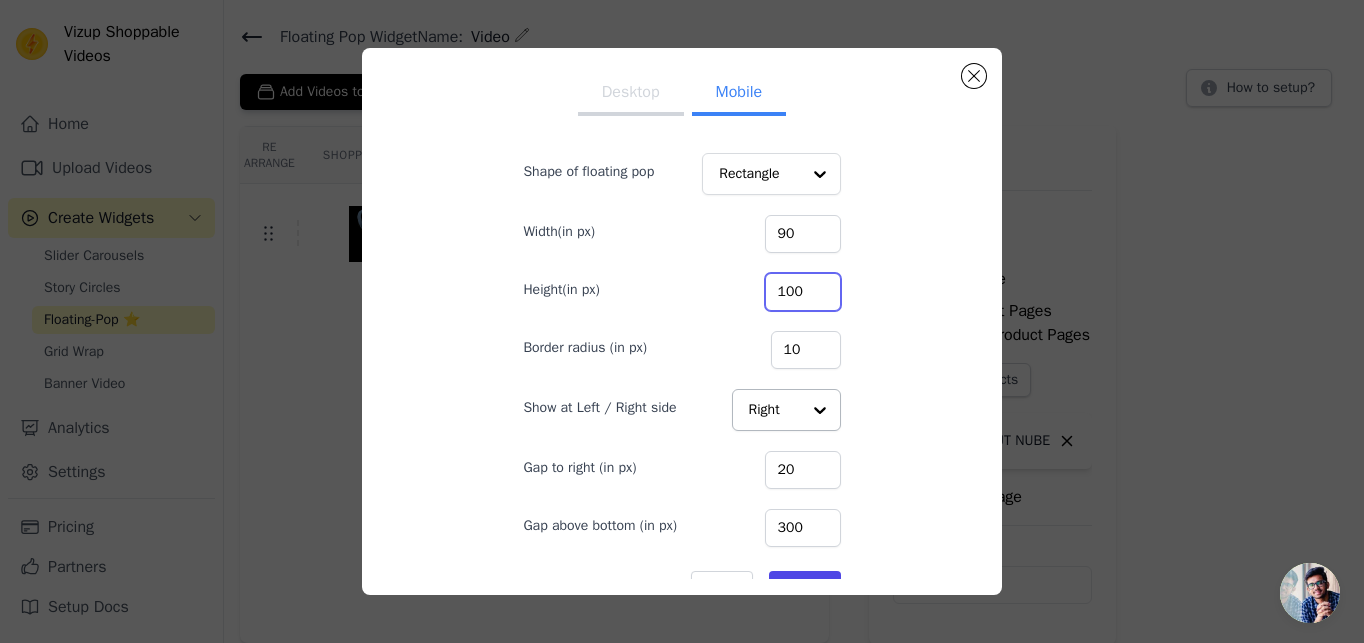 scroll, scrollTop: 0, scrollLeft: 0, axis: both 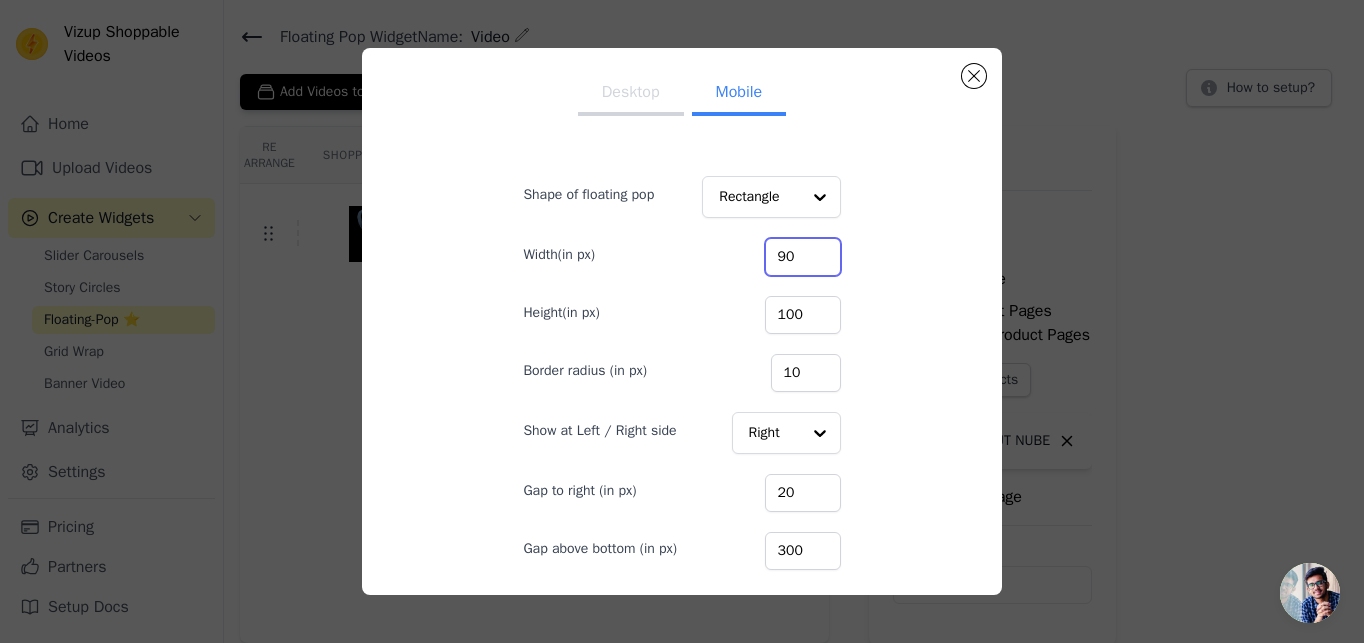 click on "90" at bounding box center (803, 257) 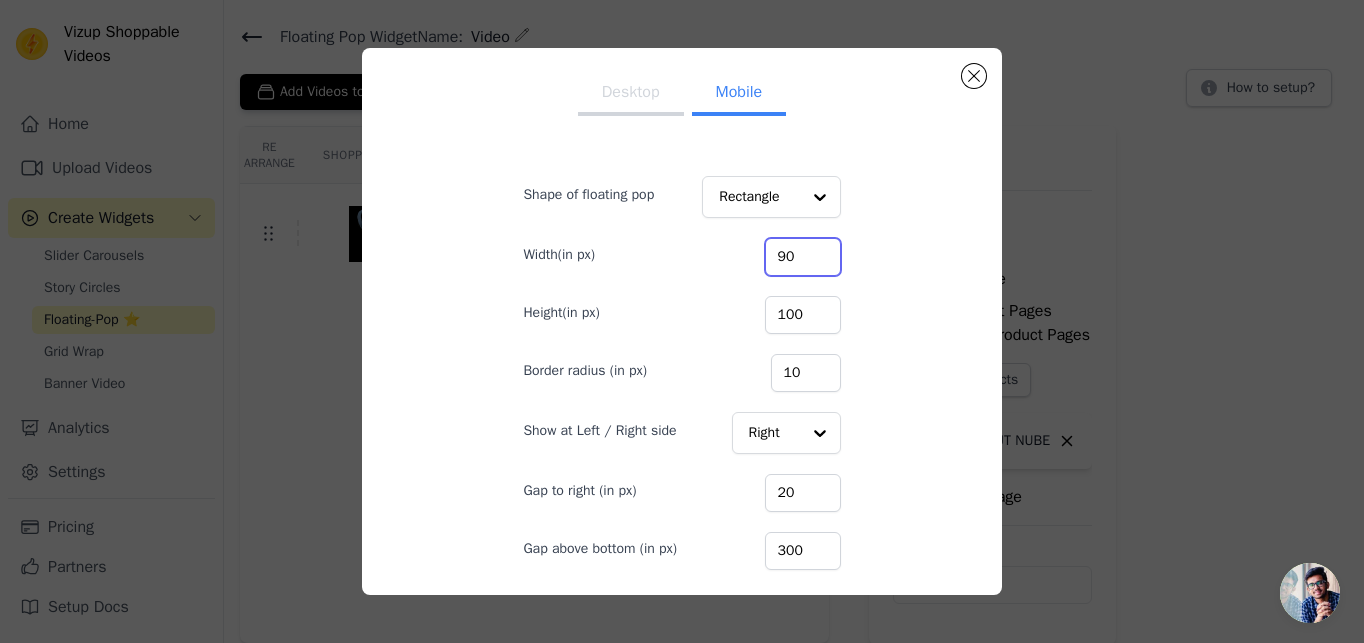 drag, startPoint x: 753, startPoint y: 261, endPoint x: 783, endPoint y: 260, distance: 30.016663 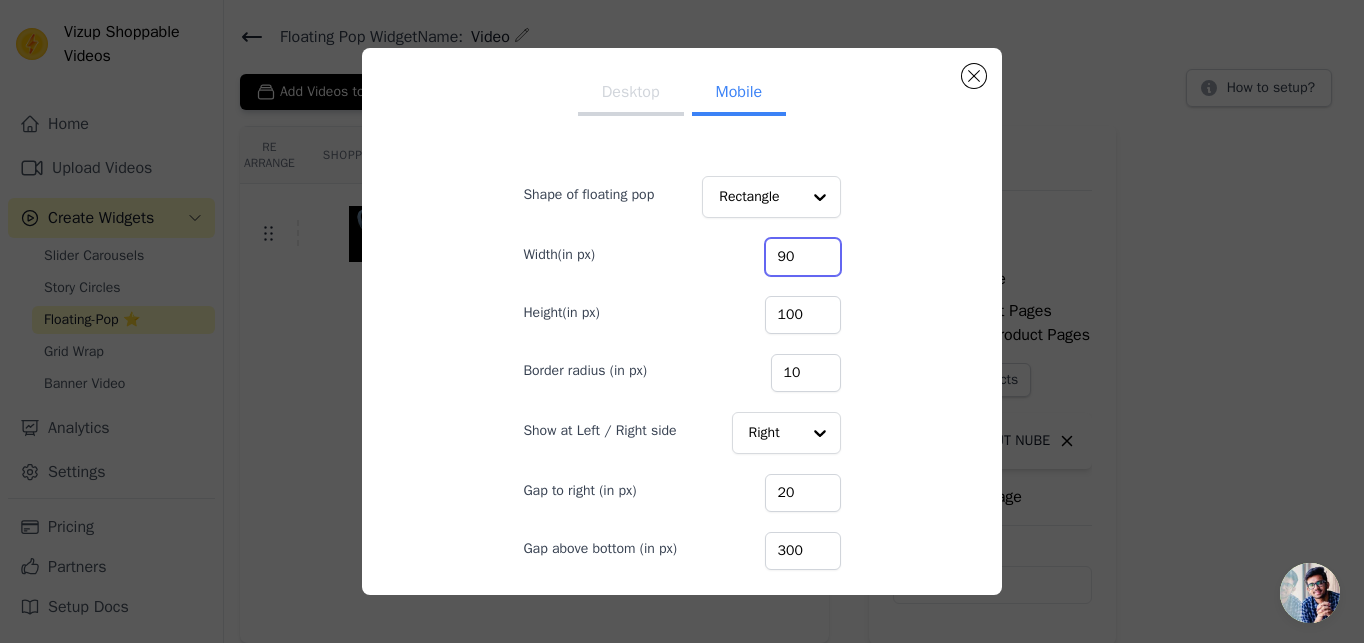 click on "90" at bounding box center (803, 257) 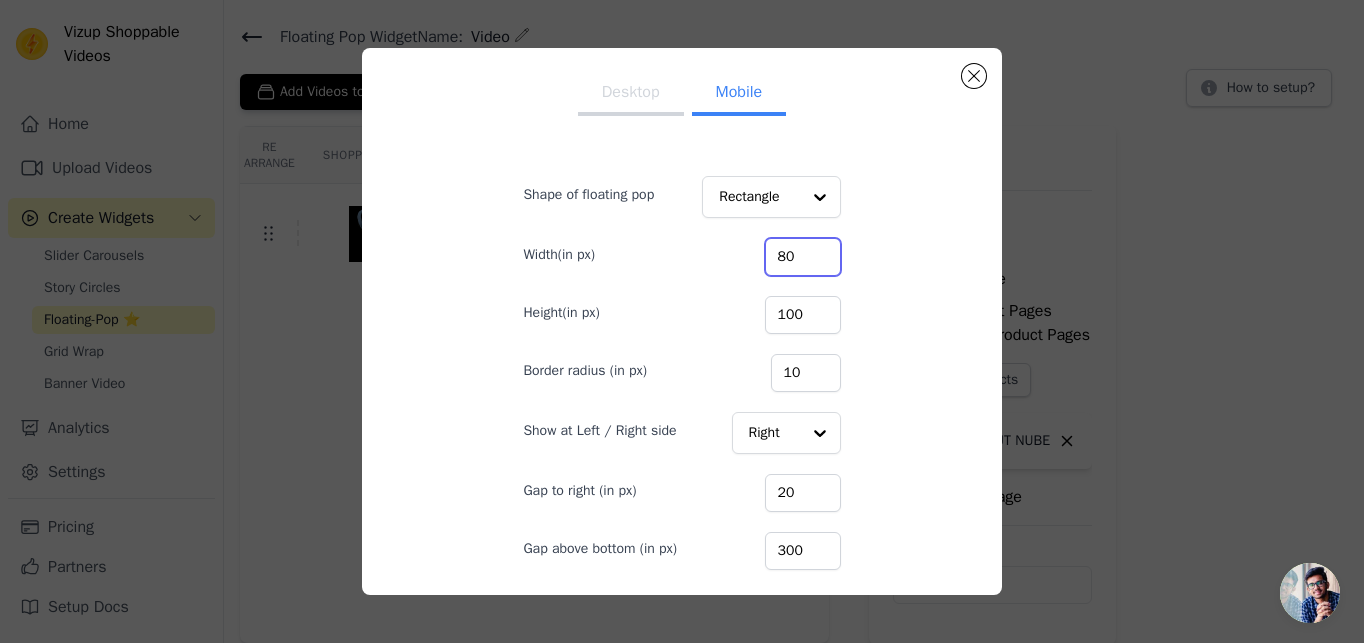 type on "80" 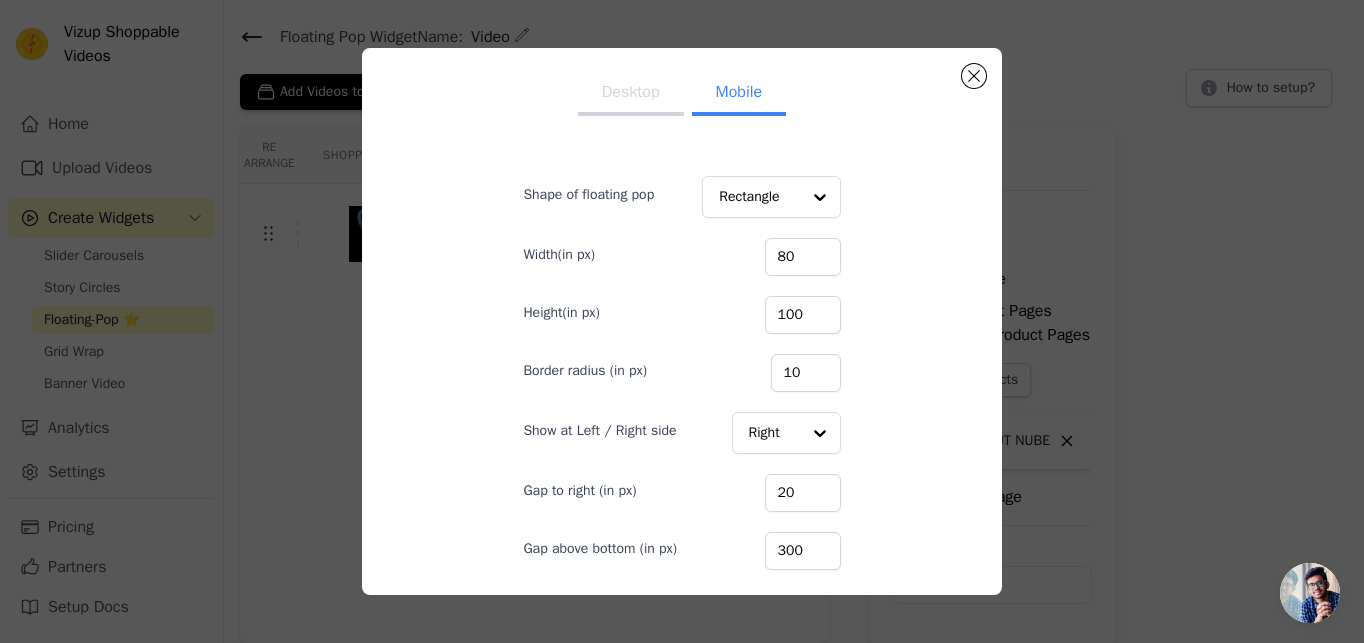 click on "Desktop Mobile   Shape of floating pop         Rectangle               Width(in px)   80   Height(in px)   100   Border radius (in px)   10   Show at Left / Right side         Right               Gap to right (in px)   20   Gap above bottom (in px)   300   Cancel     Save" at bounding box center (682, 321) 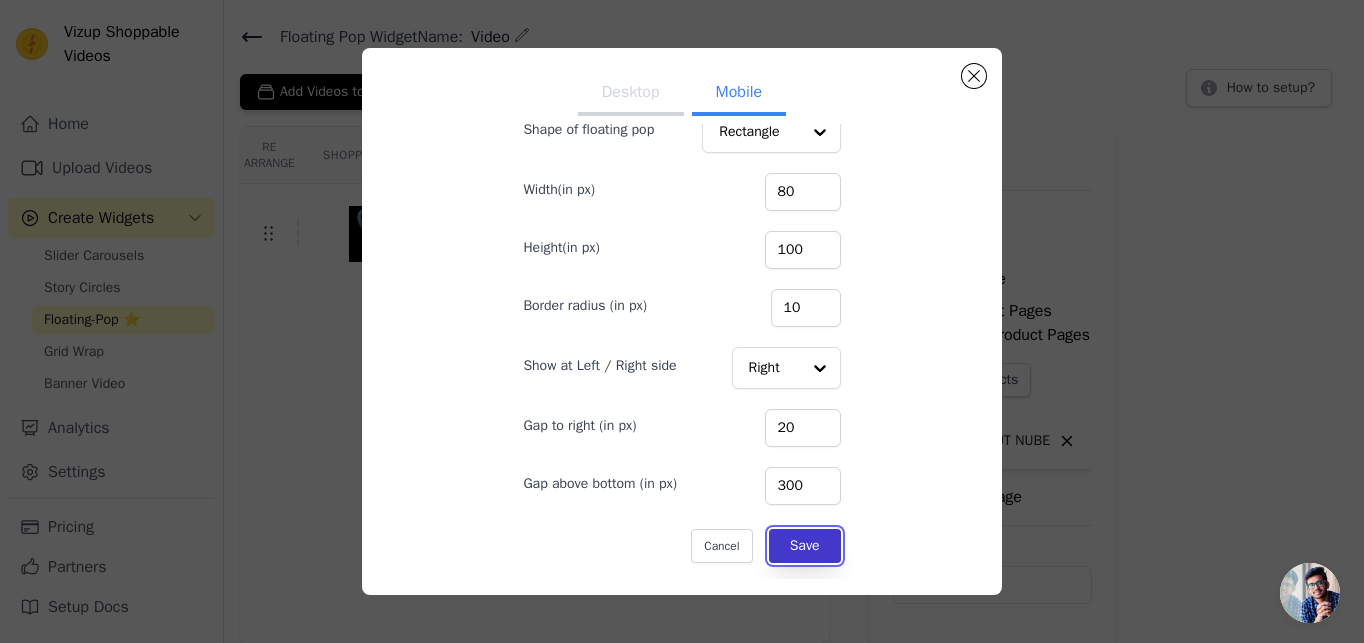click on "Save" at bounding box center [805, 546] 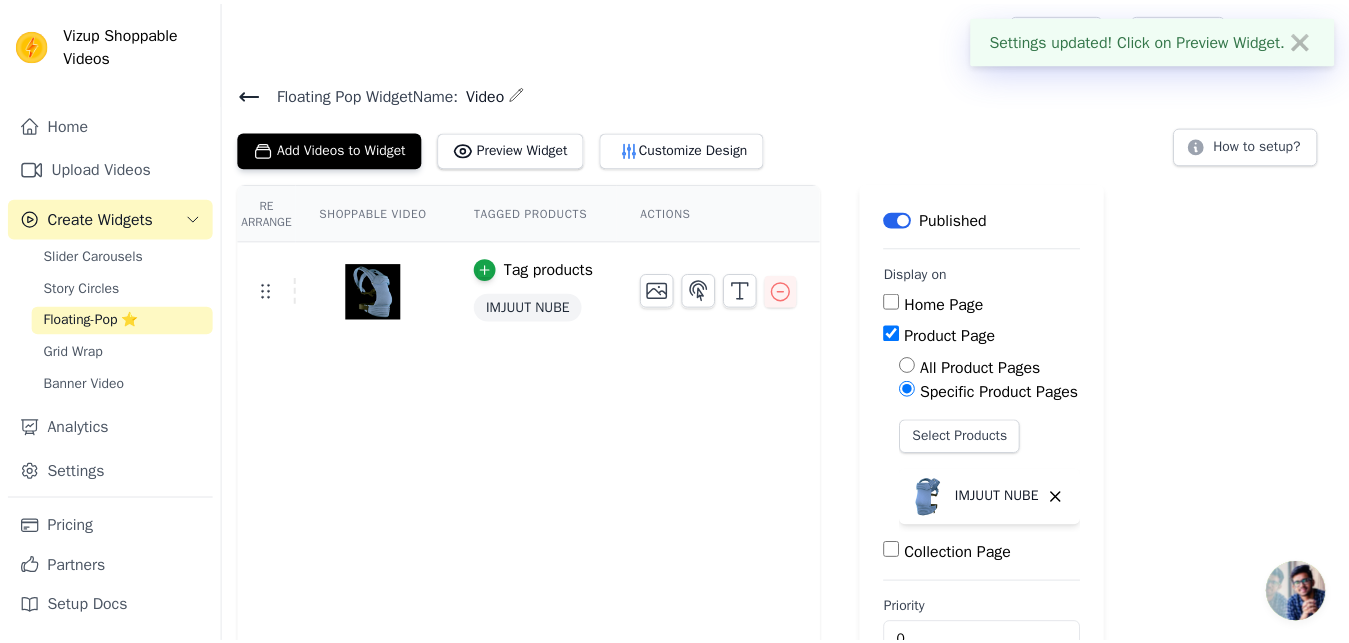 scroll, scrollTop: 57, scrollLeft: 0, axis: vertical 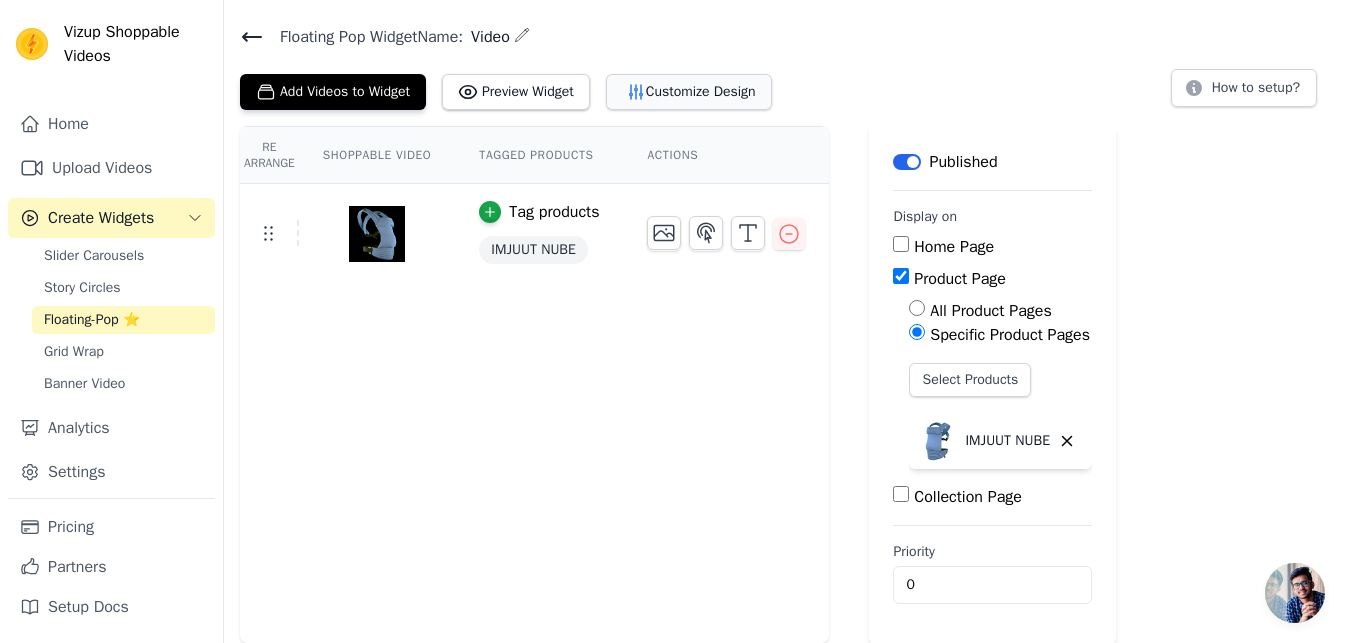 click on "Customize Design" at bounding box center [689, 92] 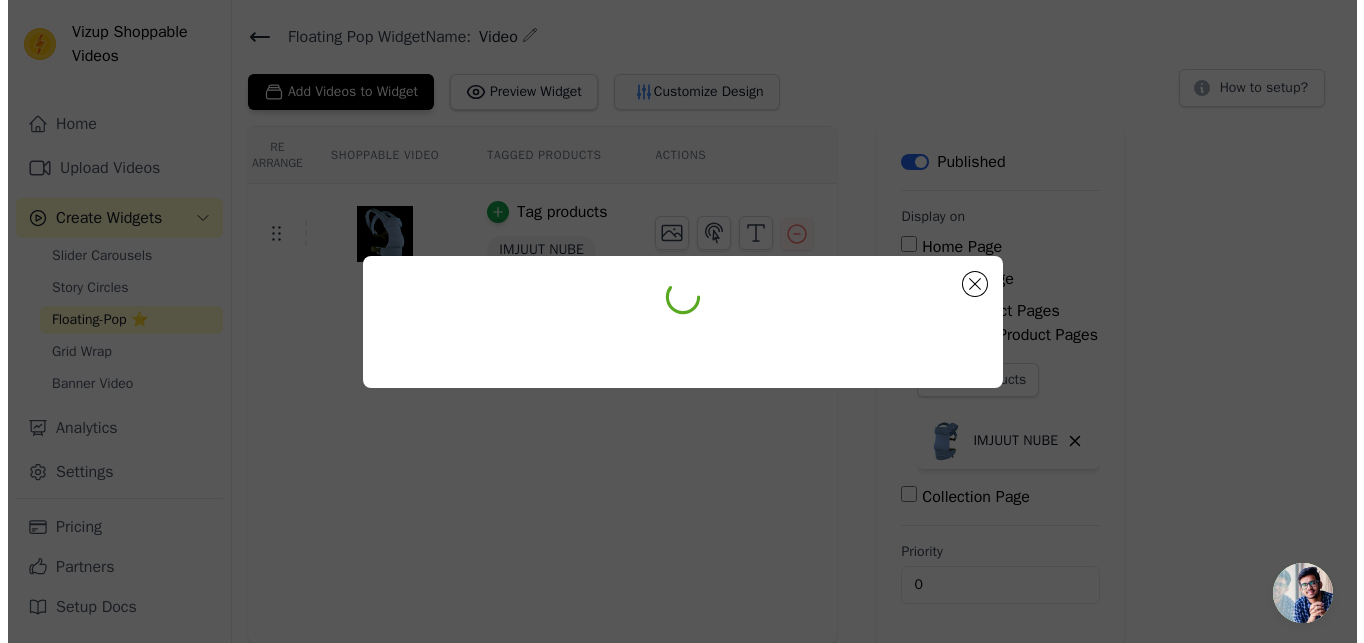scroll, scrollTop: 0, scrollLeft: 0, axis: both 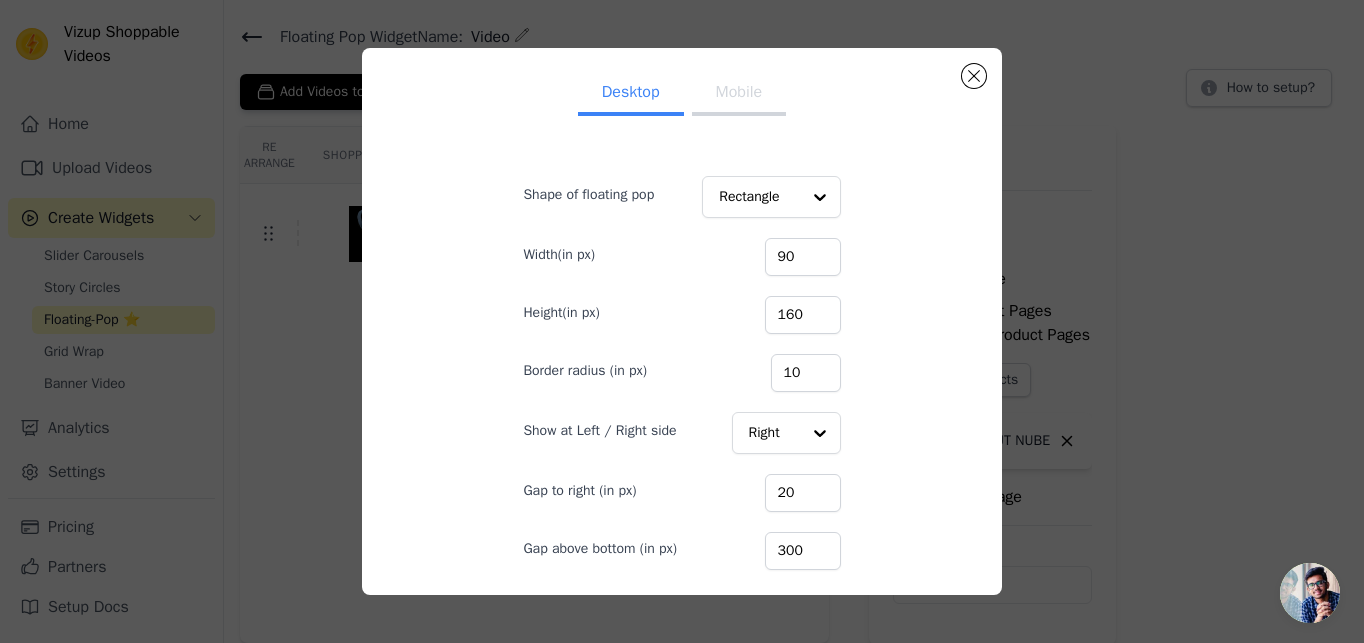 click on "Mobile" at bounding box center [739, 94] 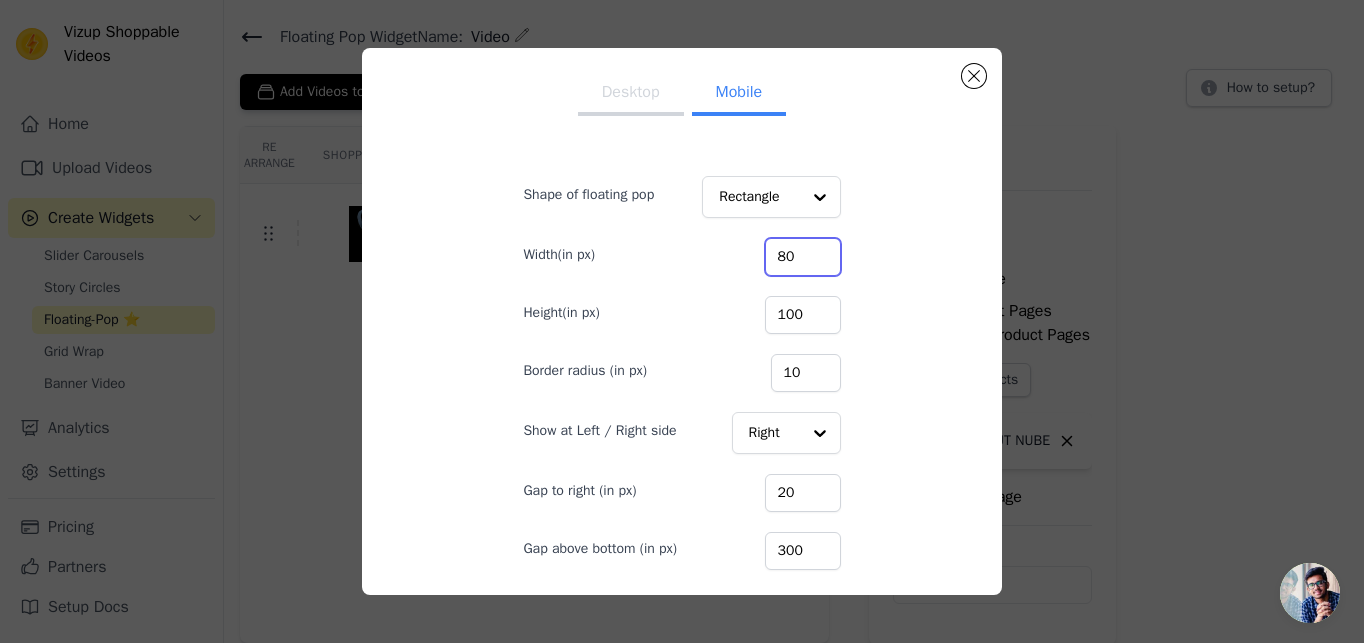 click on "80" at bounding box center [803, 257] 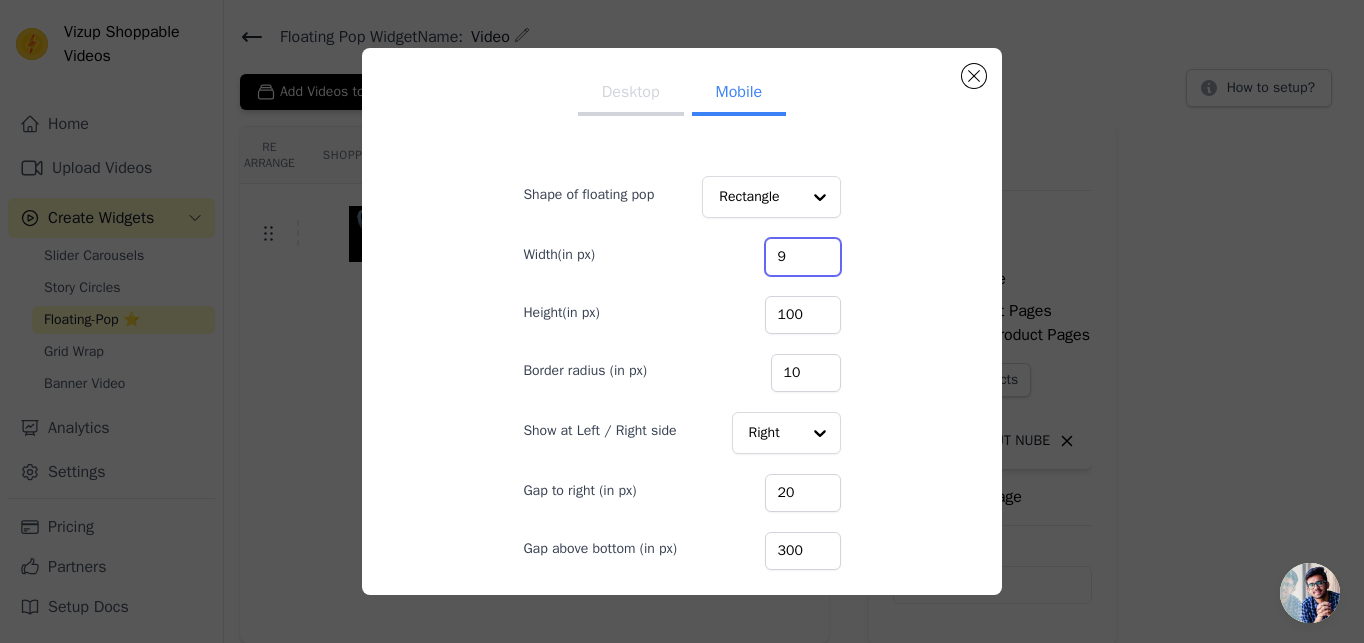 drag, startPoint x: 765, startPoint y: 256, endPoint x: 750, endPoint y: 253, distance: 15.297058 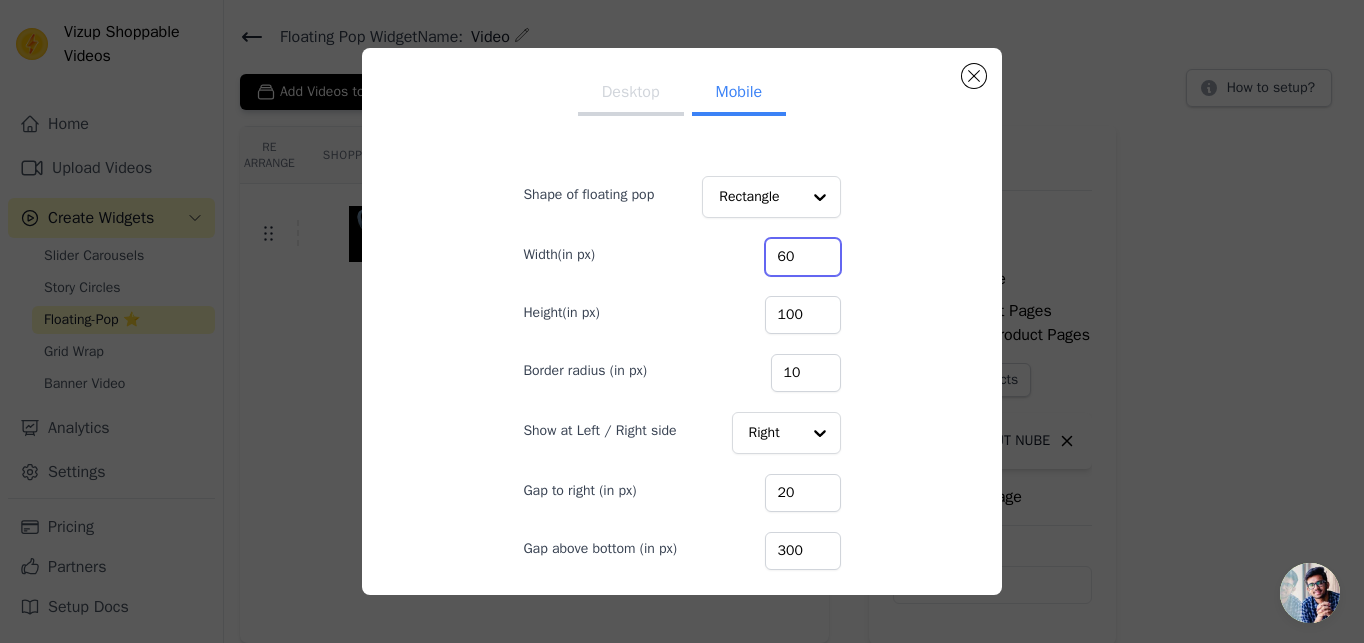 type on "60" 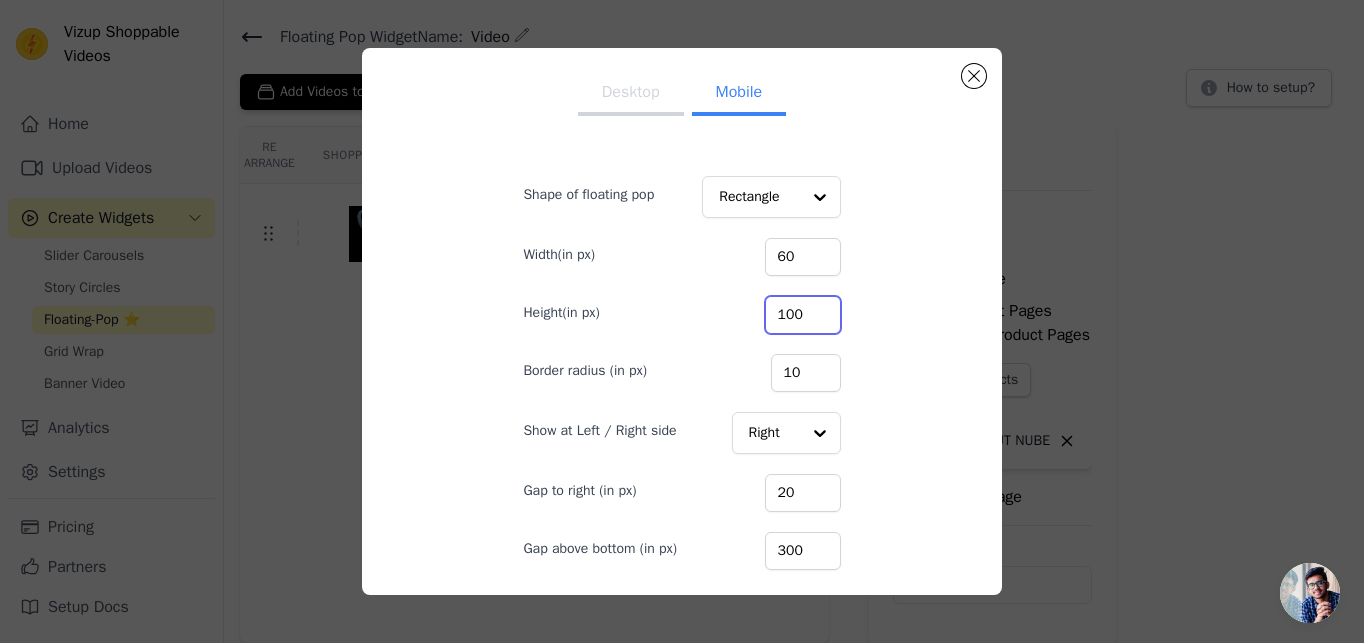 click on "100" at bounding box center (803, 315) 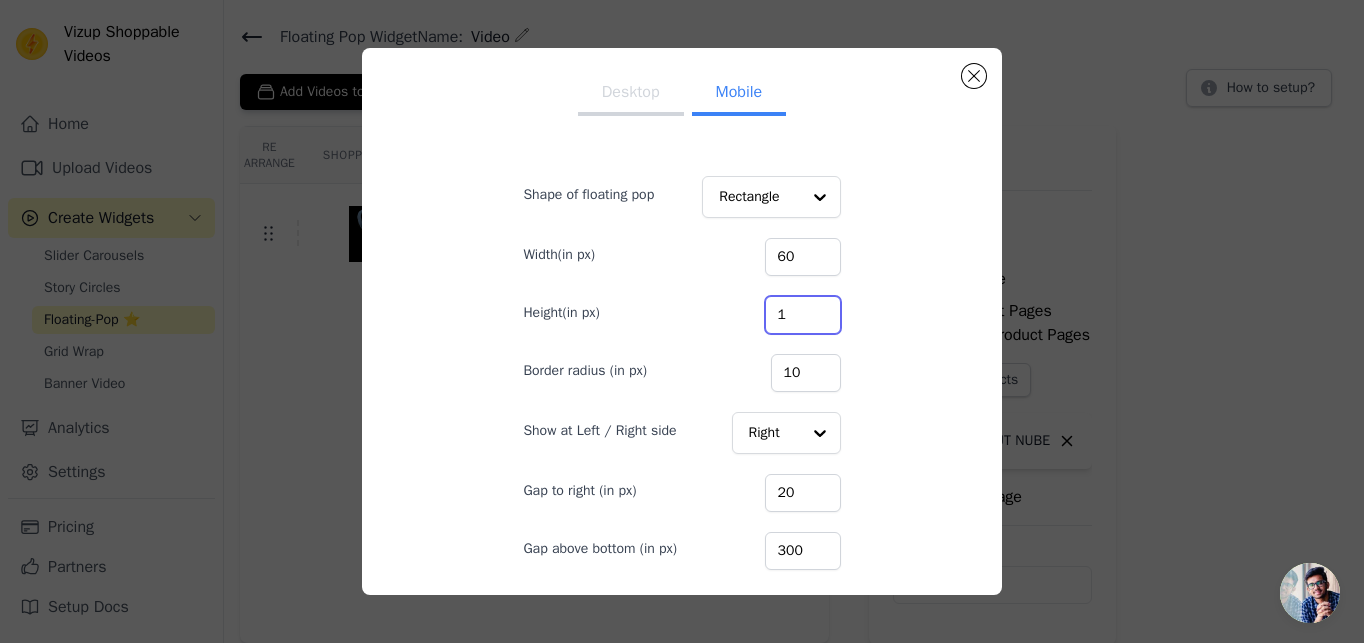 type on "160" 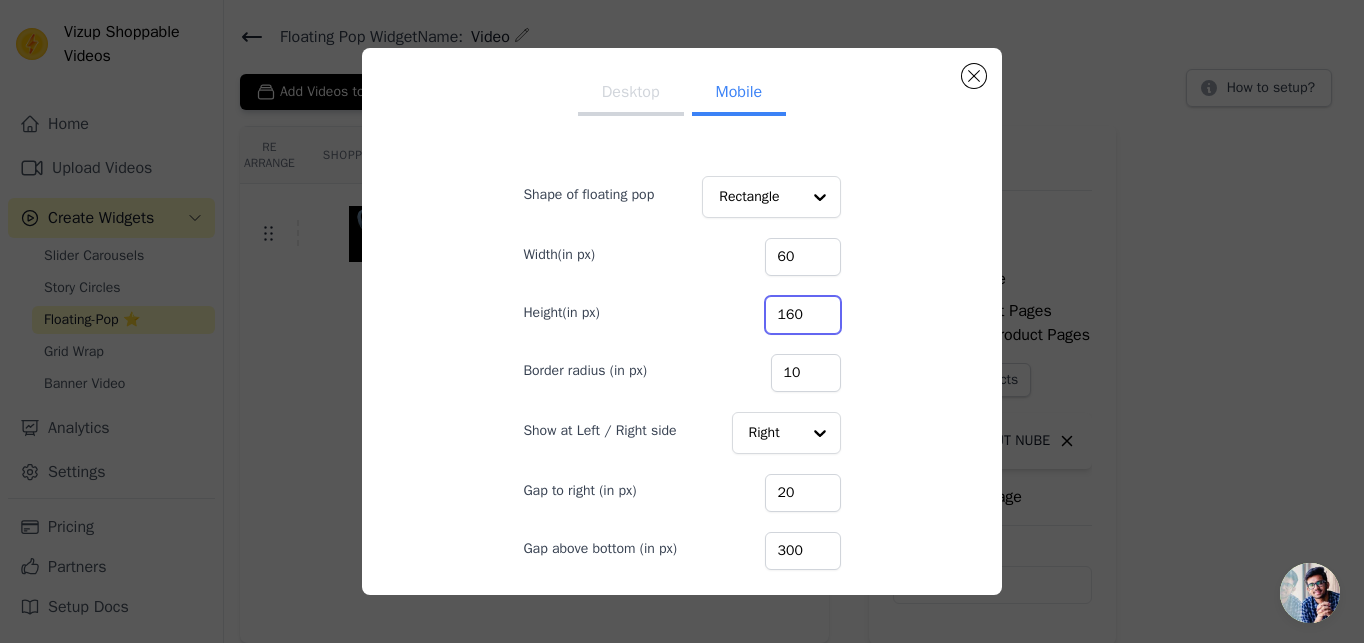 drag, startPoint x: 775, startPoint y: 314, endPoint x: 715, endPoint y: 315, distance: 60.00833 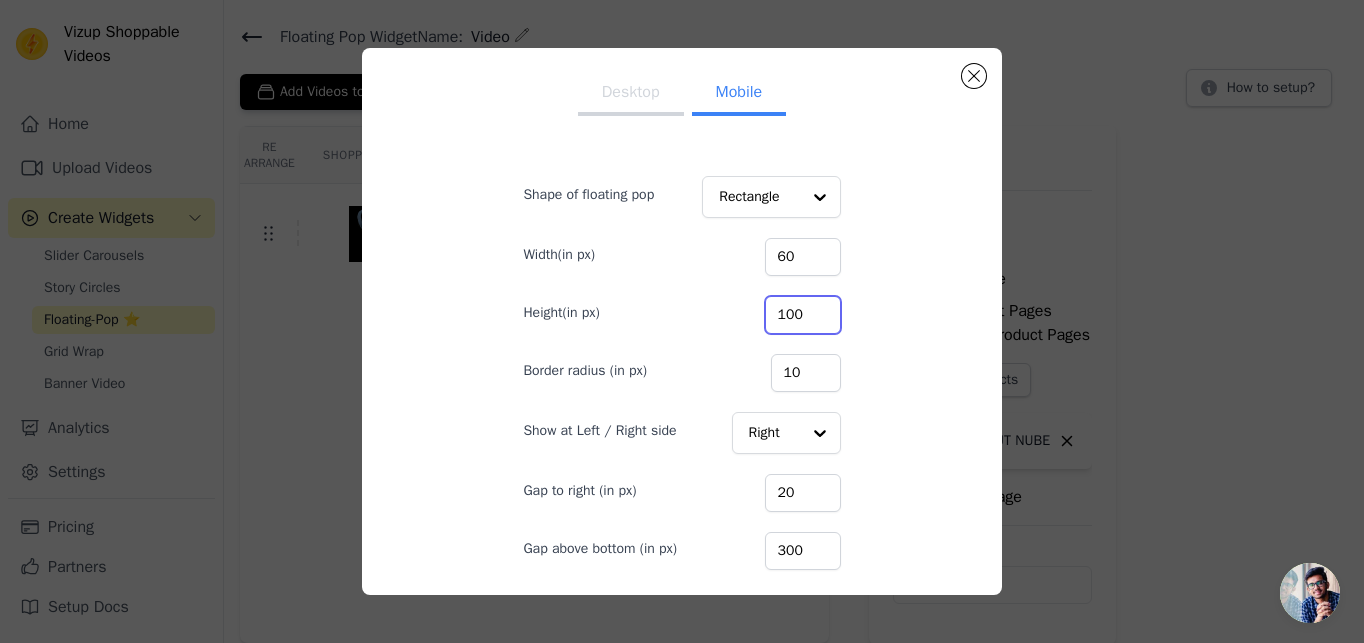 drag, startPoint x: 792, startPoint y: 317, endPoint x: 764, endPoint y: 311, distance: 28.635643 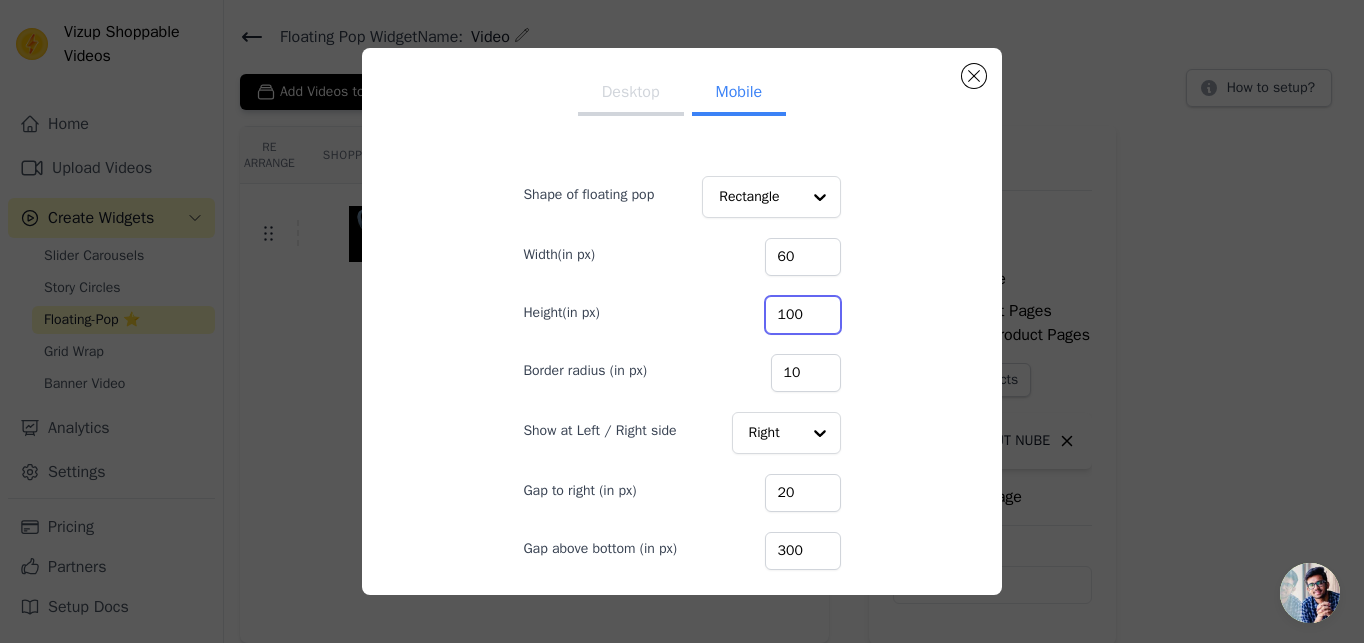 click on "100" at bounding box center [803, 315] 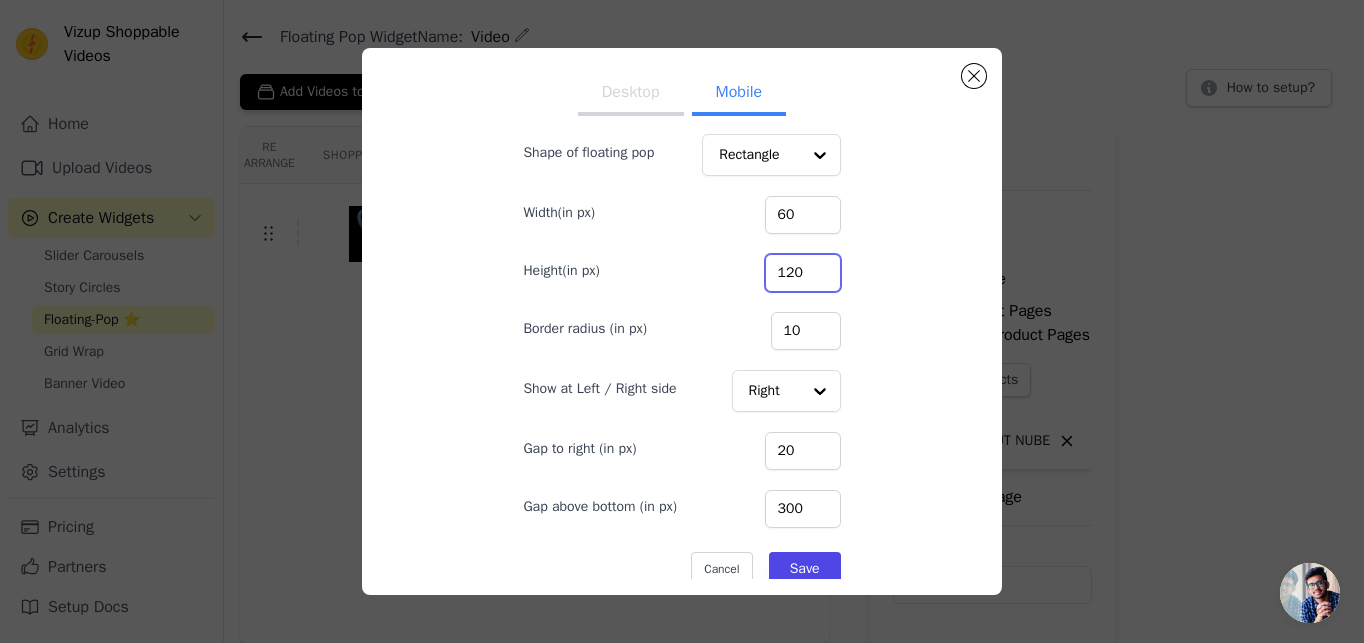 scroll, scrollTop: 65, scrollLeft: 0, axis: vertical 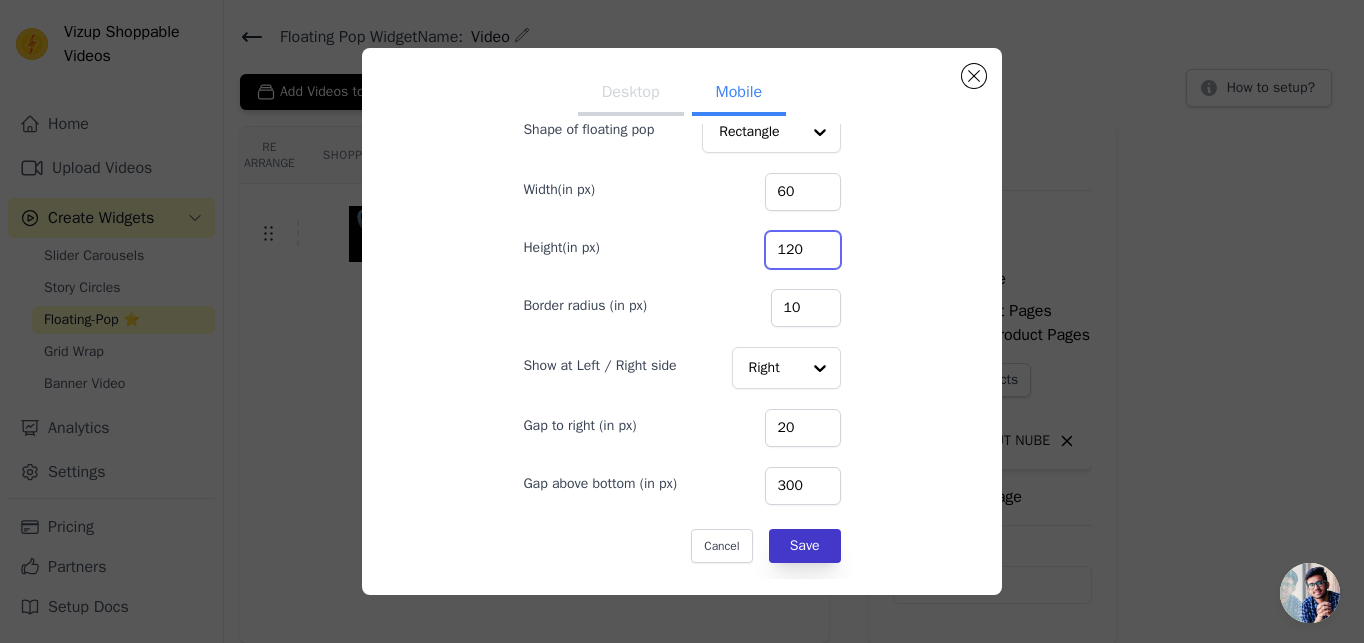 type on "120" 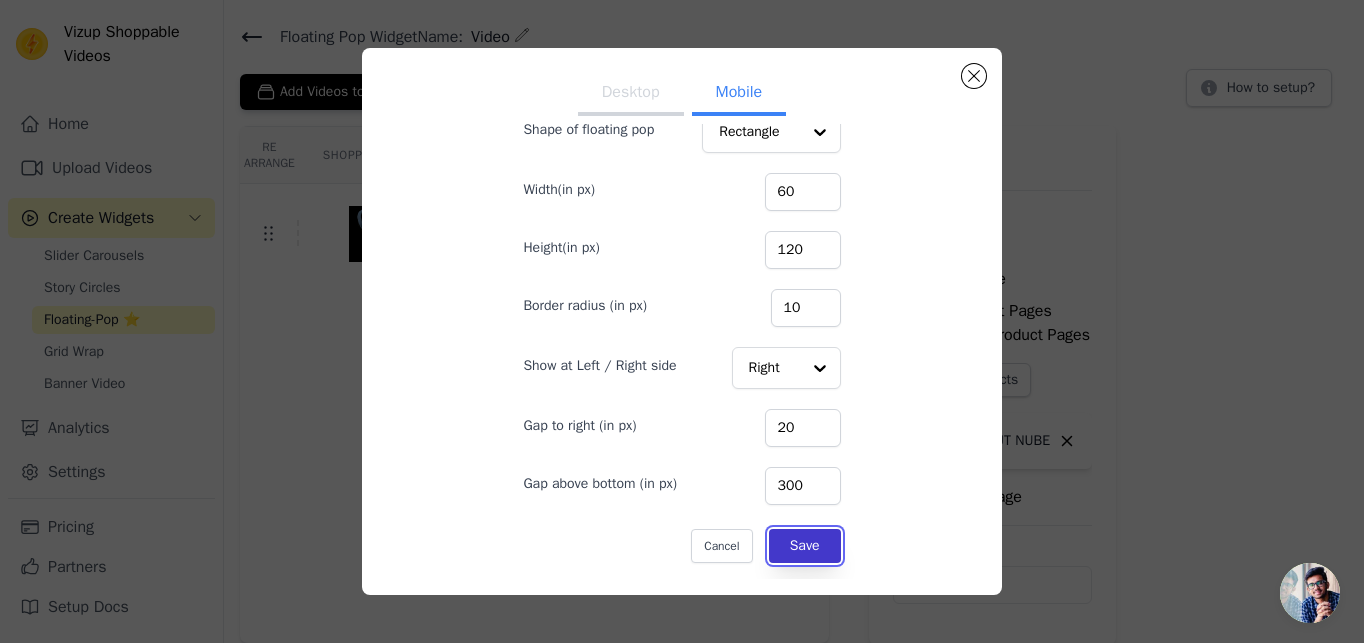 click on "Save" at bounding box center (805, 546) 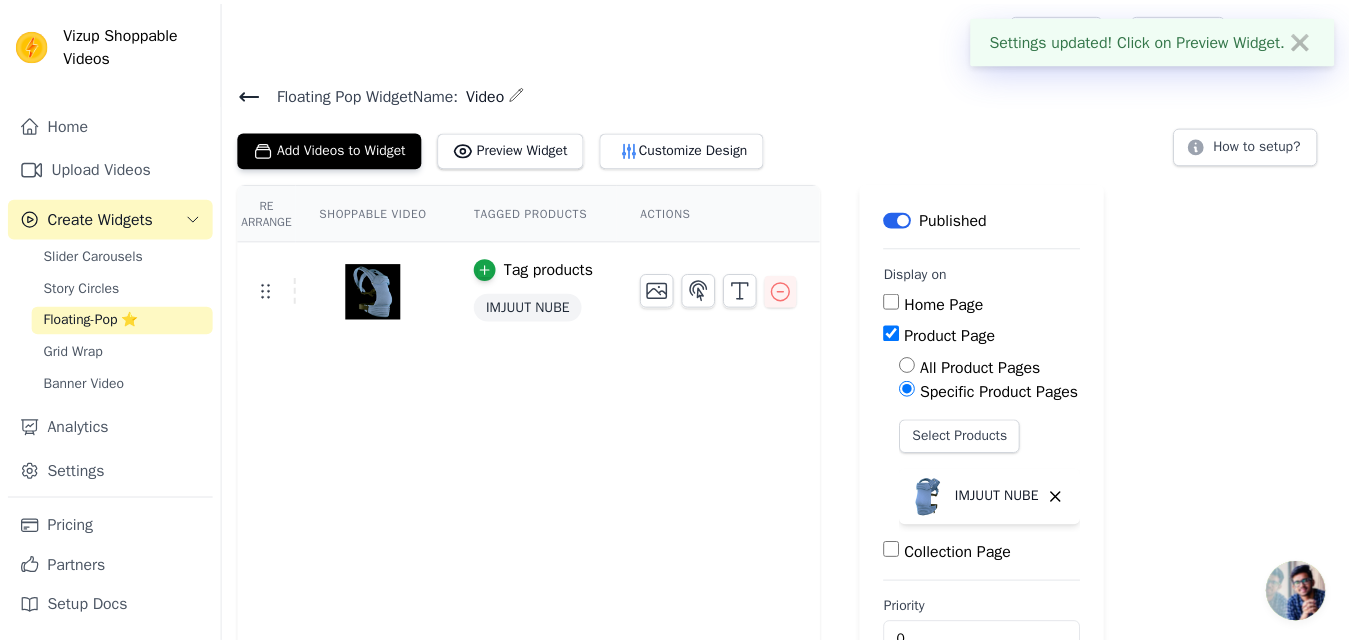 scroll, scrollTop: 57, scrollLeft: 0, axis: vertical 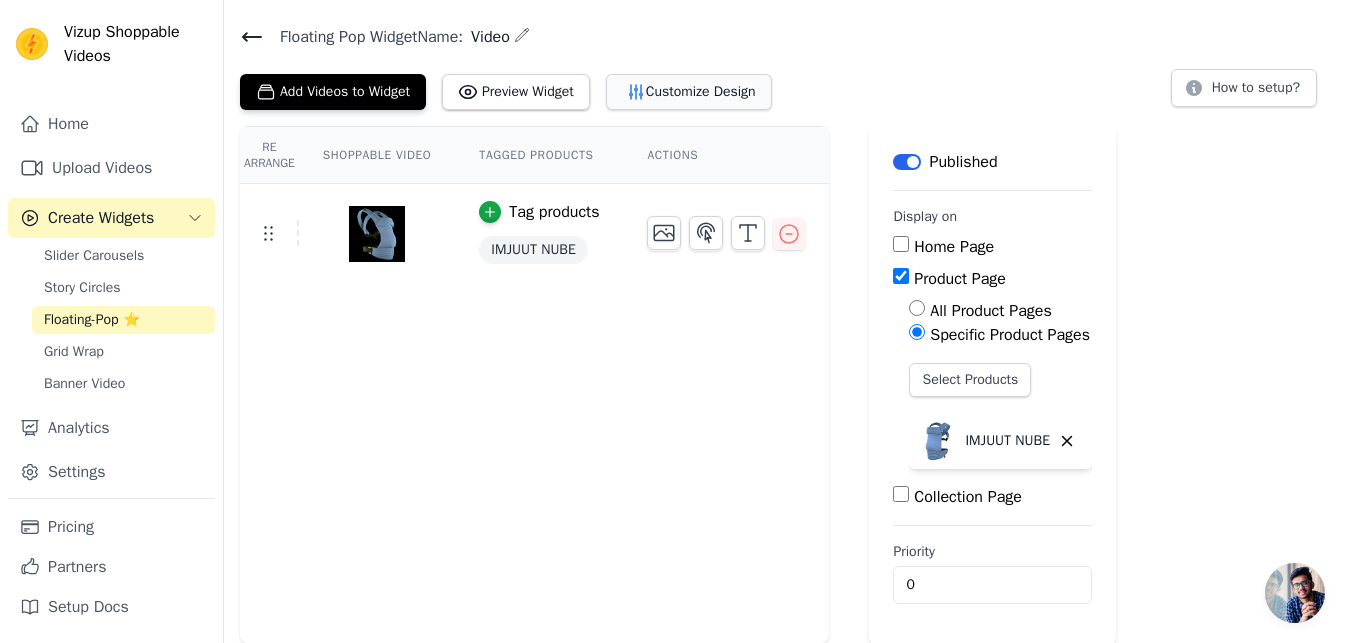 click on "Customize Design" at bounding box center [689, 92] 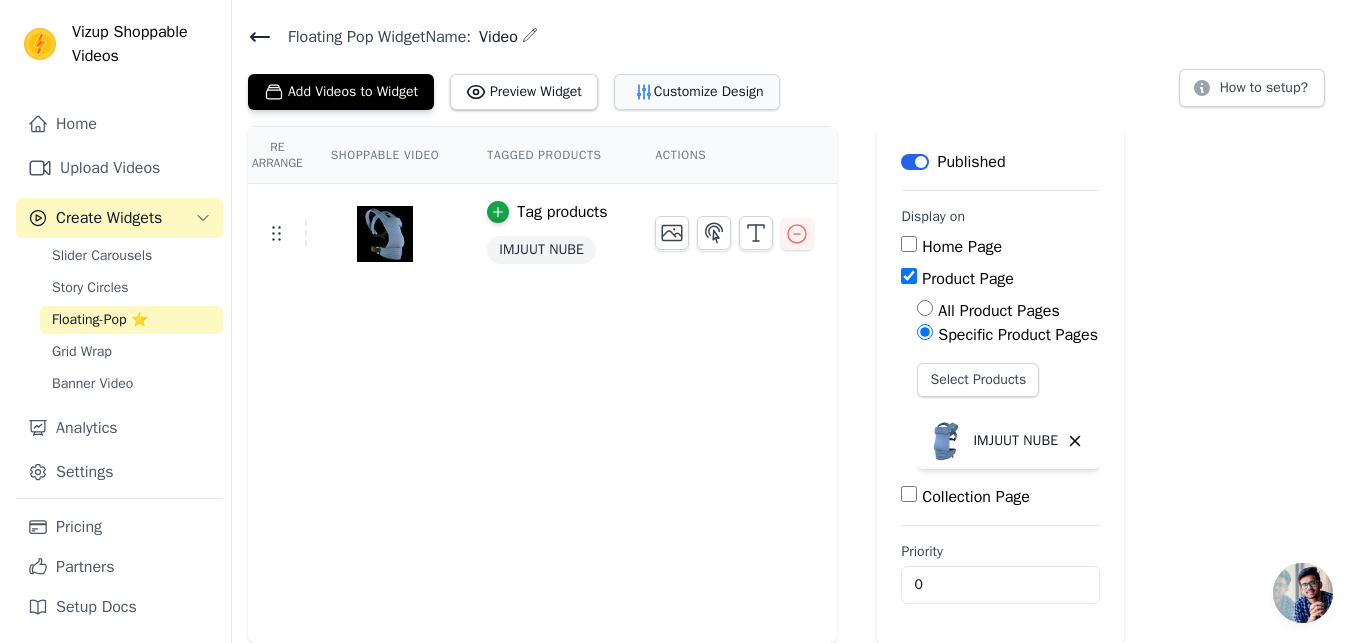 scroll, scrollTop: 0, scrollLeft: 0, axis: both 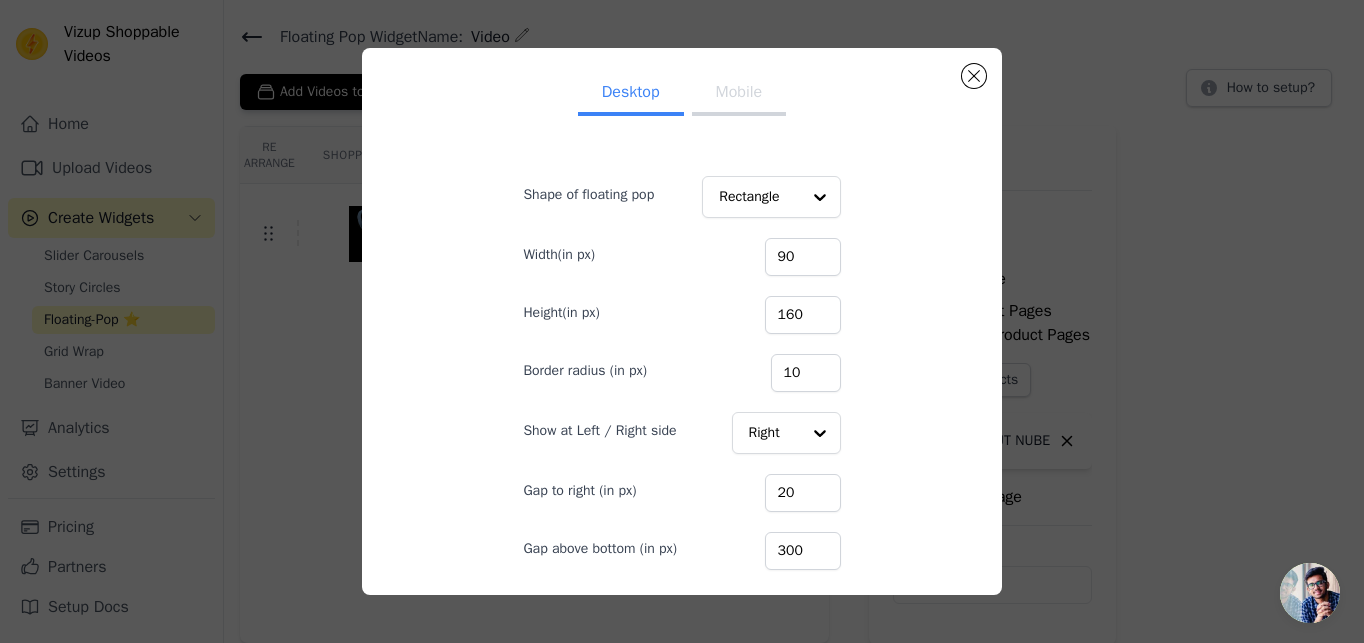click on "Mobile" at bounding box center [739, 94] 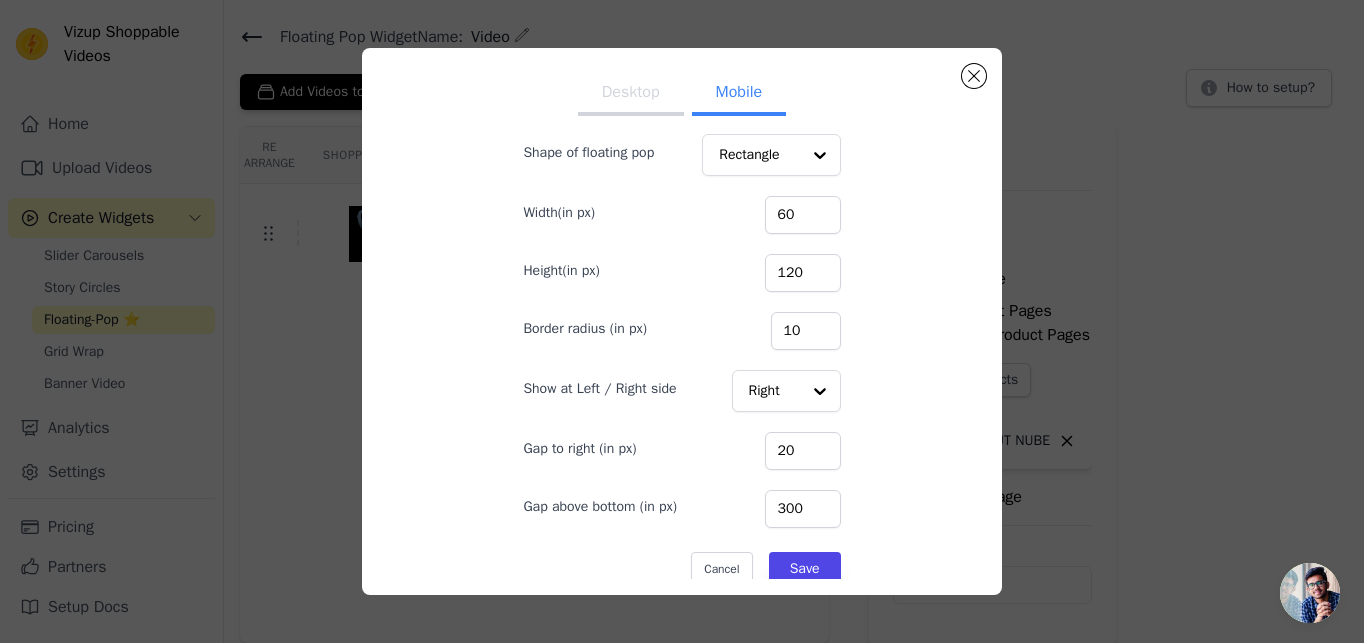 scroll, scrollTop: 65, scrollLeft: 0, axis: vertical 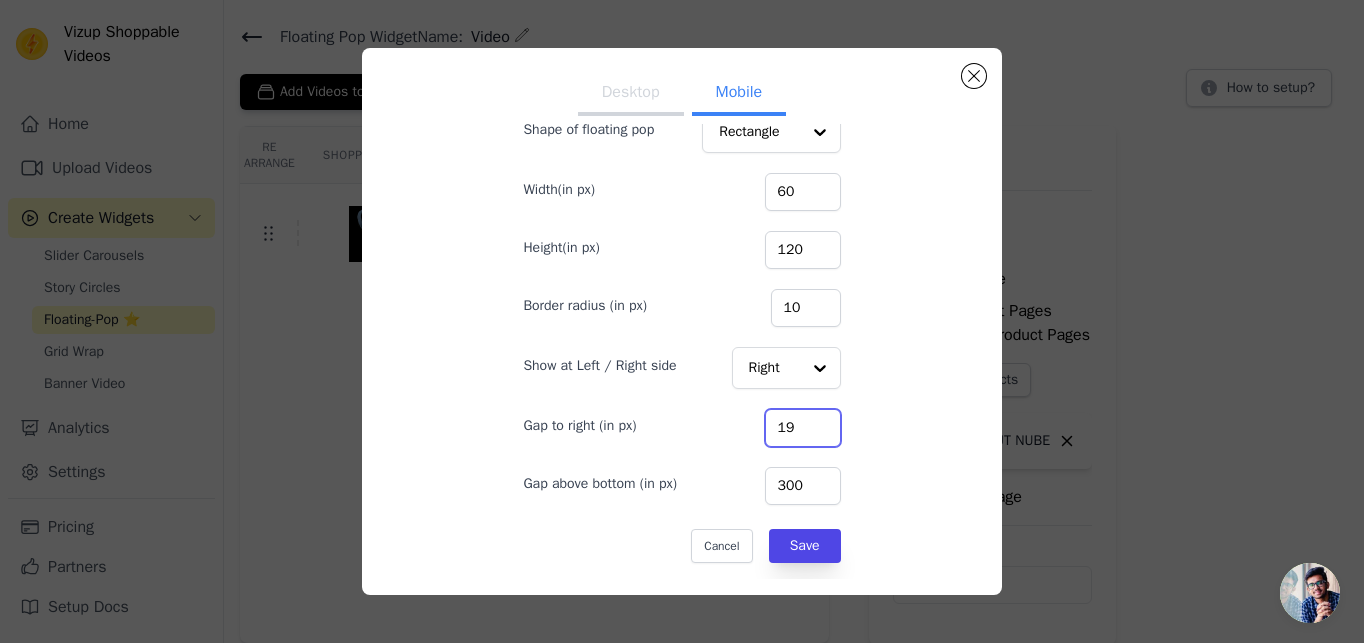 type on "19" 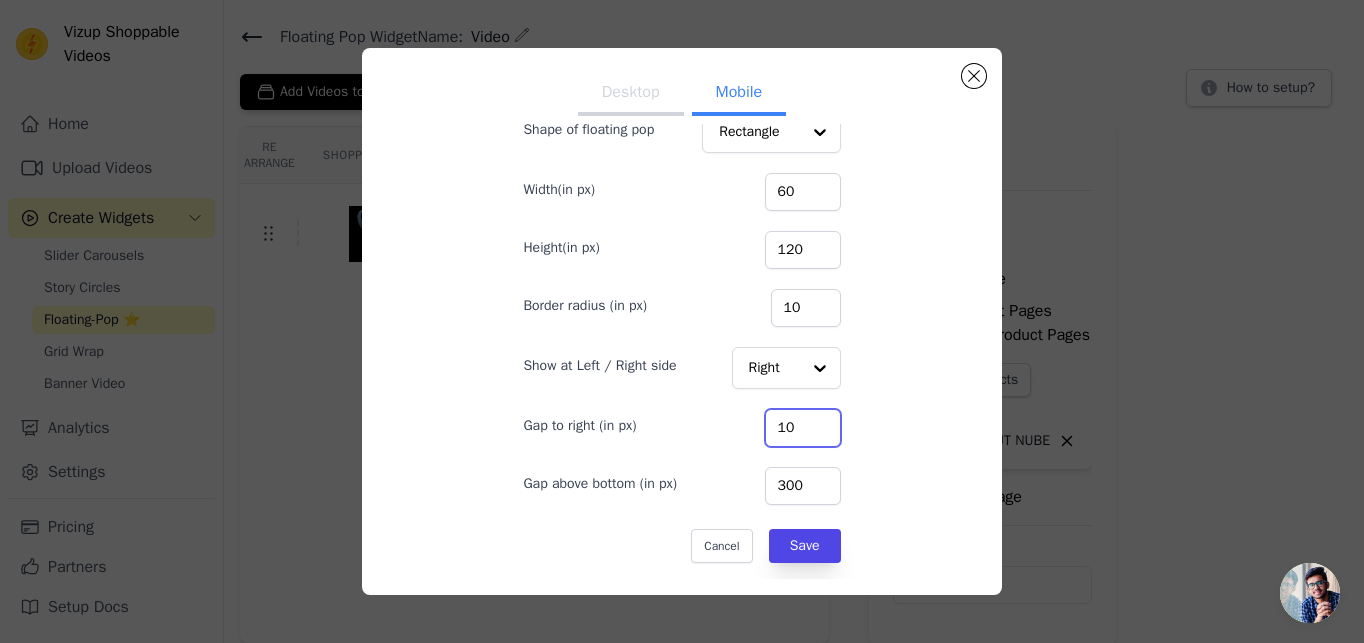 type on "1" 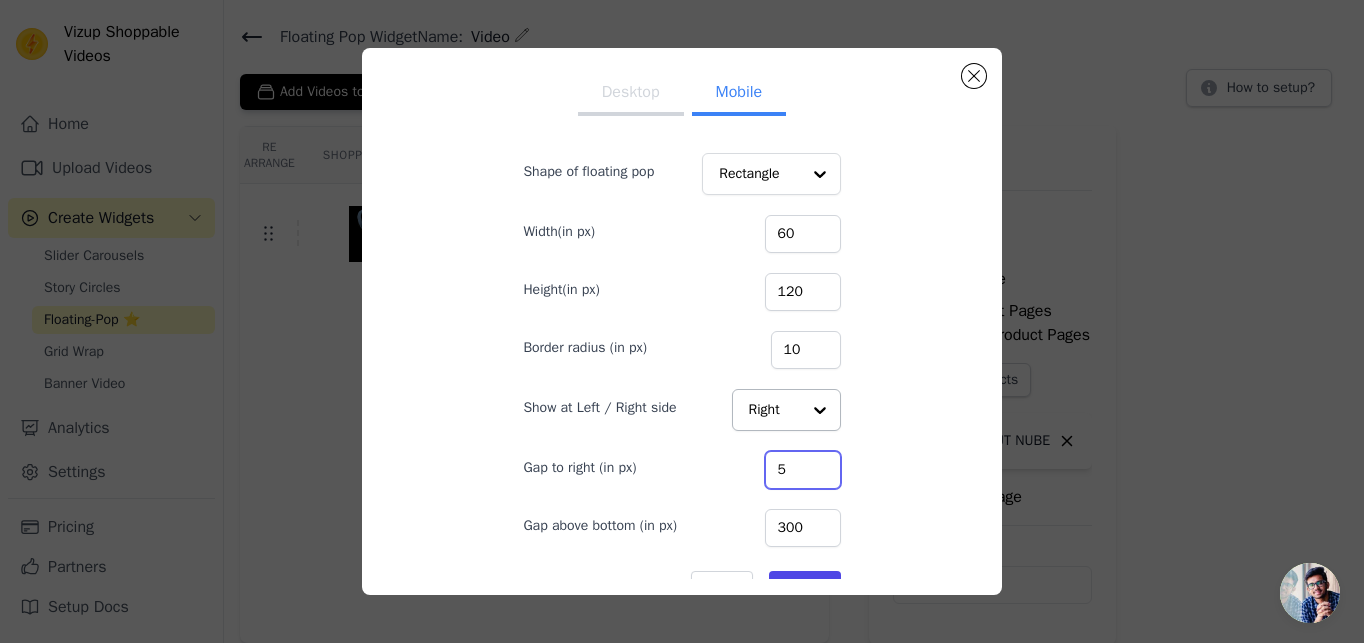 scroll, scrollTop: 0, scrollLeft: 0, axis: both 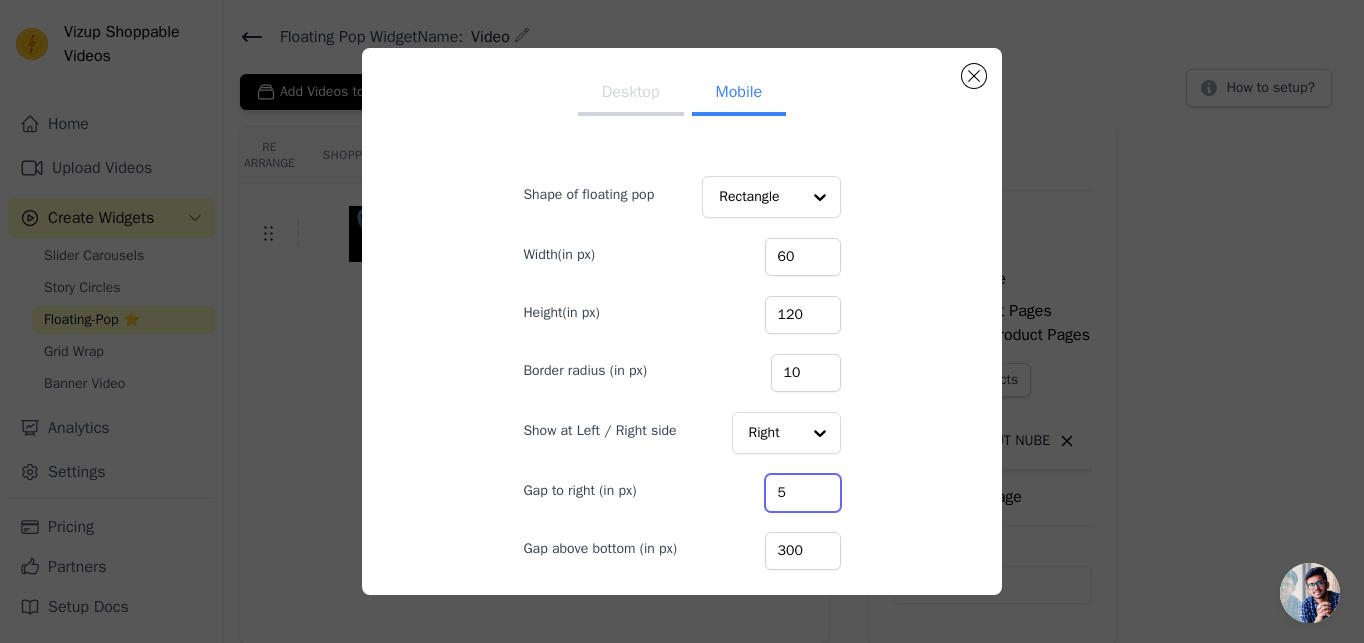 type on "5" 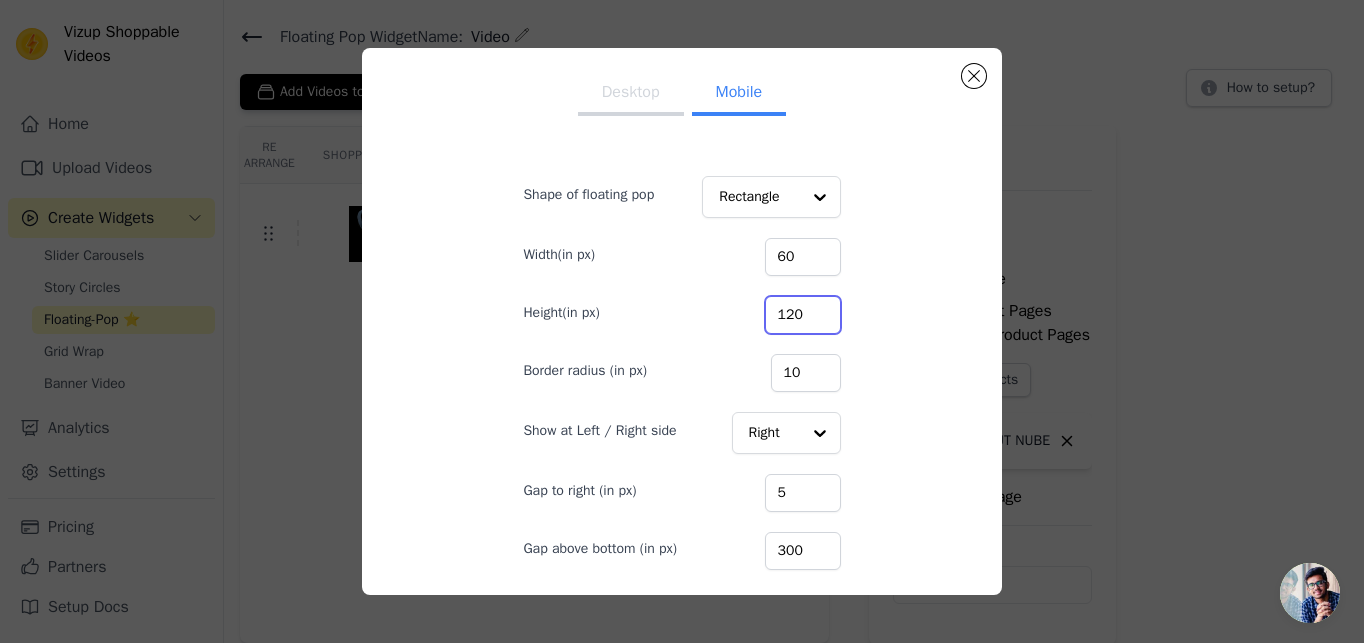 click on "120" at bounding box center (803, 315) 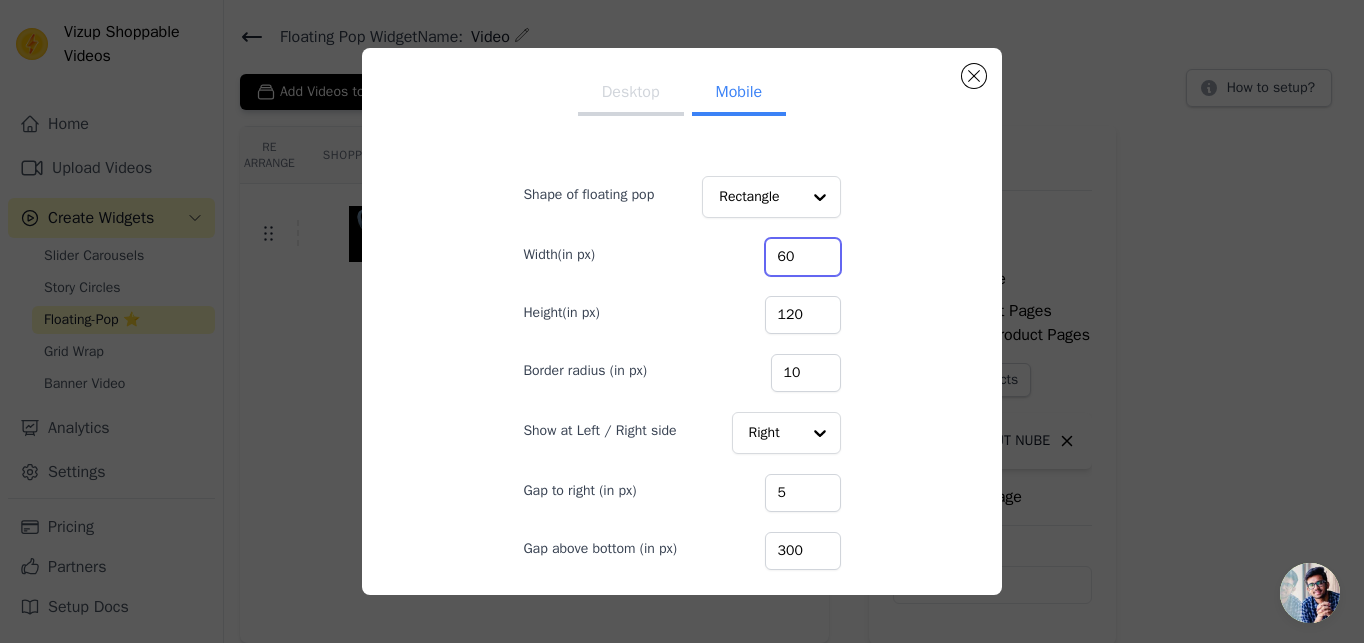 click on "60" at bounding box center [803, 257] 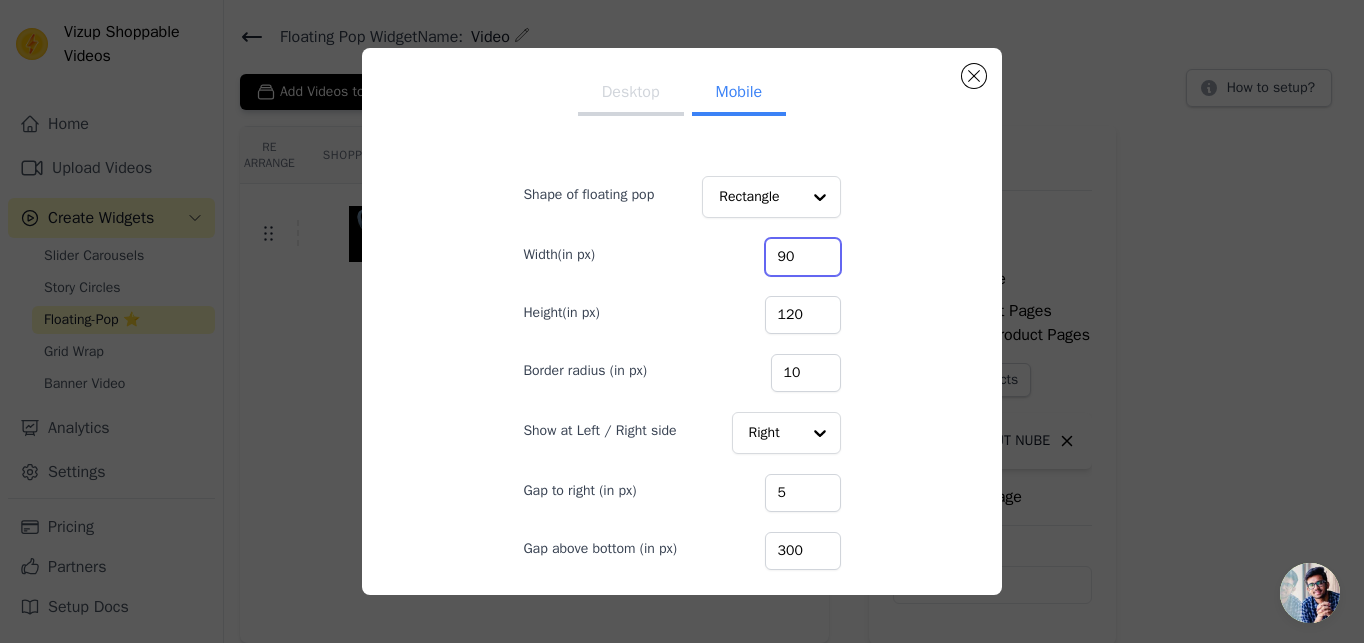 type on "90" 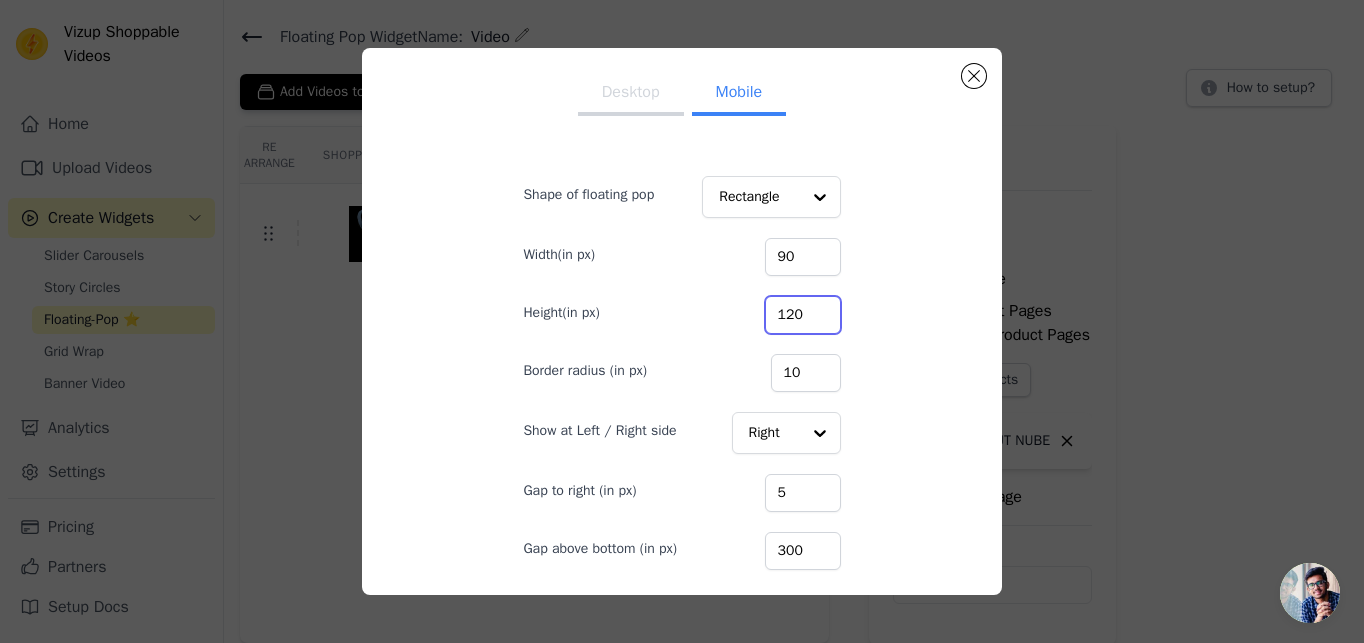 click on "120" at bounding box center (803, 315) 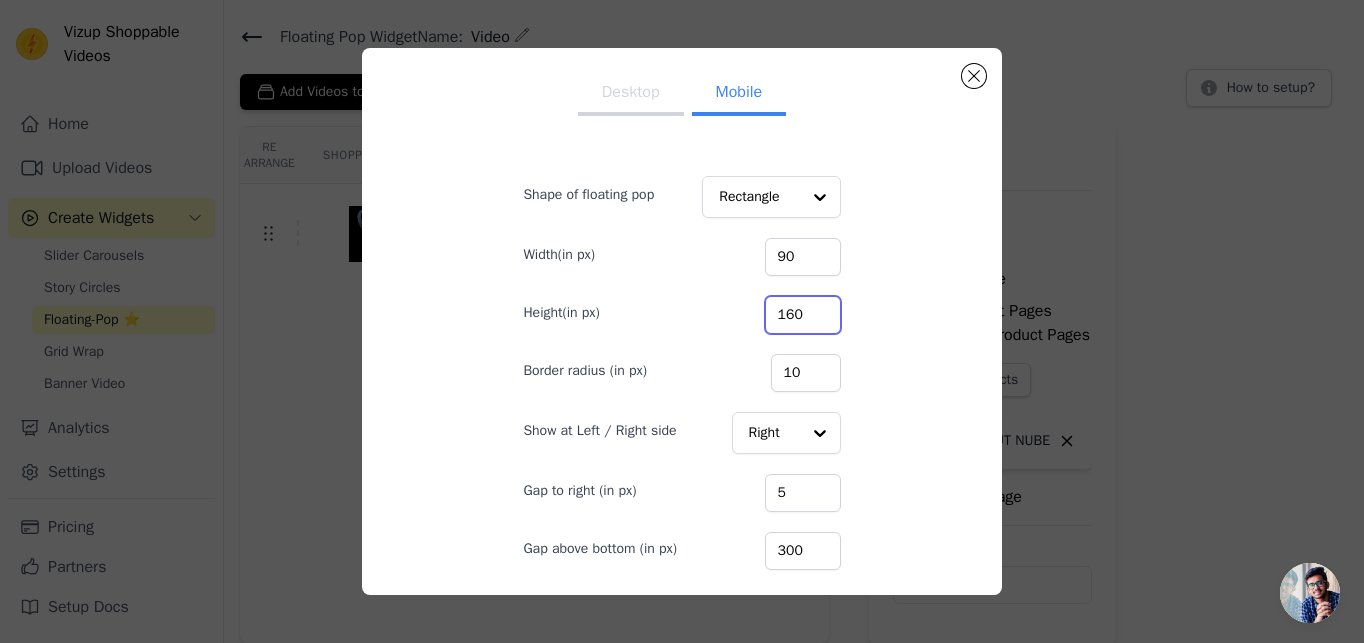 type on "160" 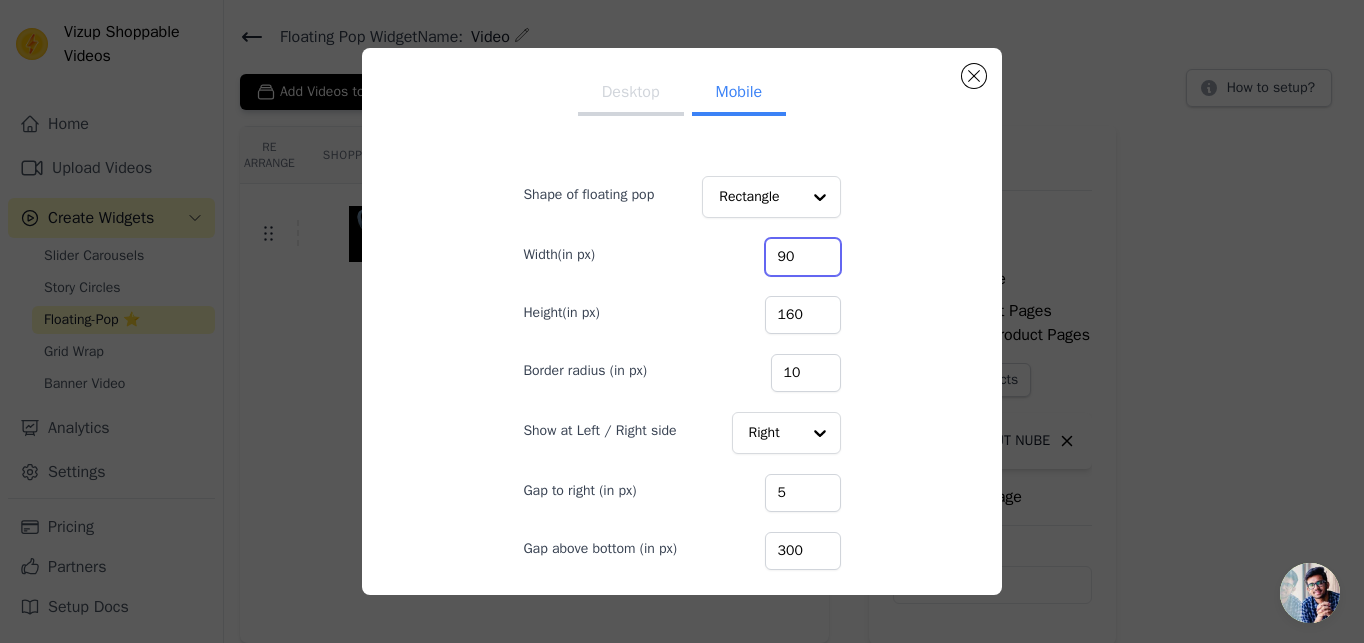 click on "90" at bounding box center (803, 257) 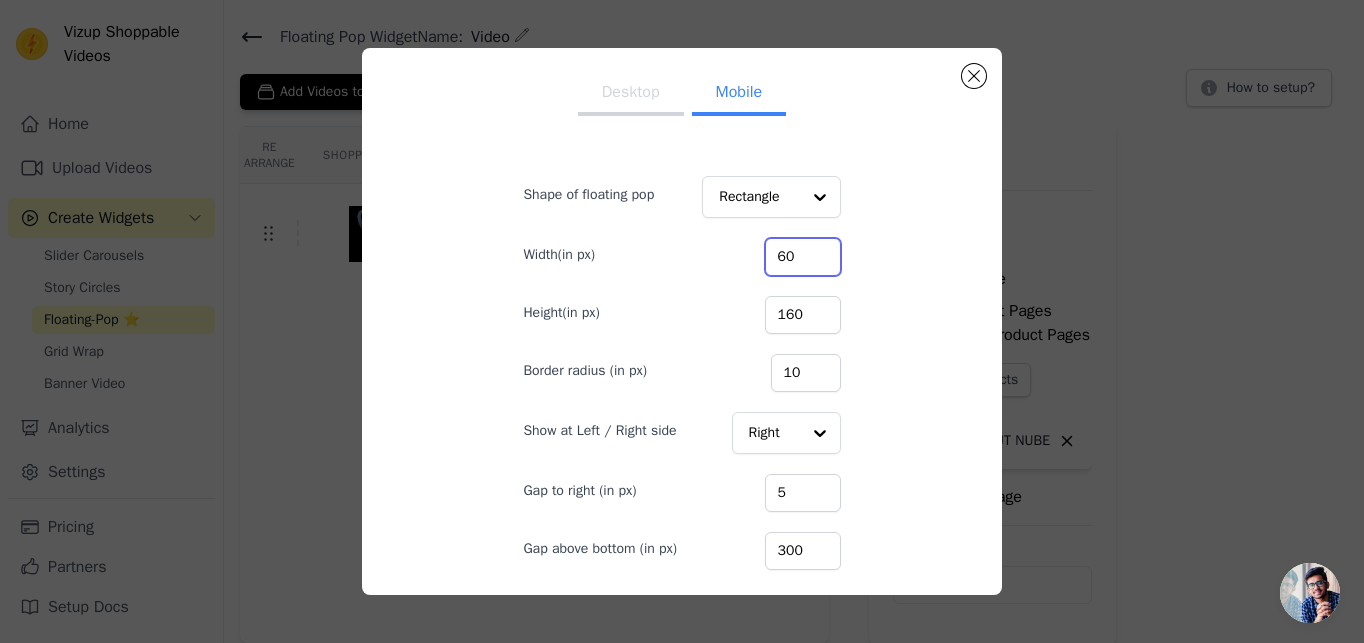 type on "60" 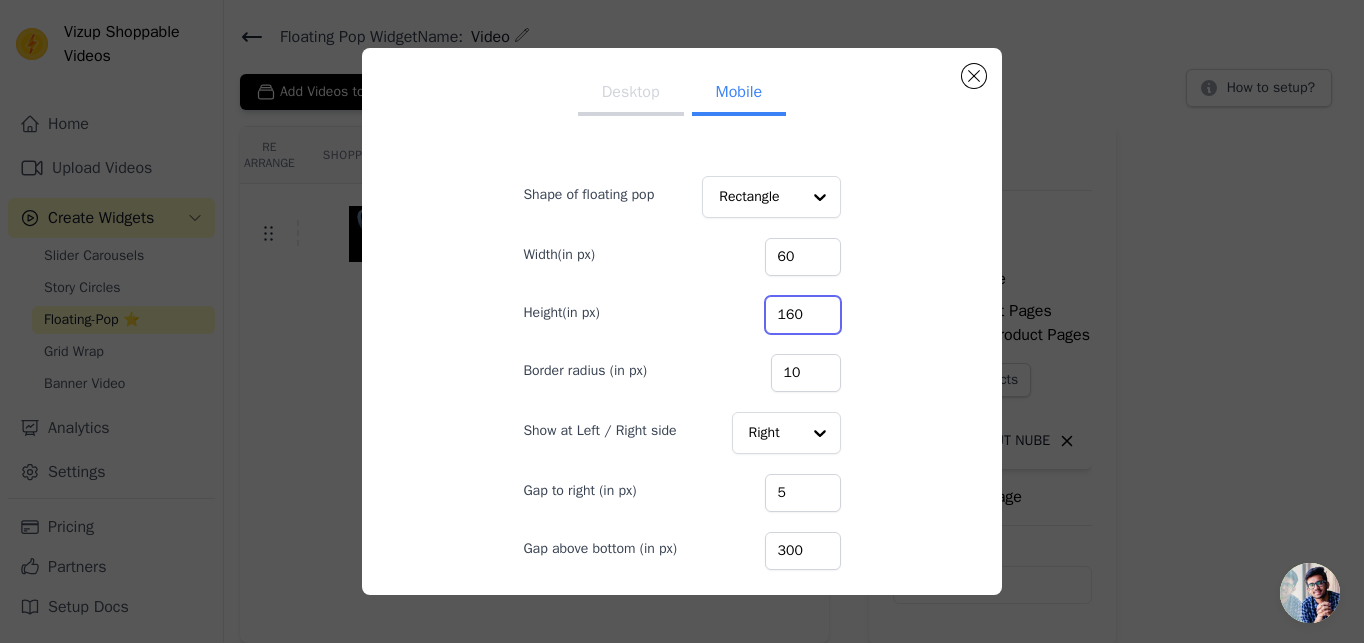drag, startPoint x: 797, startPoint y: 322, endPoint x: 746, endPoint y: 316, distance: 51.351727 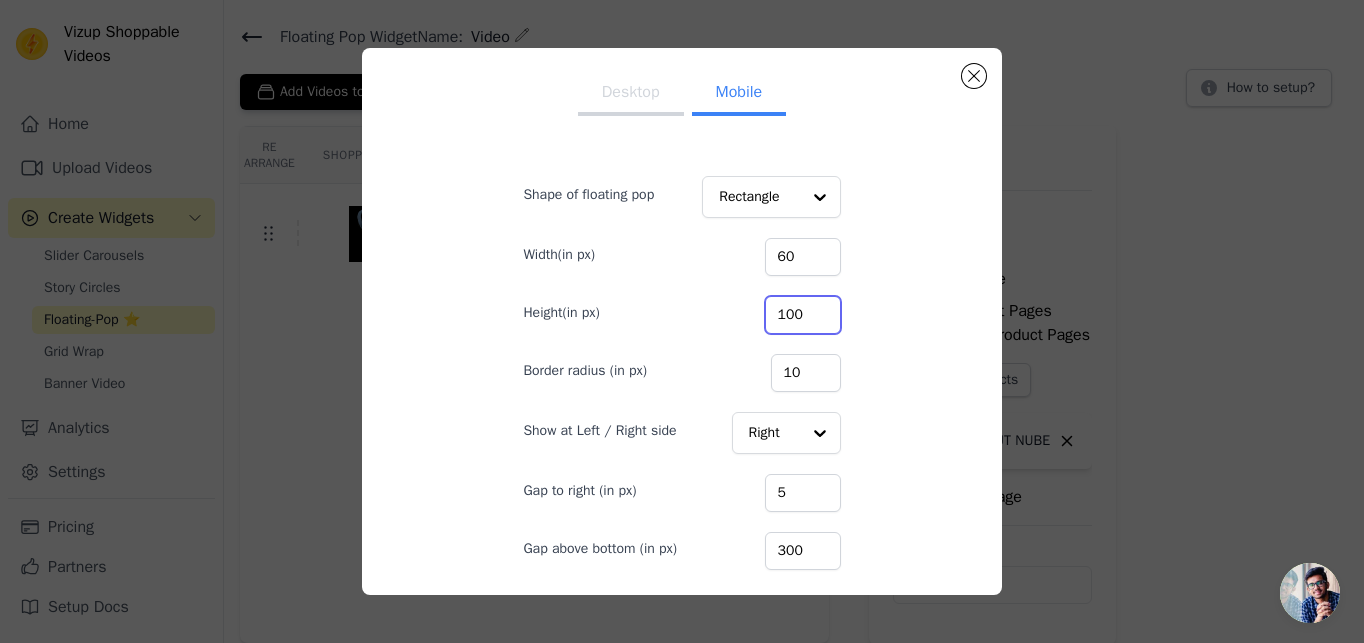 scroll, scrollTop: 65, scrollLeft: 0, axis: vertical 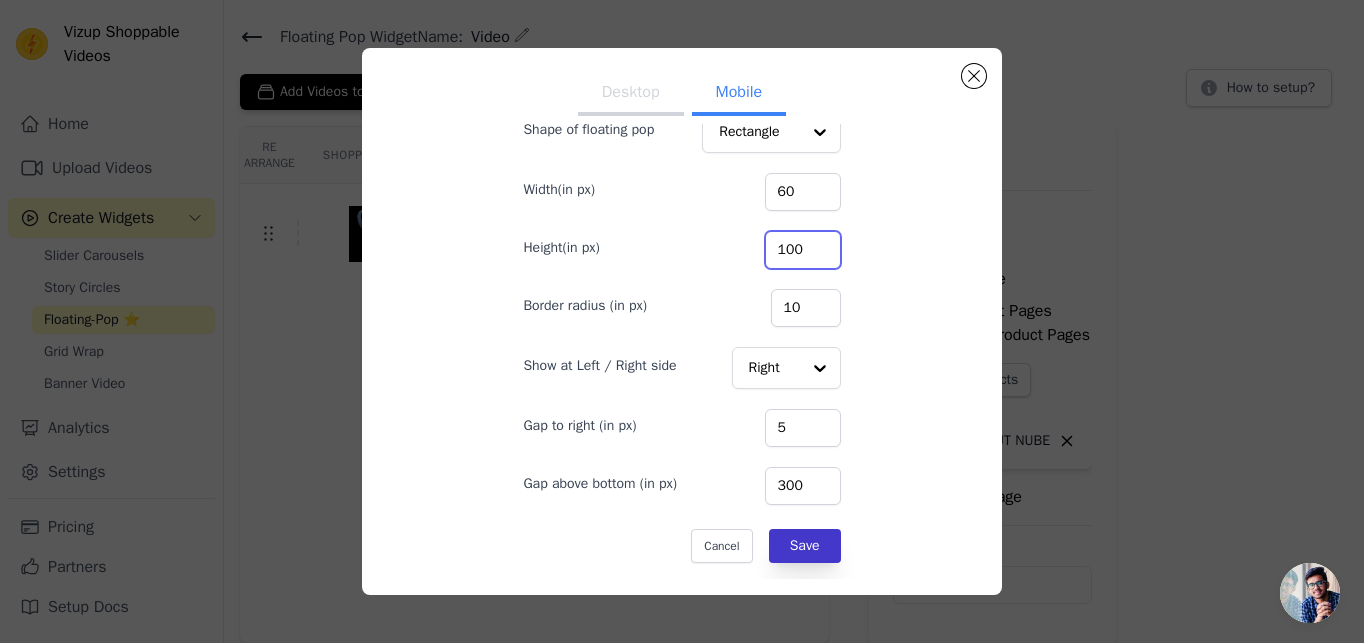type on "100" 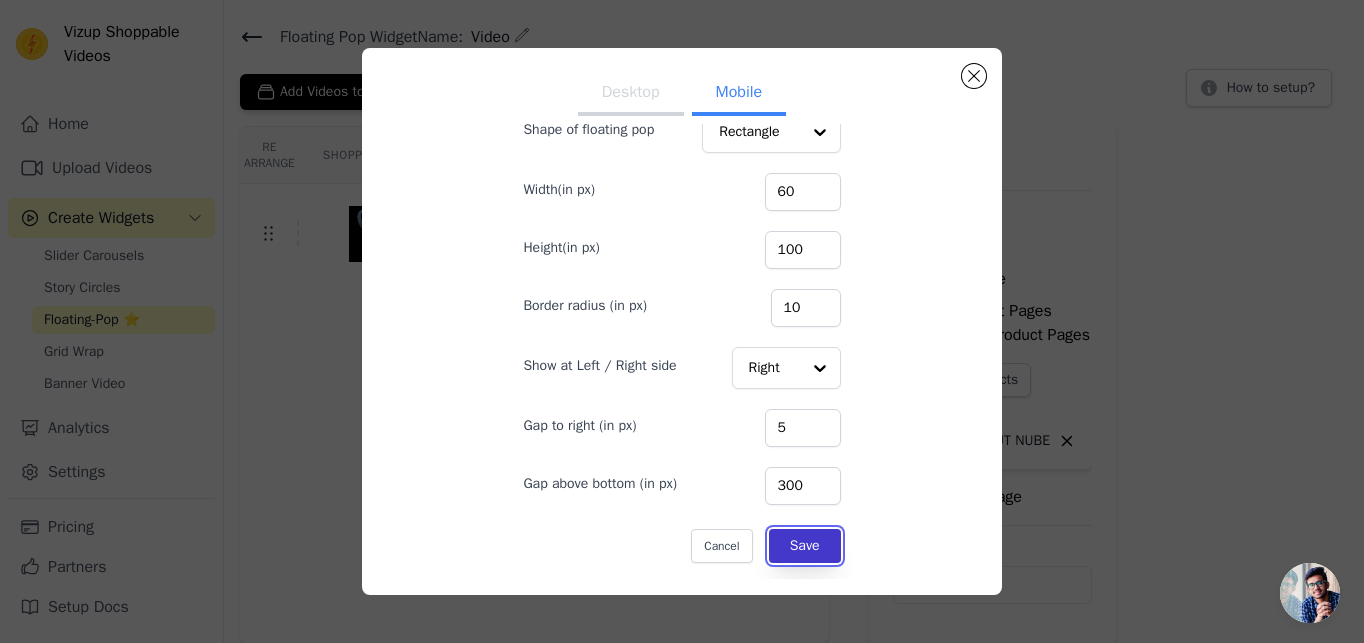 click on "Save" at bounding box center [805, 546] 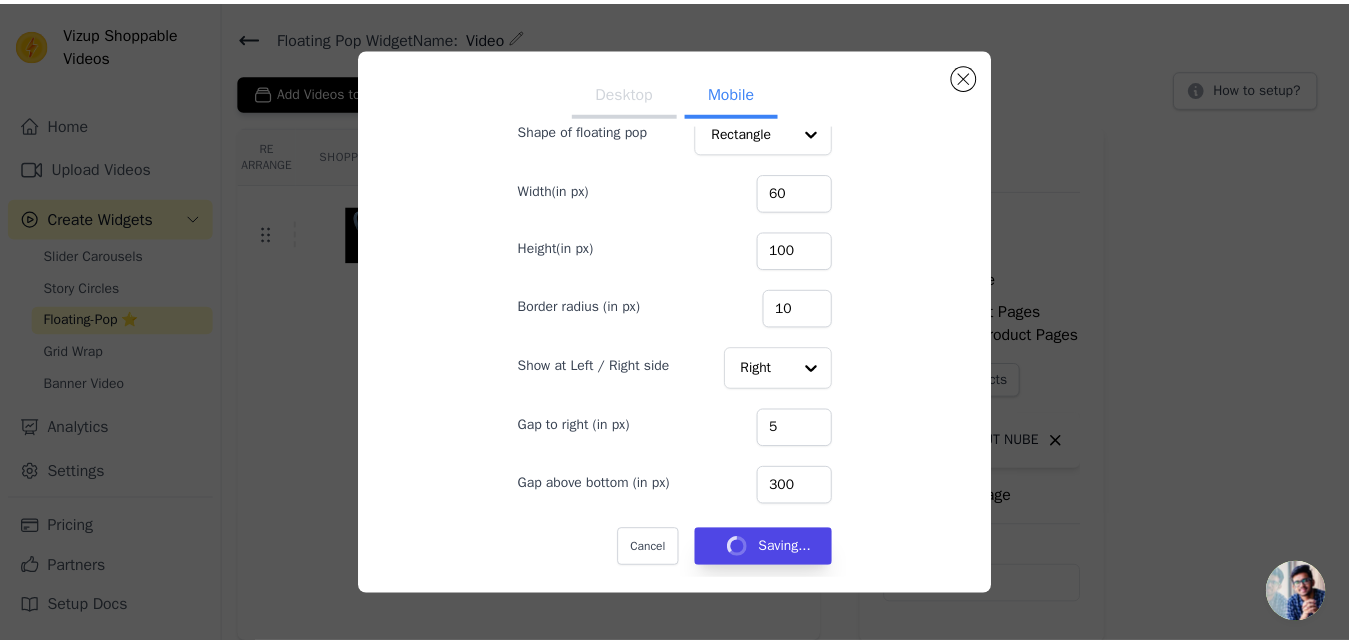 scroll, scrollTop: 57, scrollLeft: 0, axis: vertical 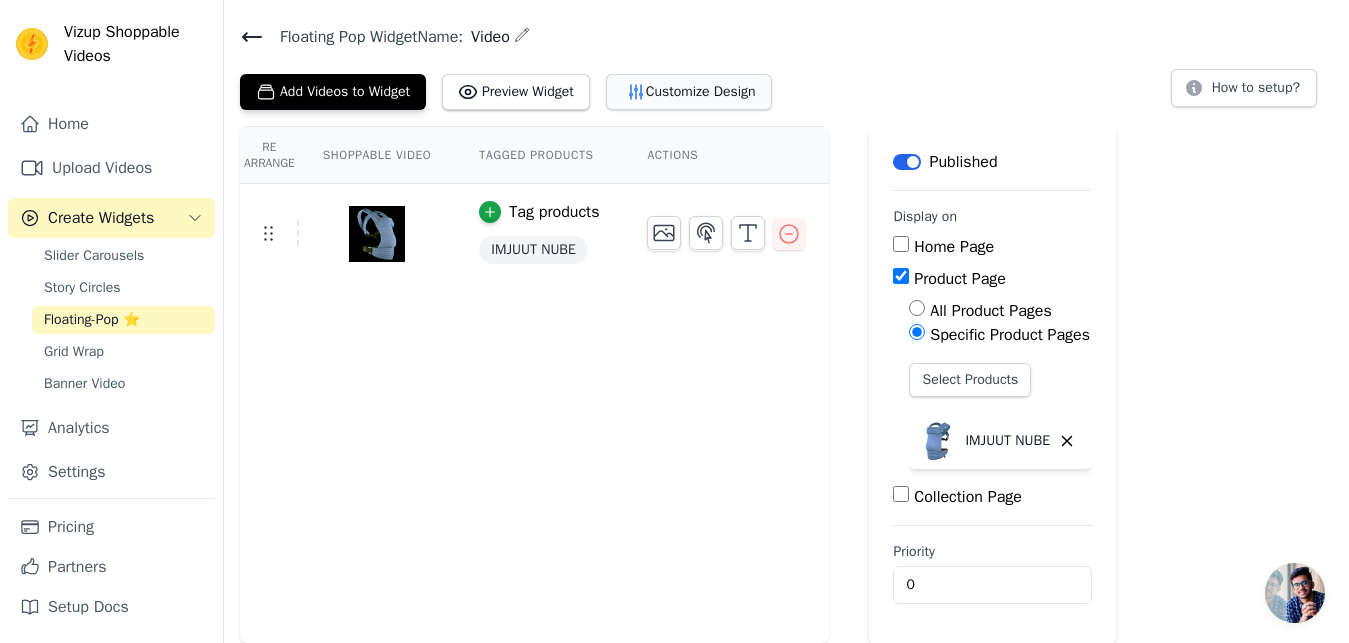 click 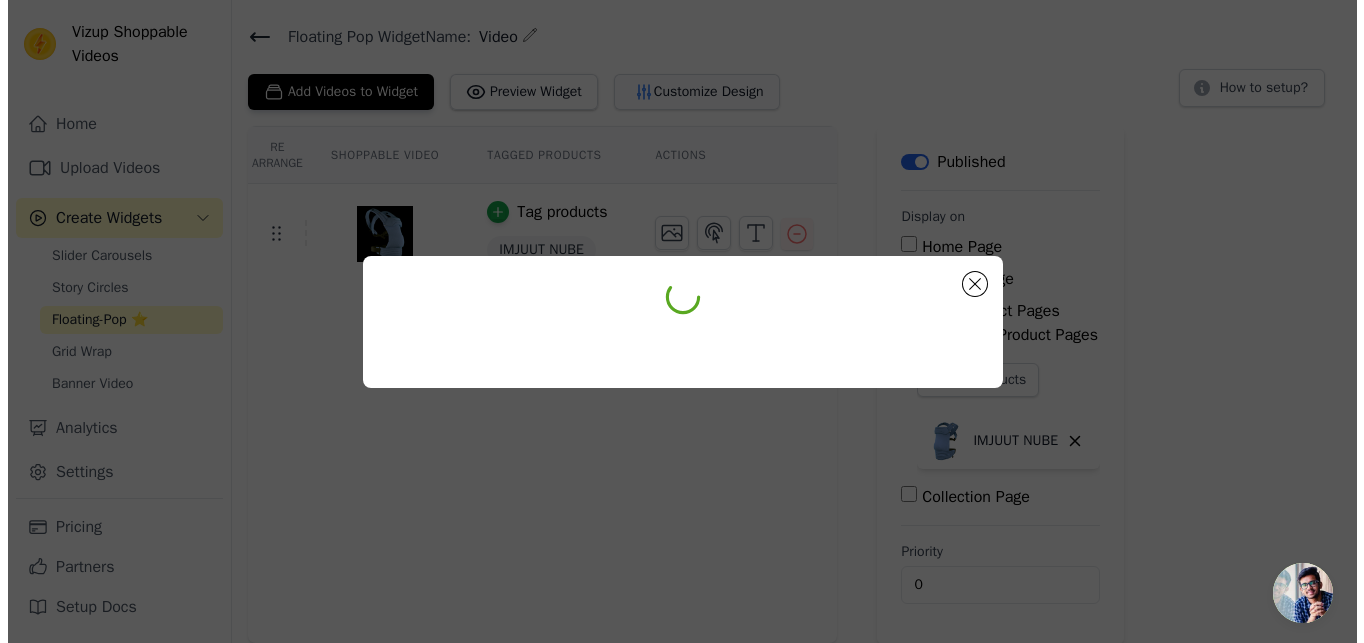 scroll, scrollTop: 0, scrollLeft: 0, axis: both 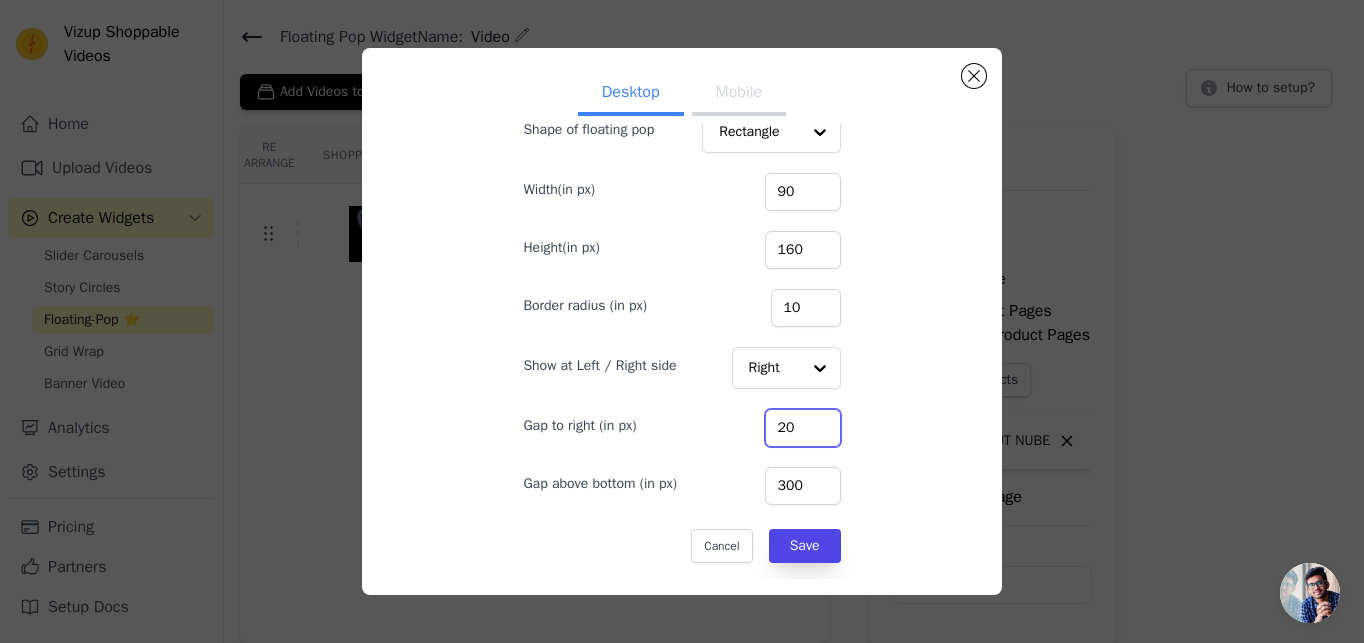 click on "20" at bounding box center (803, 428) 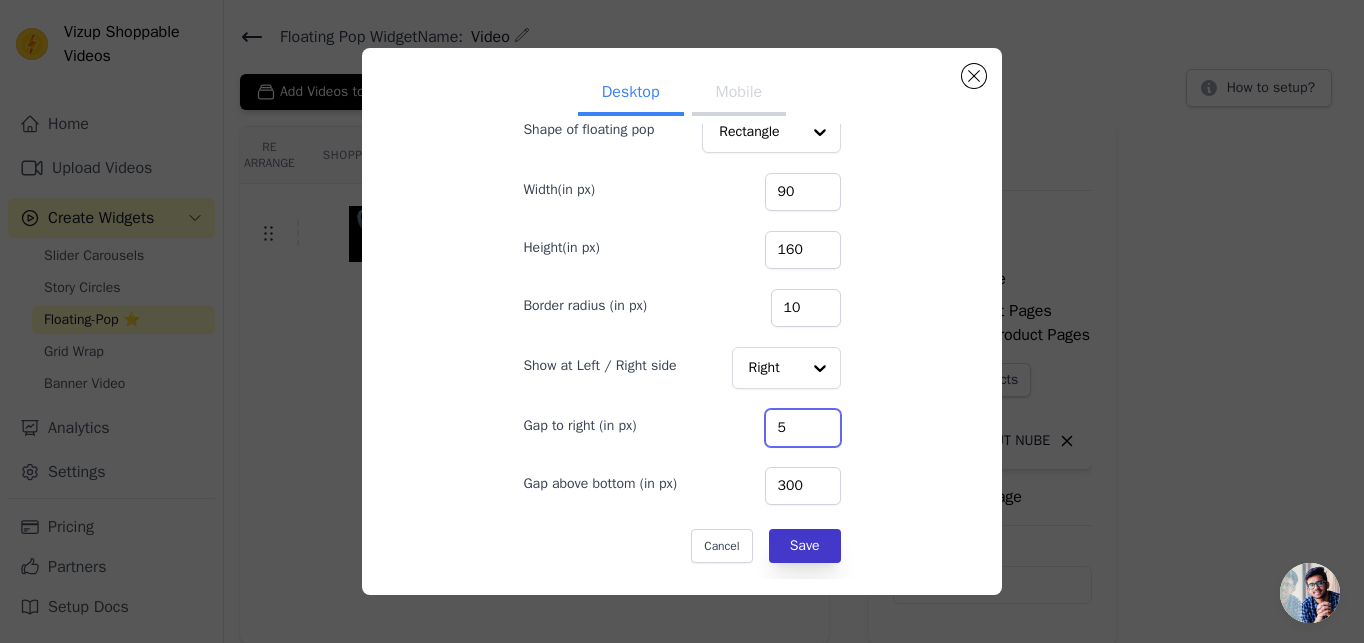 type on "5" 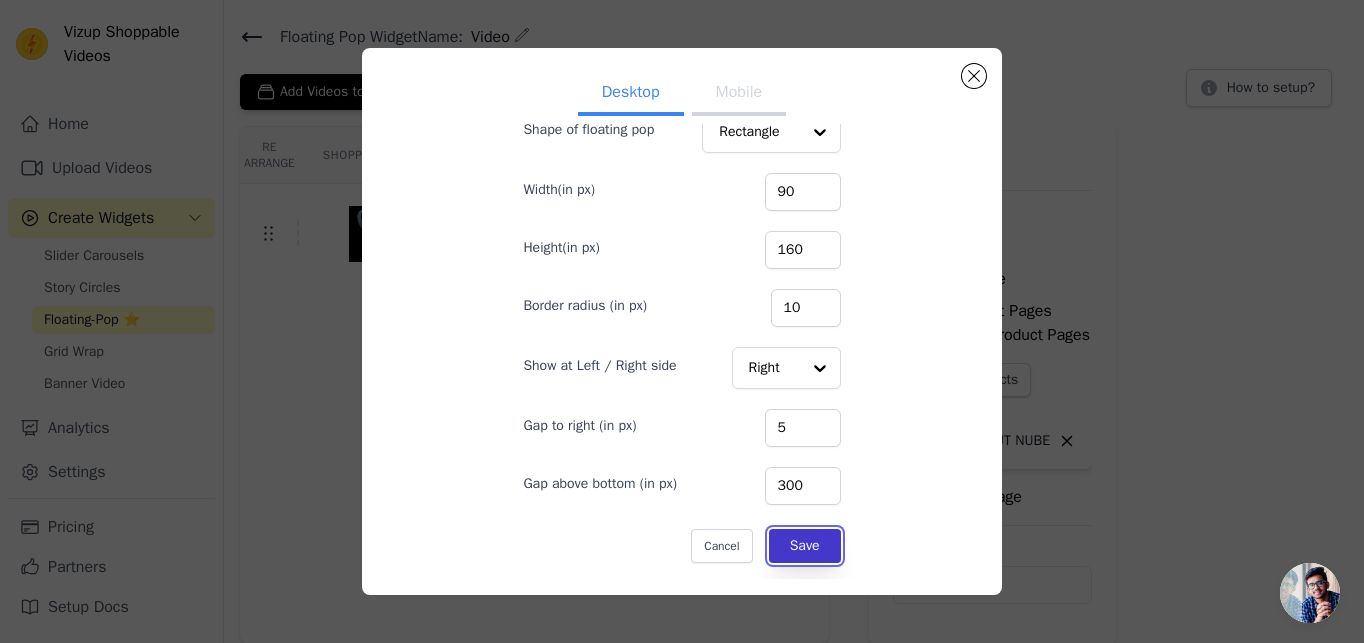 click on "Save" at bounding box center [805, 546] 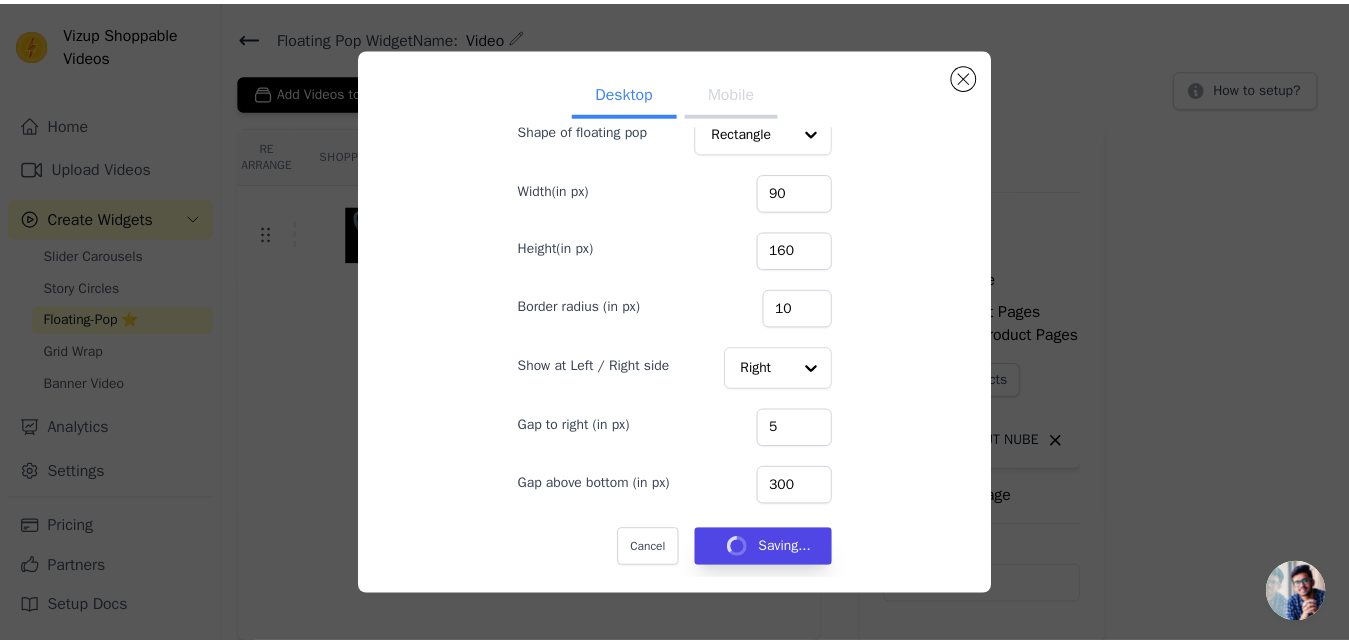 scroll, scrollTop: 57, scrollLeft: 0, axis: vertical 